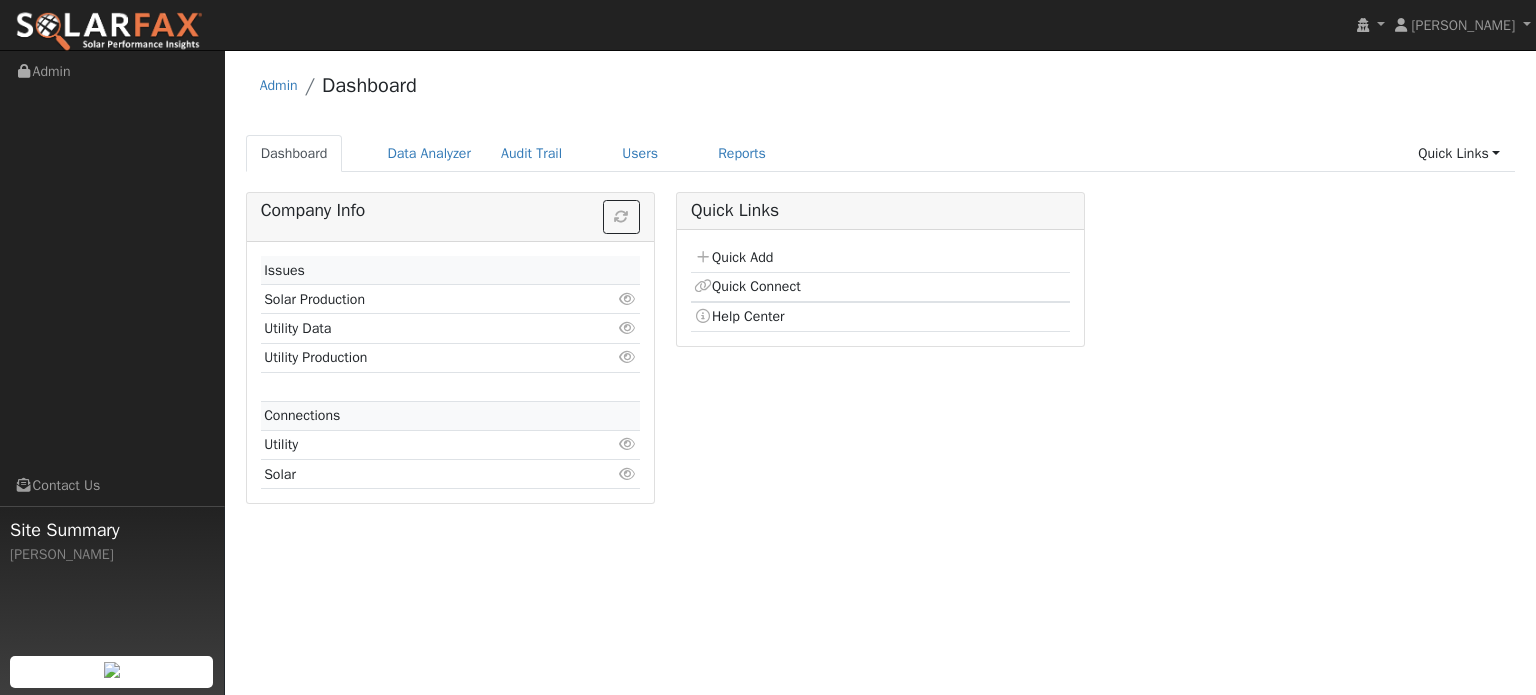 scroll, scrollTop: 0, scrollLeft: 0, axis: both 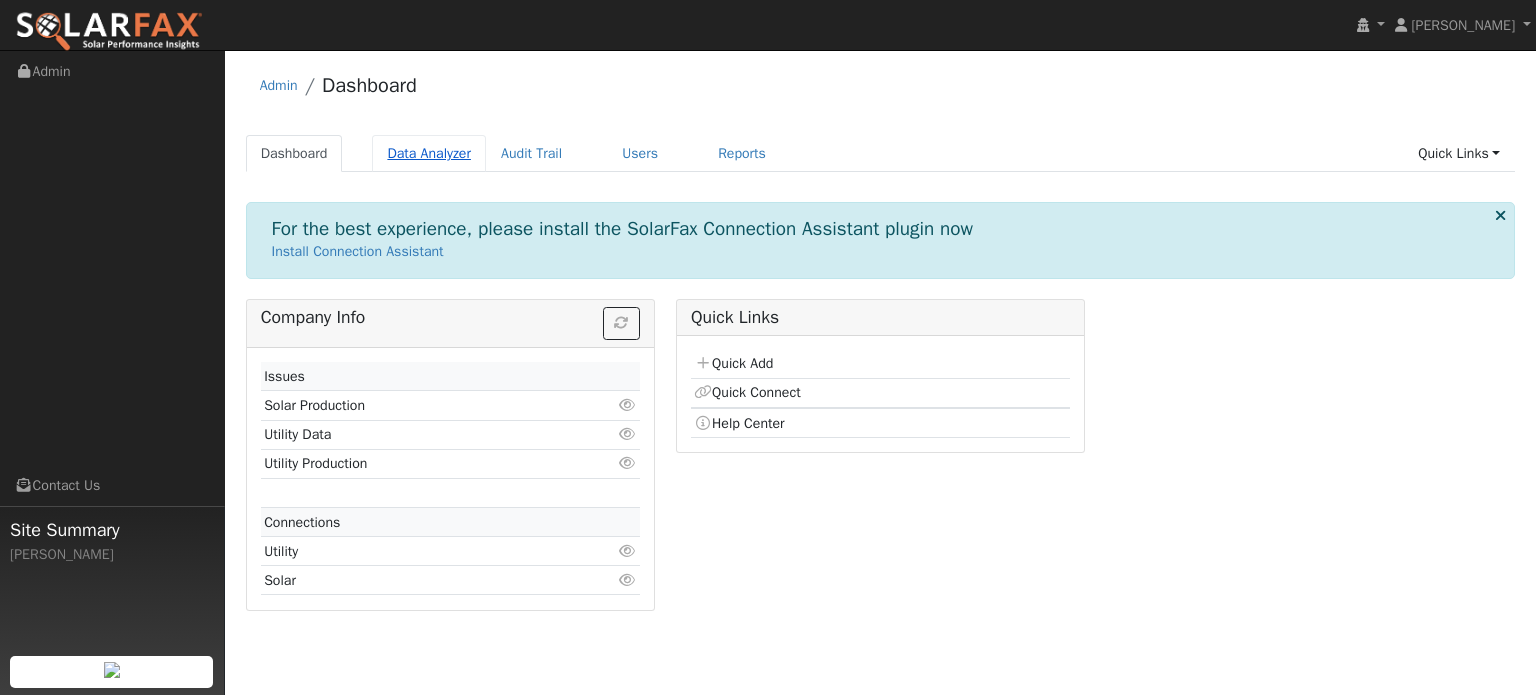 click on "Data Analyzer" at bounding box center [429, 153] 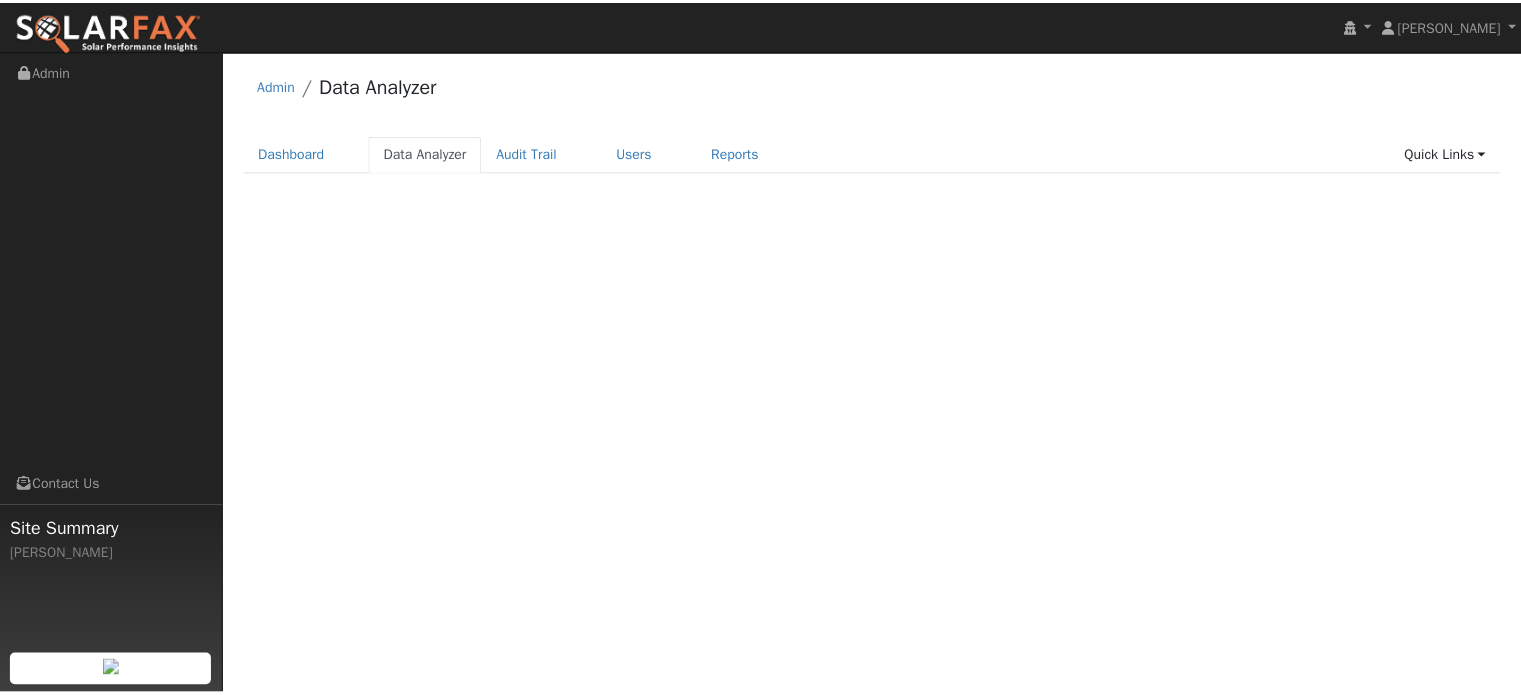 scroll, scrollTop: 0, scrollLeft: 0, axis: both 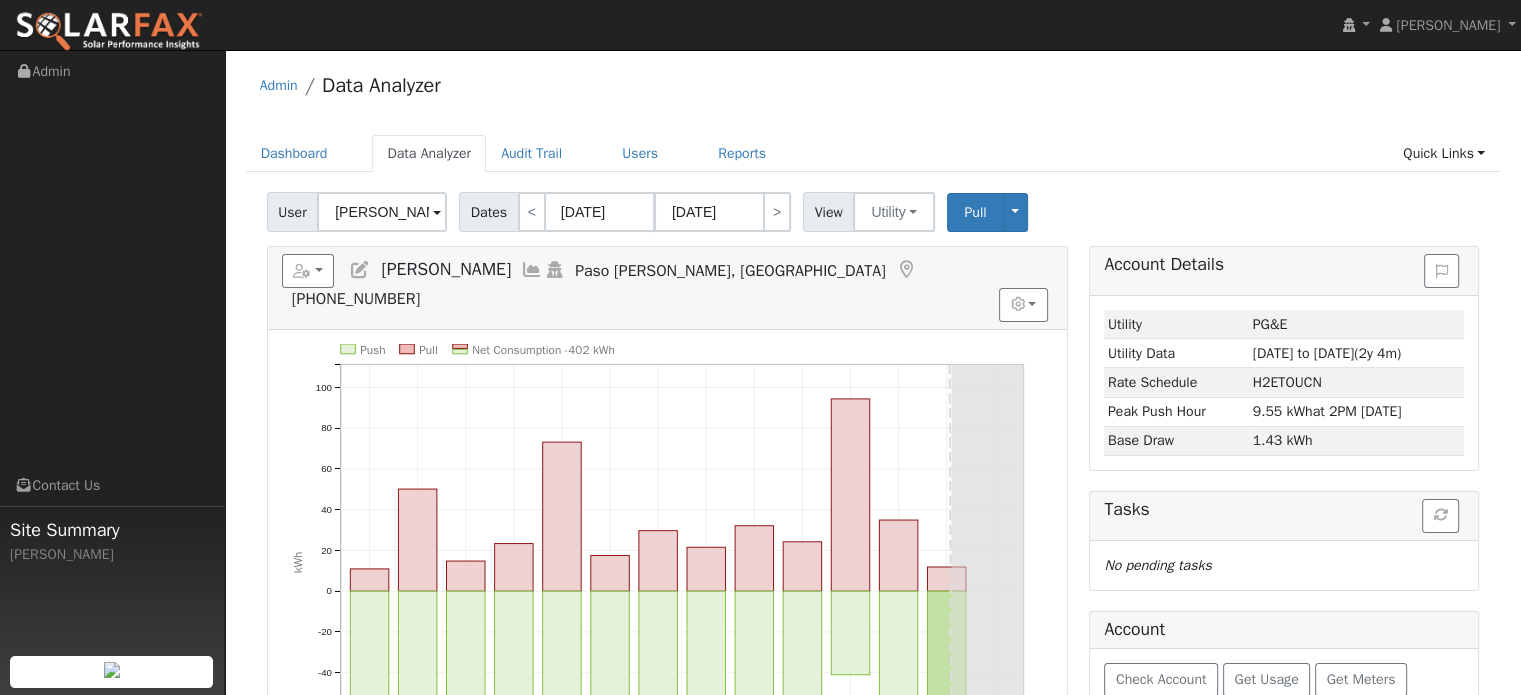 click at bounding box center (437, 213) 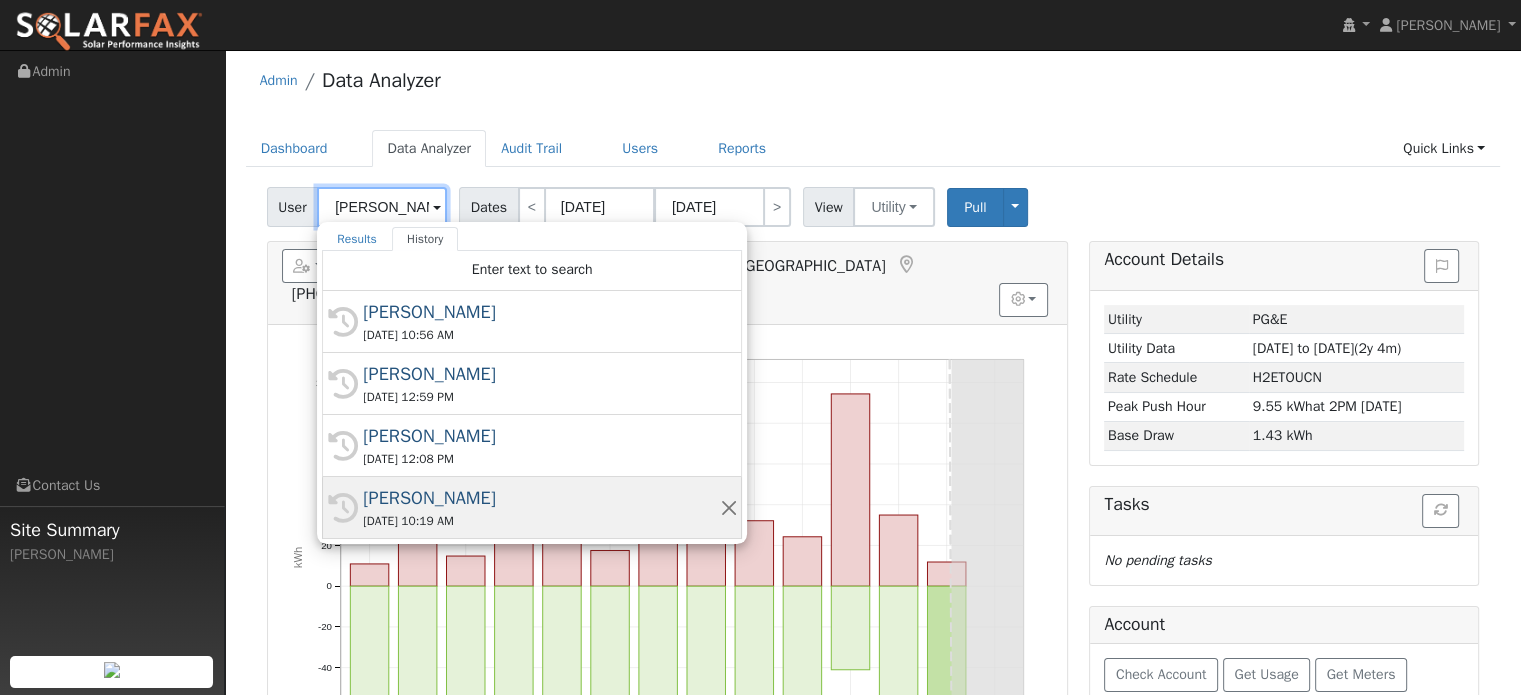 scroll, scrollTop: 0, scrollLeft: 0, axis: both 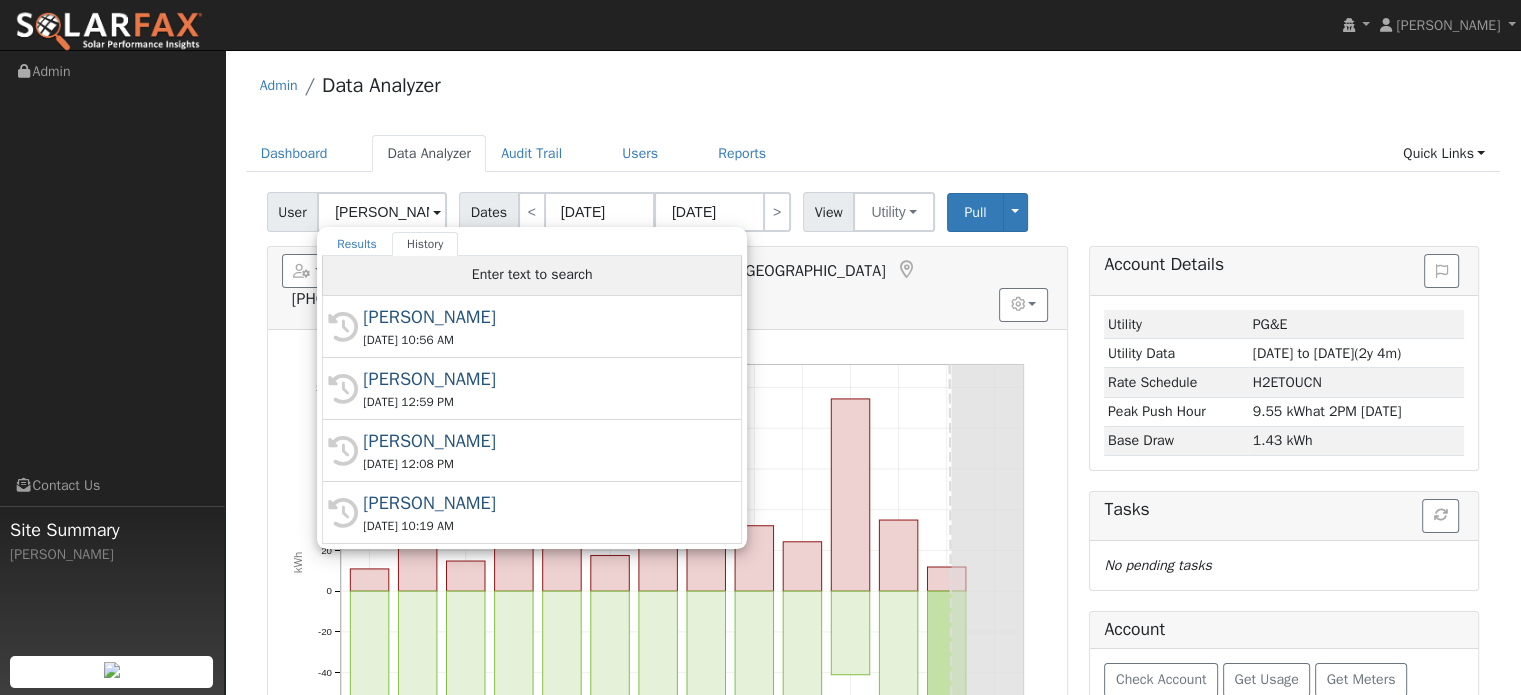 click on "Enter text to search" at bounding box center [532, 274] 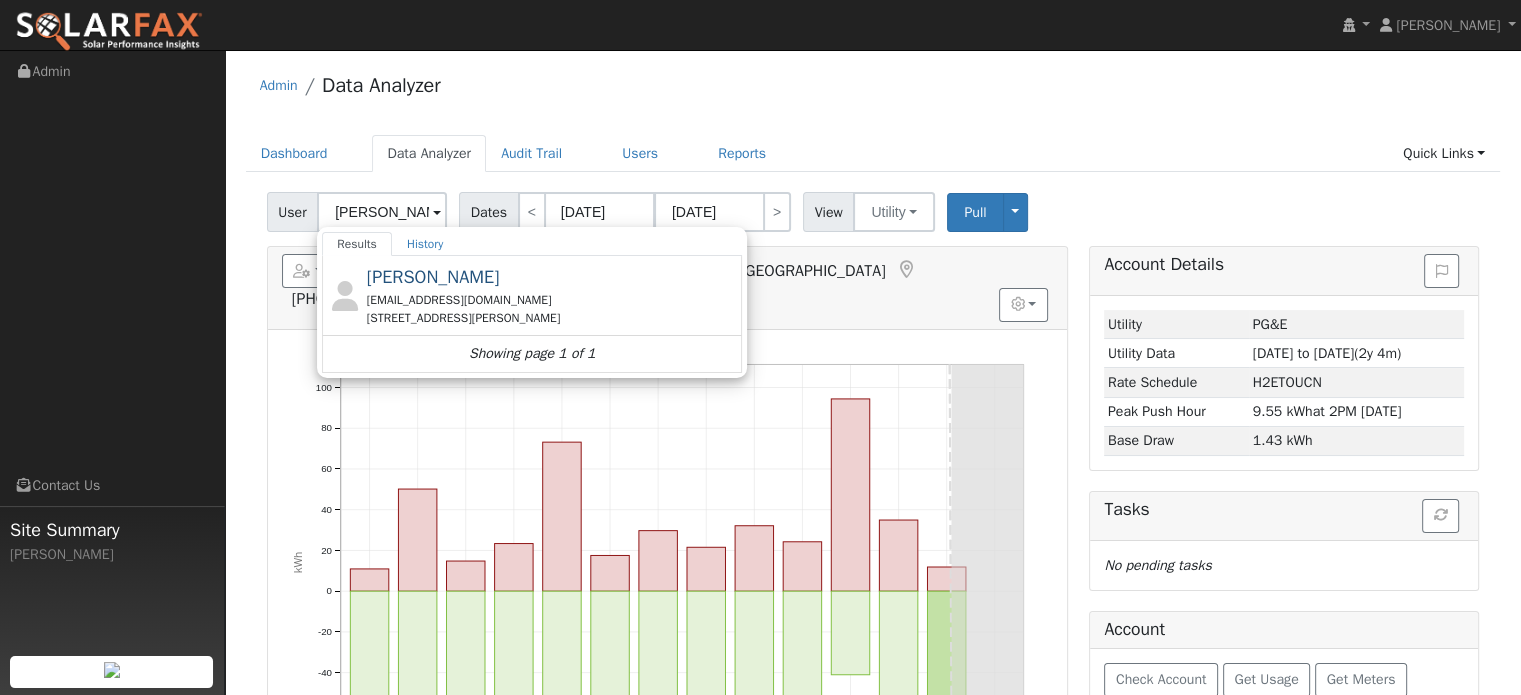 click on "[PERSON_NAME]" at bounding box center (433, 277) 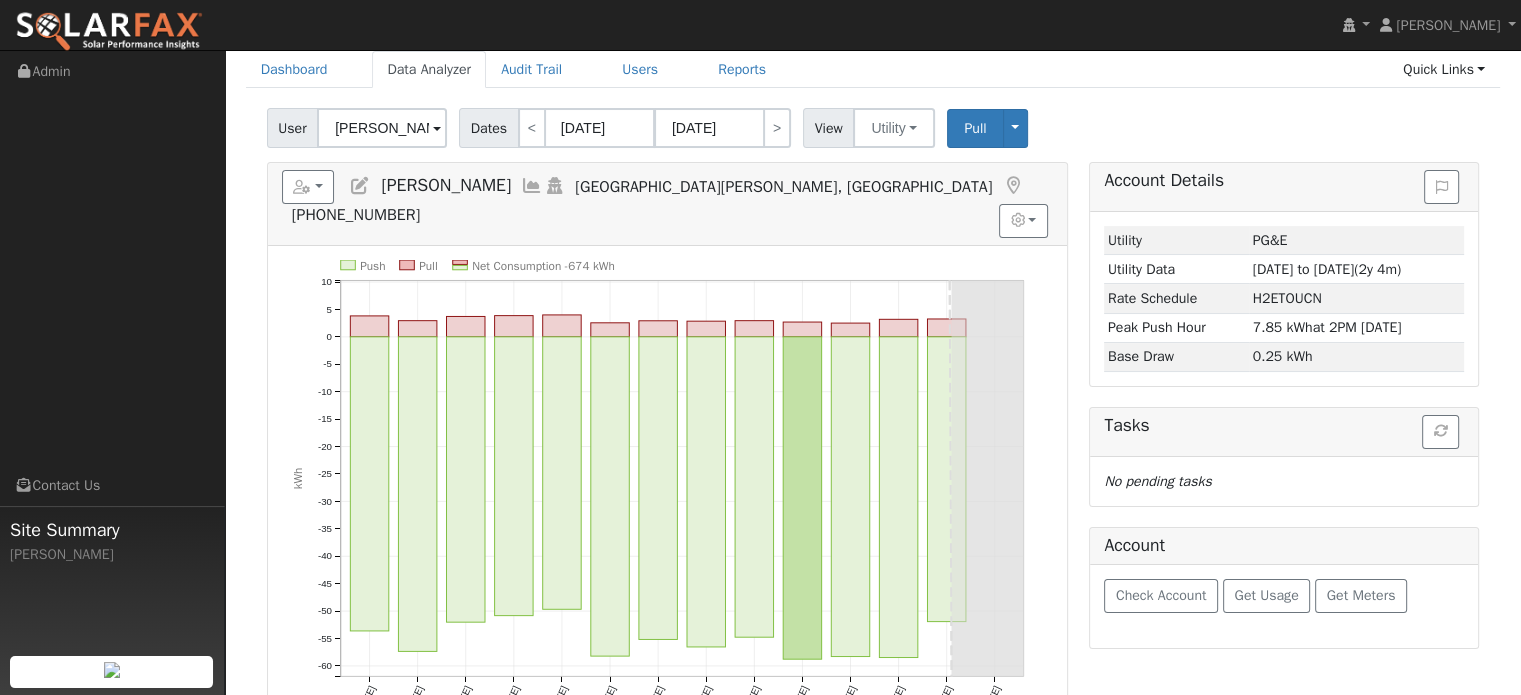 scroll, scrollTop: 100, scrollLeft: 0, axis: vertical 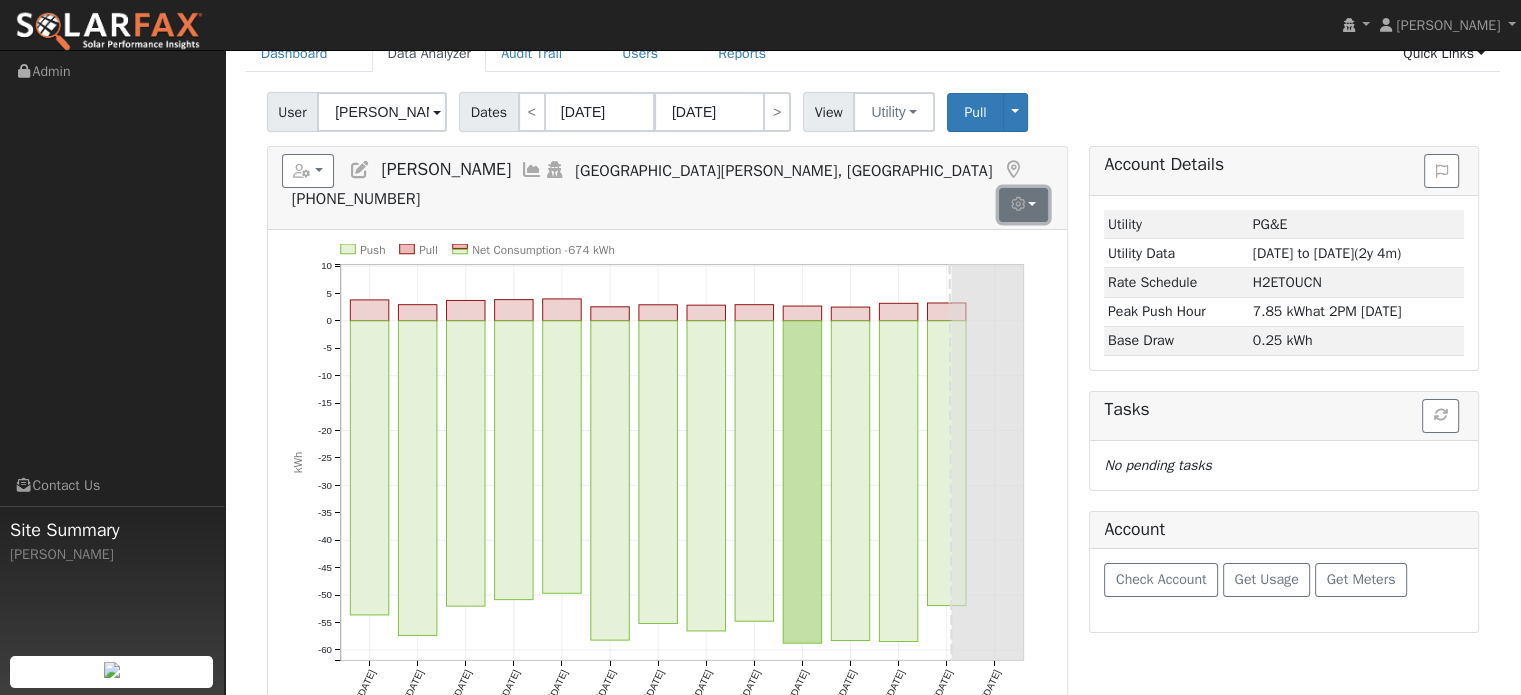 click at bounding box center [1023, 205] 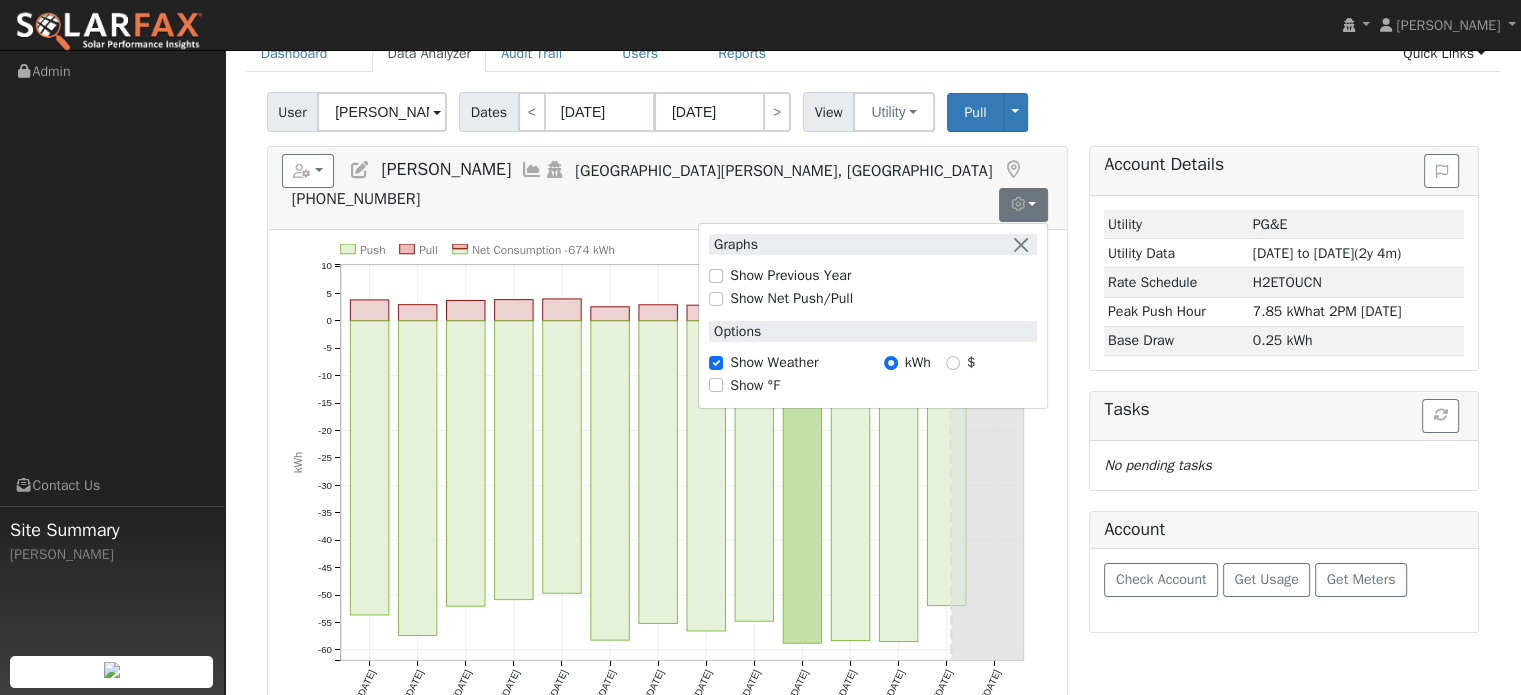 click on "Reports Scenario Health Check Energy Audit Account Timeline User Audit Trail  Interval Data Import from CSV Export to CSV Add New User Quick Add New User Delete This User [PERSON_NAME] [GEOGRAPHIC_DATA][PERSON_NAME], [GEOGRAPHIC_DATA] [PHONE_NUMBER] Graphs  Show Previous Year  Show Net Push/Pull Options  Show Weather  kWh  $  Show °F Push Pull Net Consumption -674 kWh [DATE] [DATE] [DATE] [DATE] [DATE] [DATE] [DATE] [DATE] [DATE] [DATE] [DATE] [DATE] [DATE] [DATE] -60 -55 -50 -45 -40 -35 -30 -25 -20 -15 -10 -5 0 5 10 kWh onclick="" onclick="" onclick="" onclick="" onclick="" onclick="" onclick="" onclick="" onclick="" onclick="" onclick="" onclick="" onclick="" onclick="" onclick="" onclick="" onclick="" onclick="" onclick="" onclick="" onclick="" onclick="" onclick="" onclick="" onclick="" onclick="" onclick="" onclick="" Loading... No Utility connection  Recent PG&E Events  Audit Trail < [DATE] > User Info Date (EDT) [DATE] 08:50:27am" at bounding box center (667, 548) 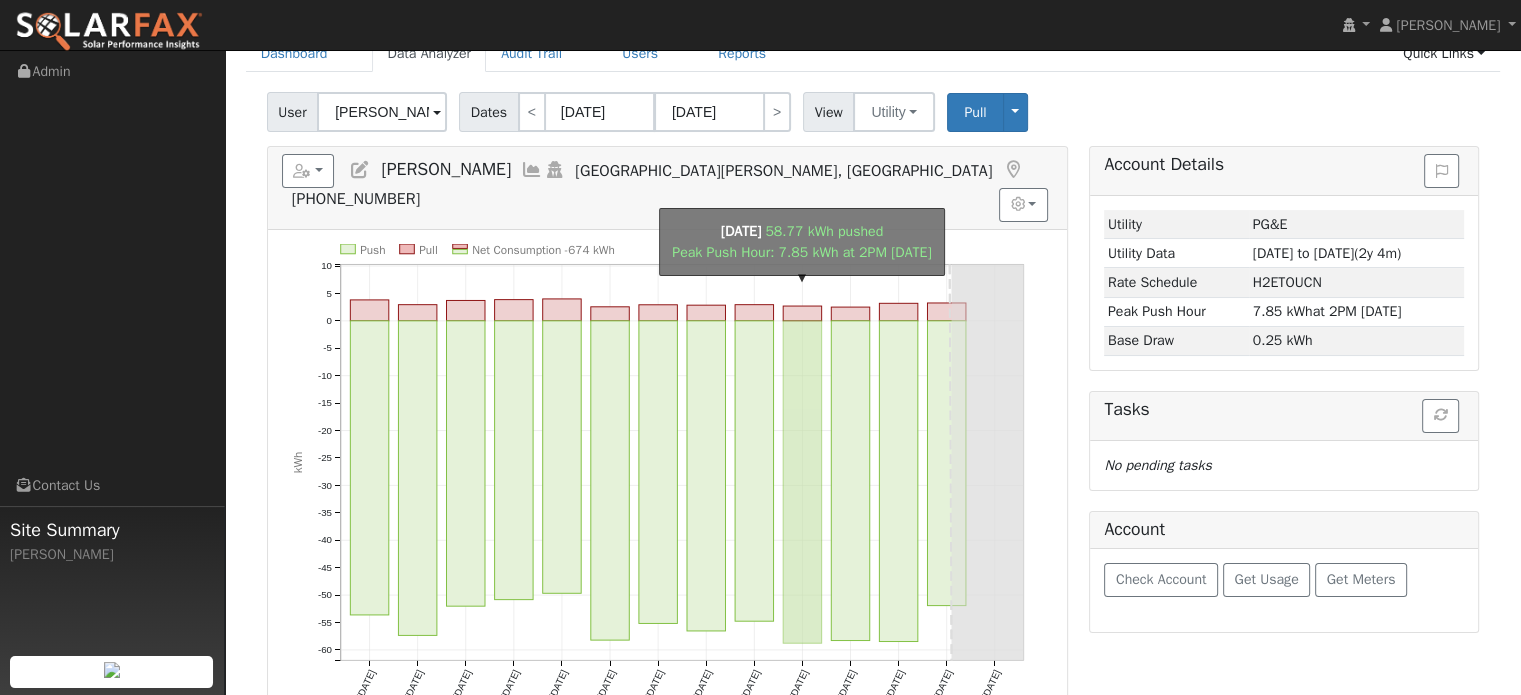 scroll, scrollTop: 0, scrollLeft: 0, axis: both 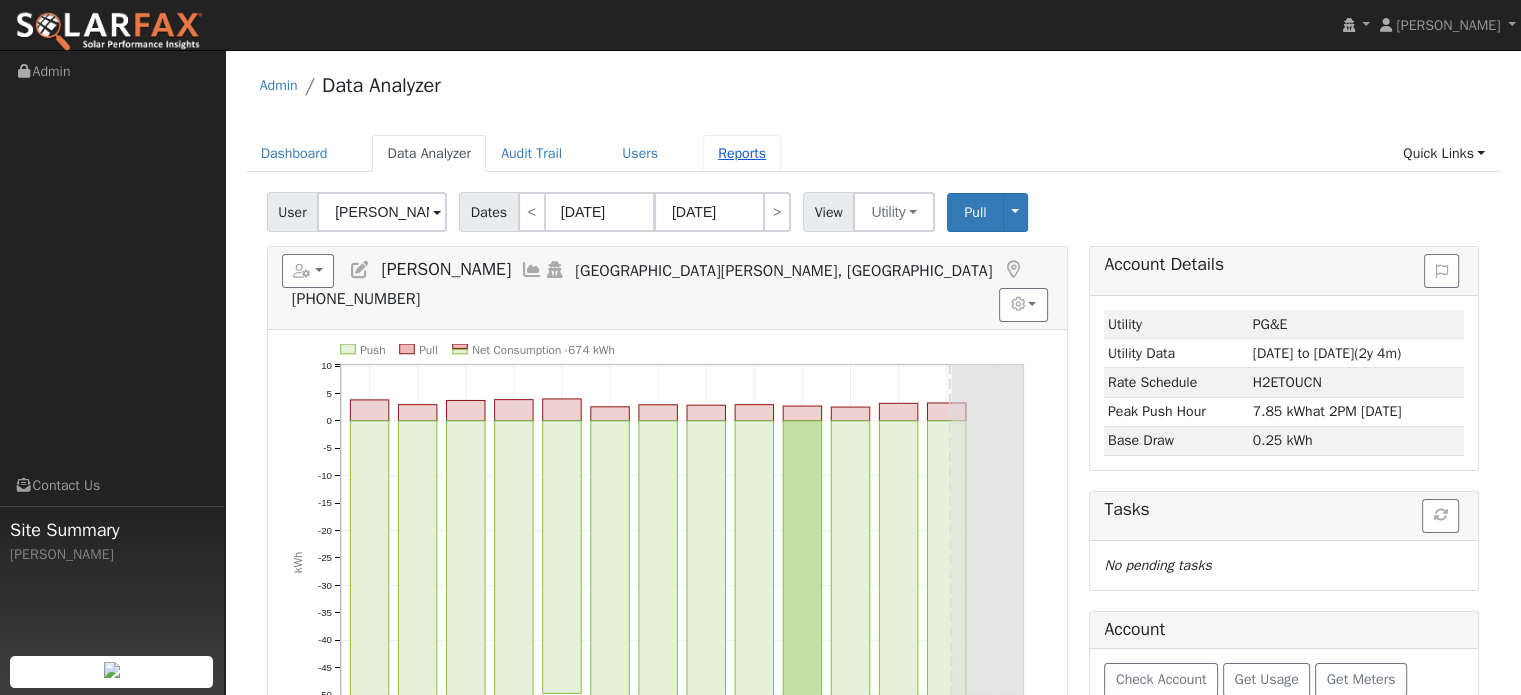 click on "Reports" at bounding box center [742, 153] 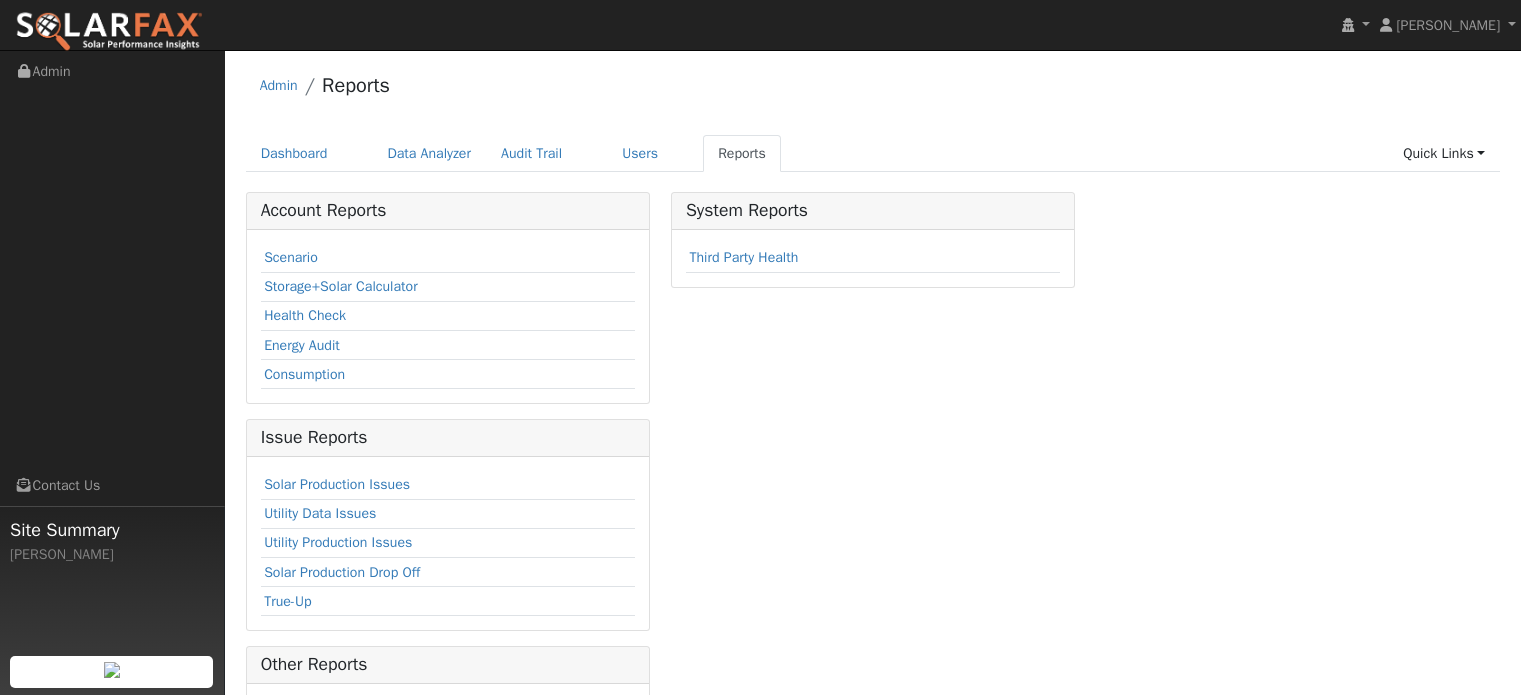 scroll, scrollTop: 0, scrollLeft: 0, axis: both 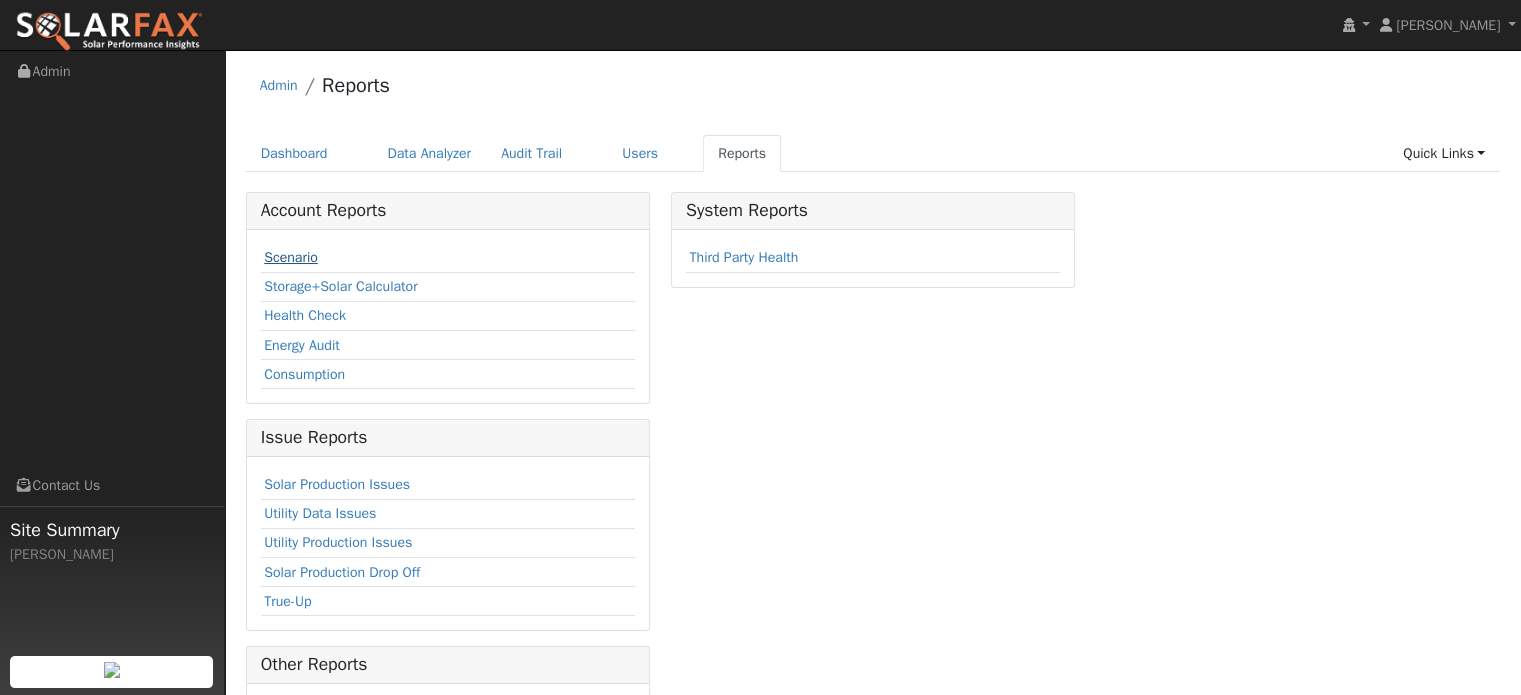 click on "Scenario" at bounding box center [291, 257] 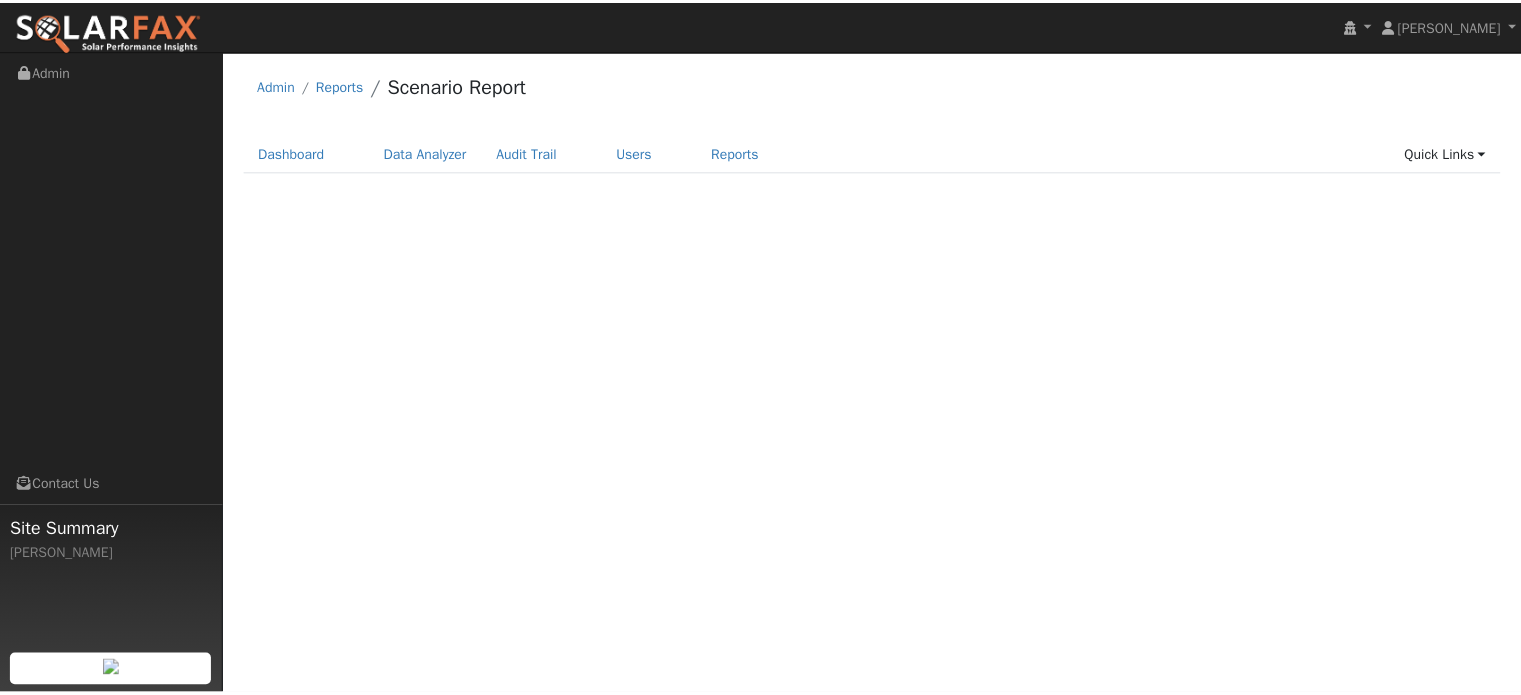 scroll, scrollTop: 0, scrollLeft: 0, axis: both 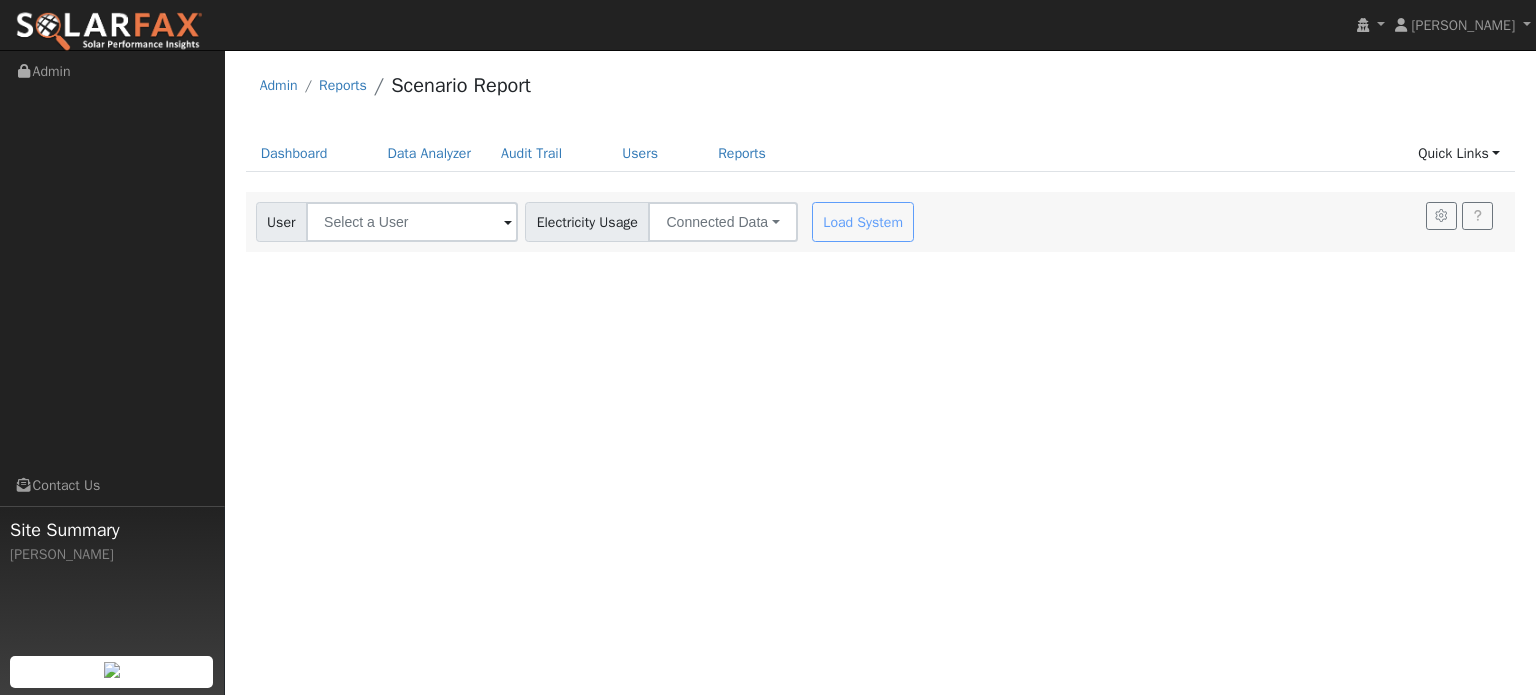 click at bounding box center [508, 223] 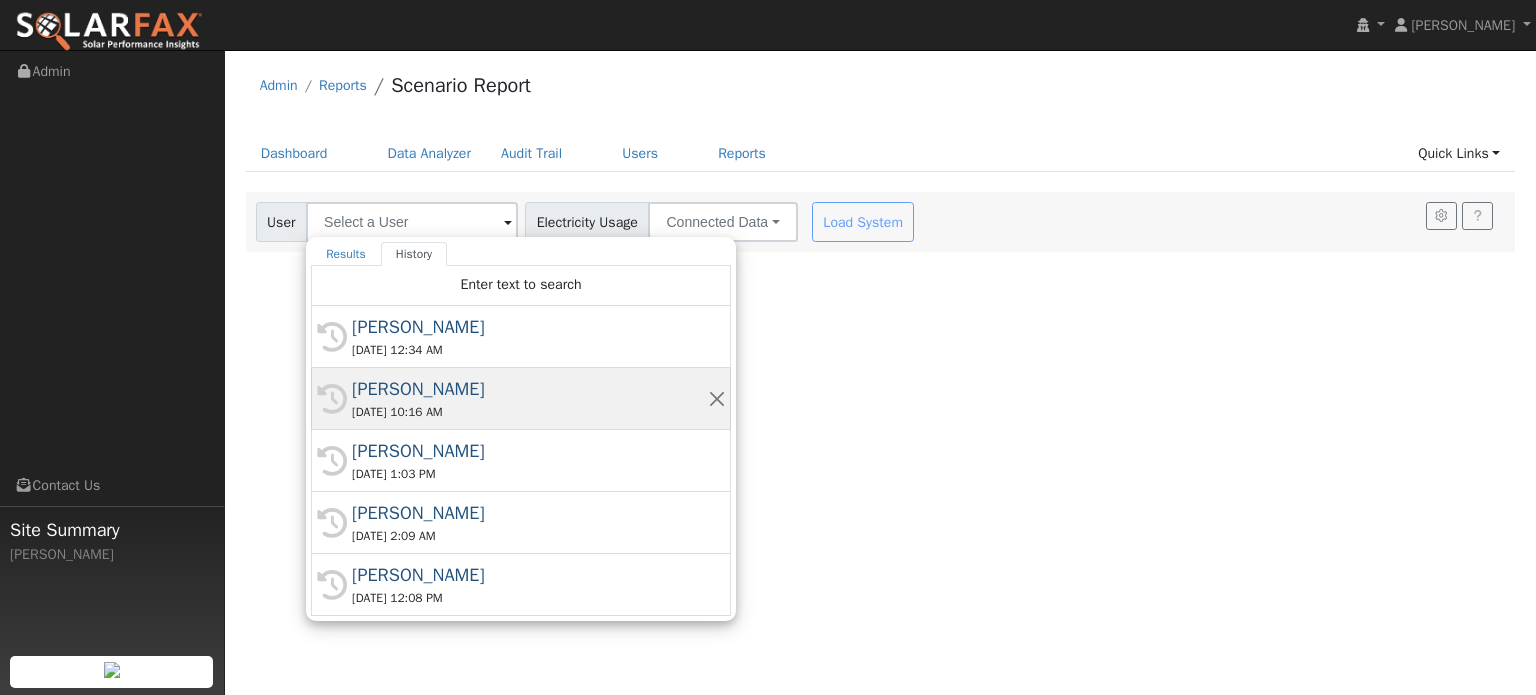 click on "[PERSON_NAME]" at bounding box center [530, 389] 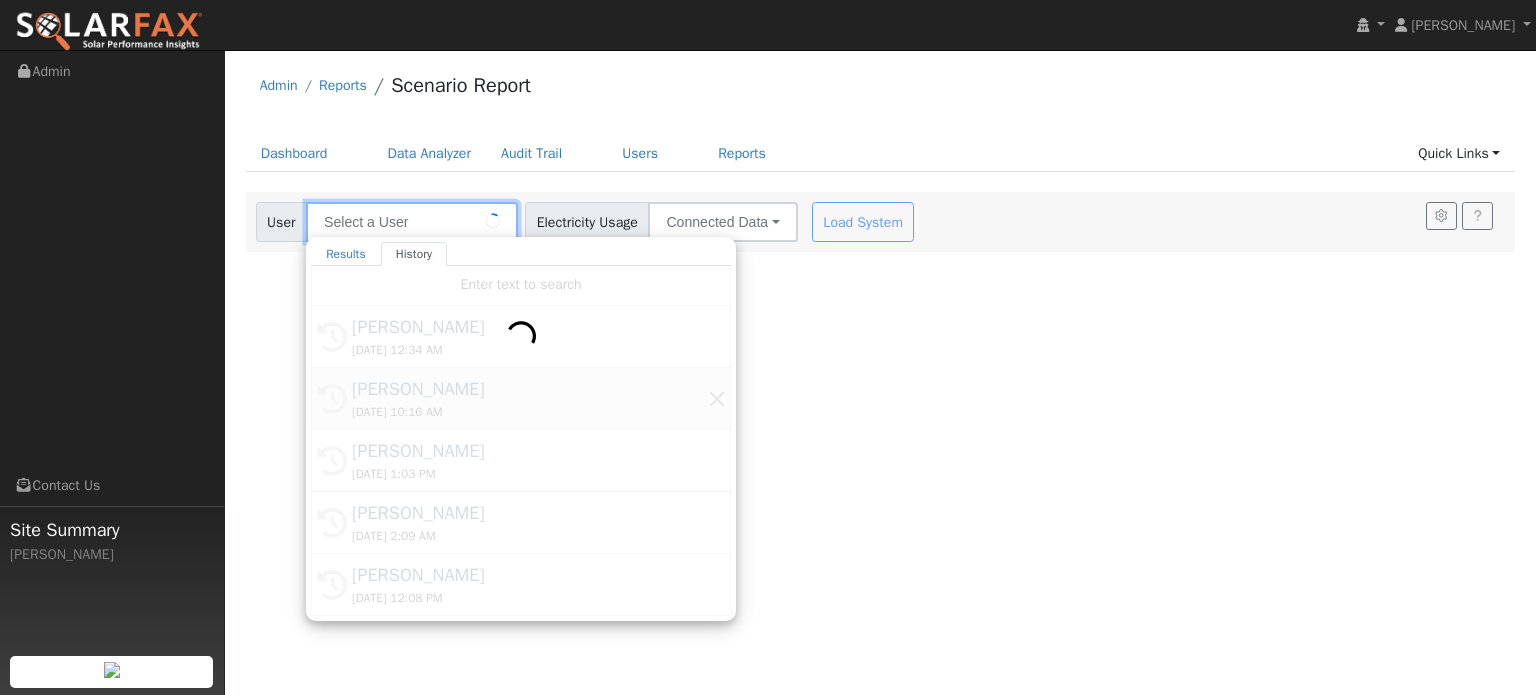 type on "[PERSON_NAME]" 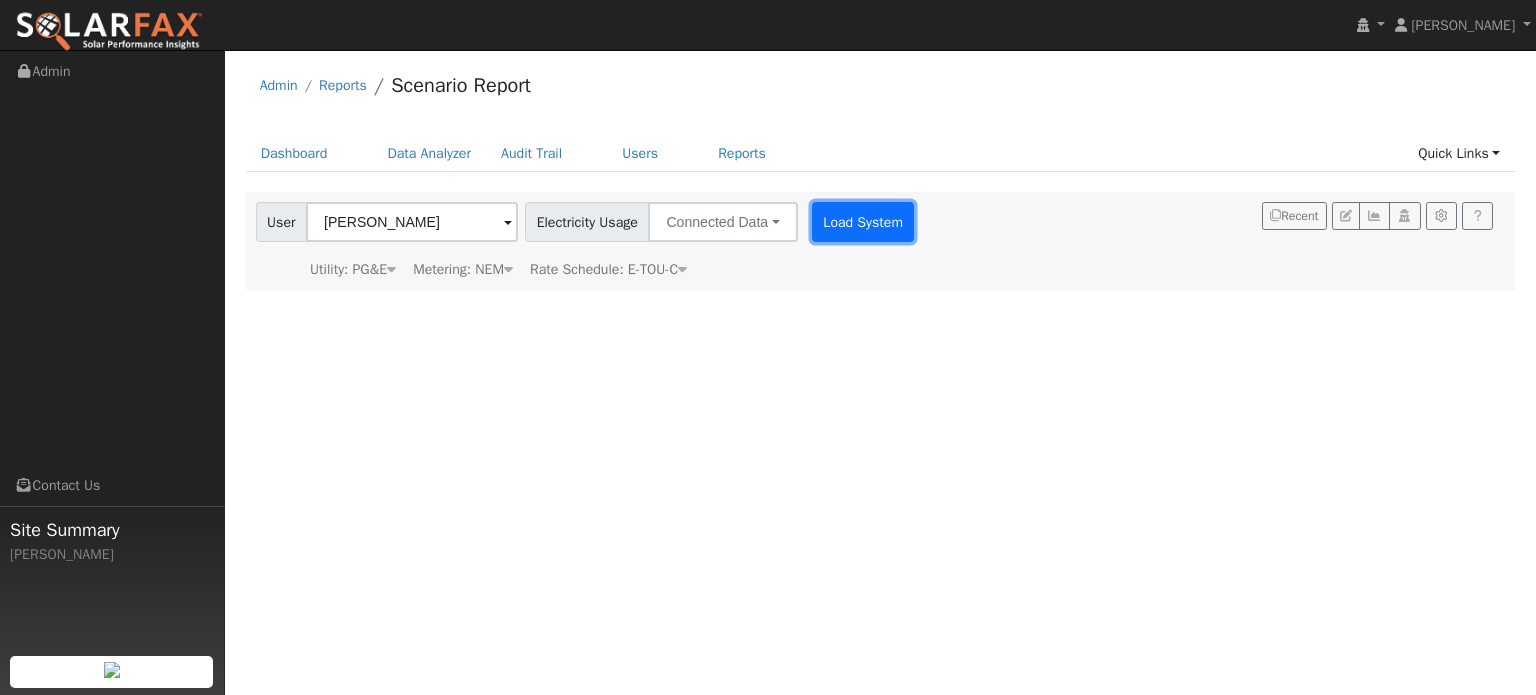 click on "Load System" at bounding box center [863, 222] 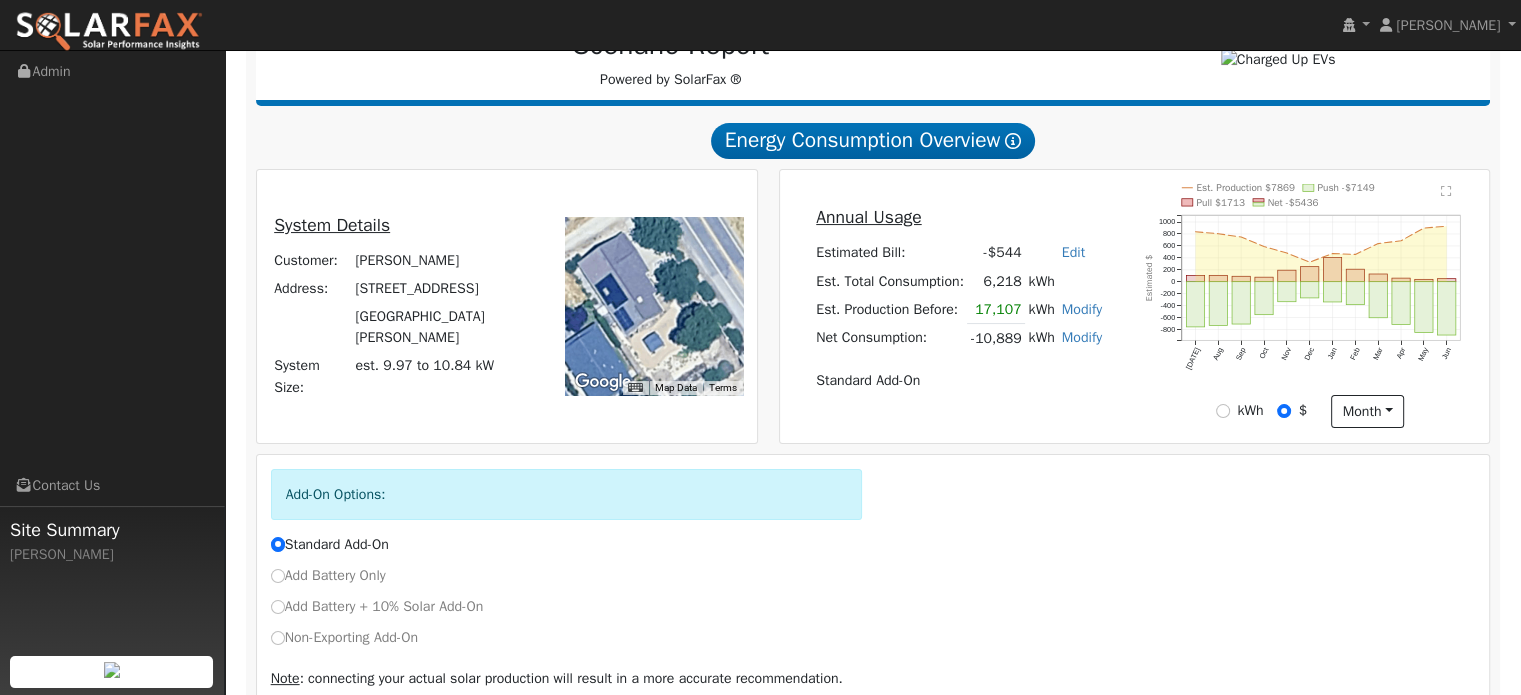 scroll, scrollTop: 300, scrollLeft: 0, axis: vertical 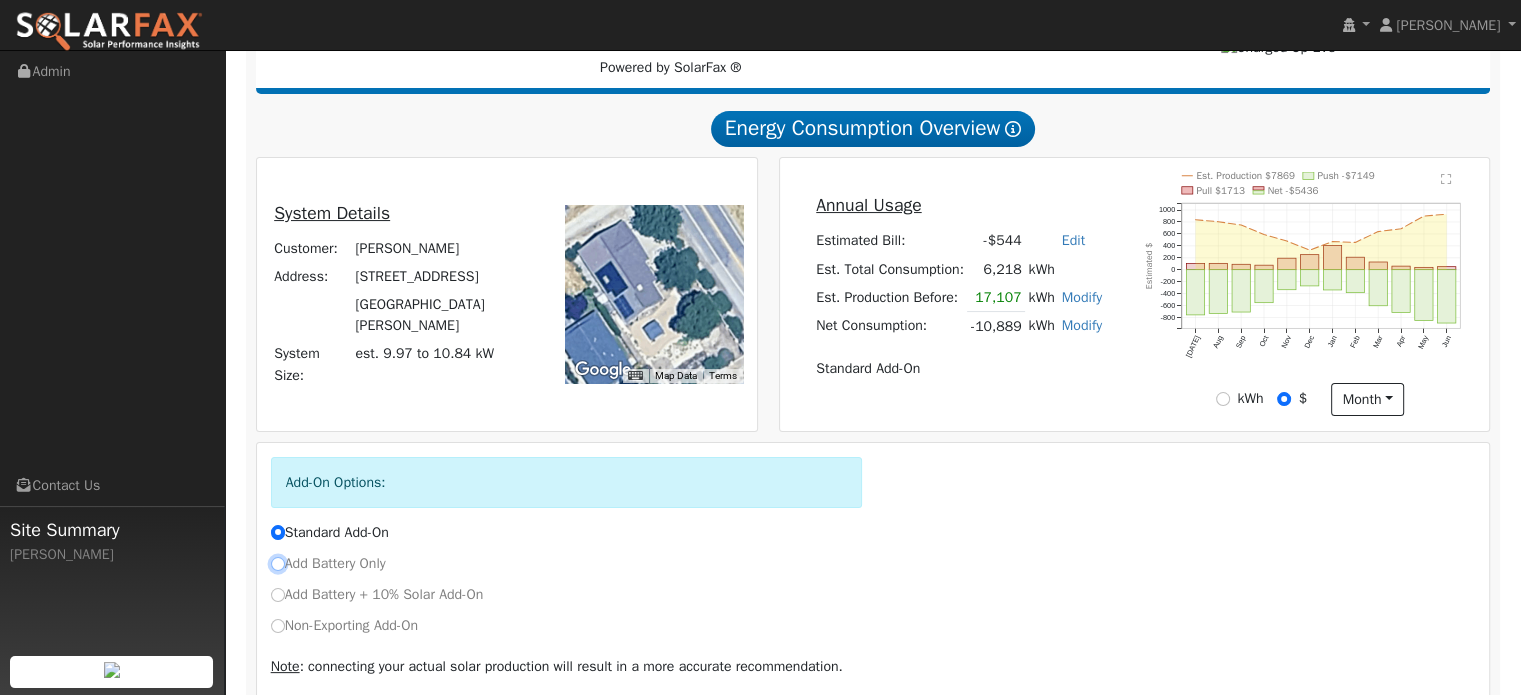 click on "Add Battery Only" at bounding box center (278, 564) 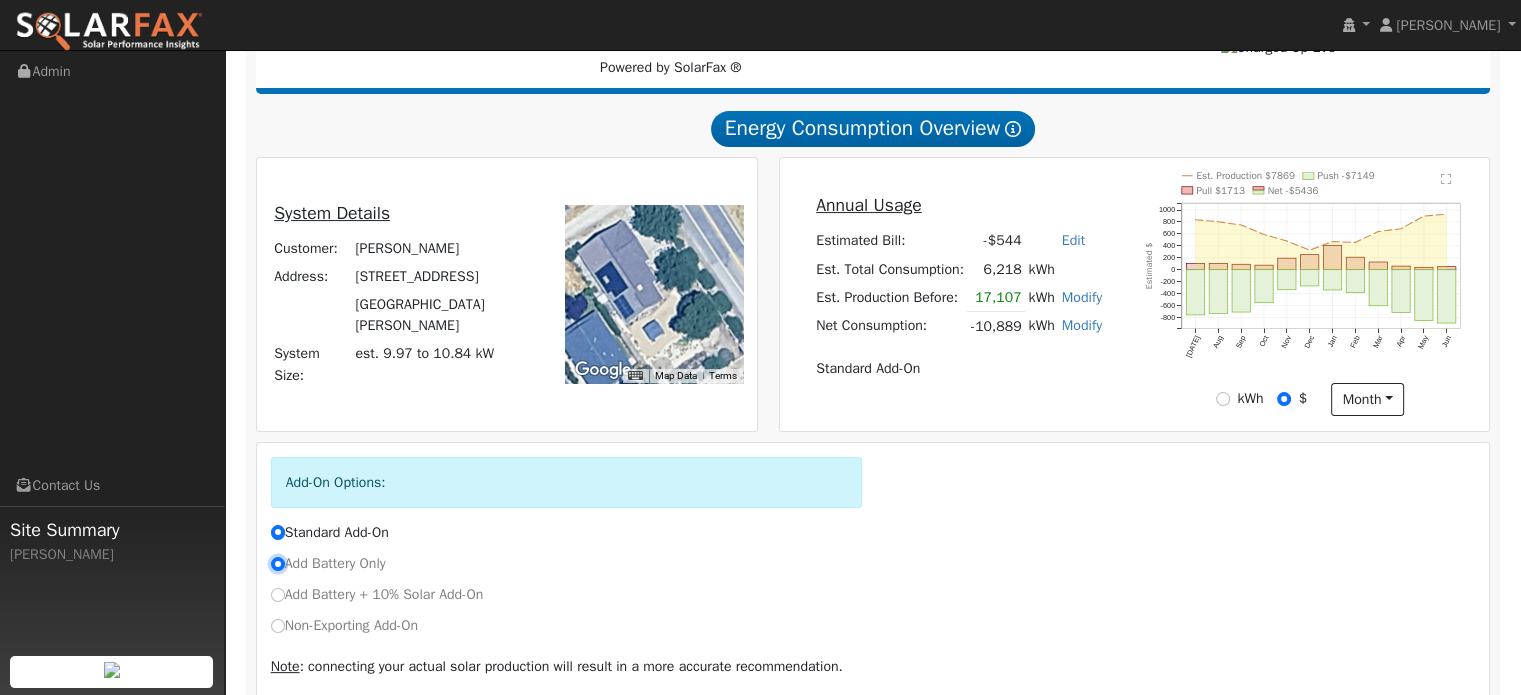 radio on "true" 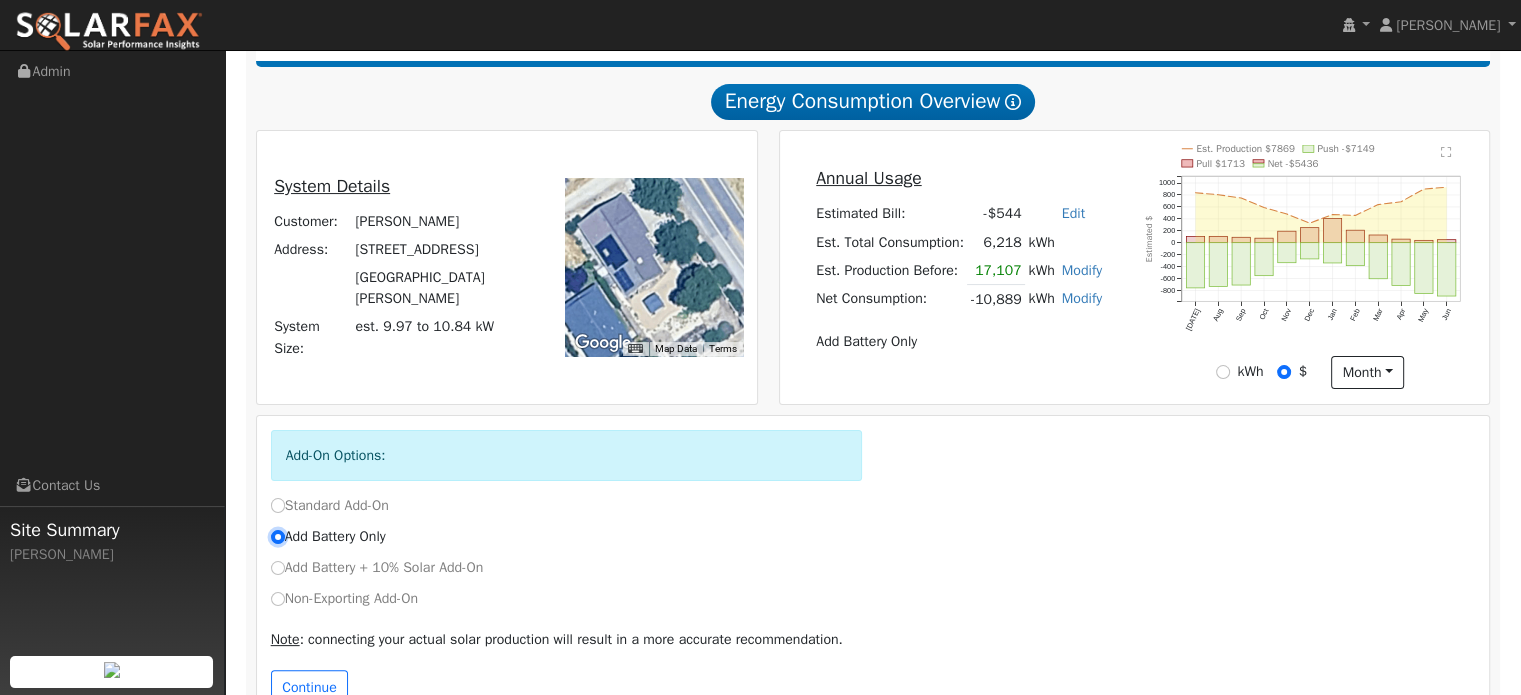scroll, scrollTop: 377, scrollLeft: 0, axis: vertical 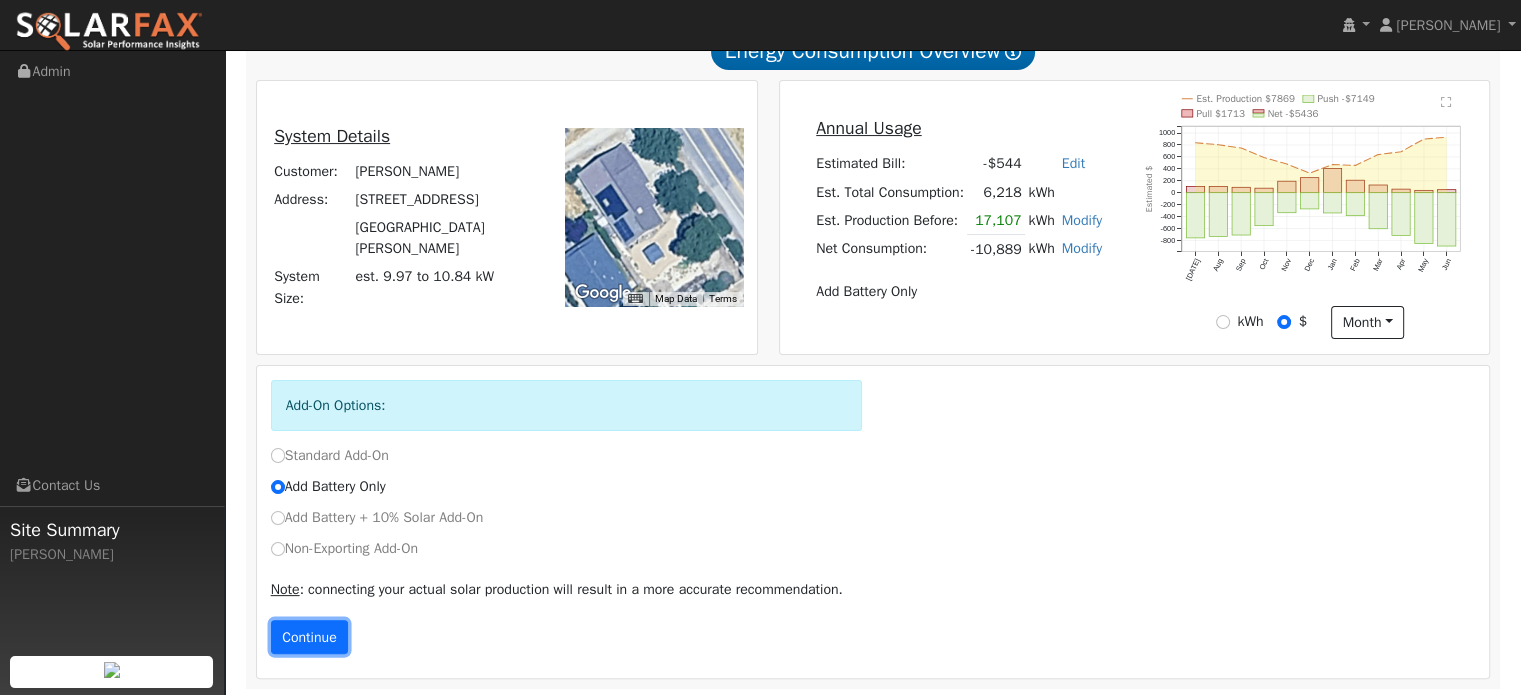 click on "Continue" at bounding box center (310, 637) 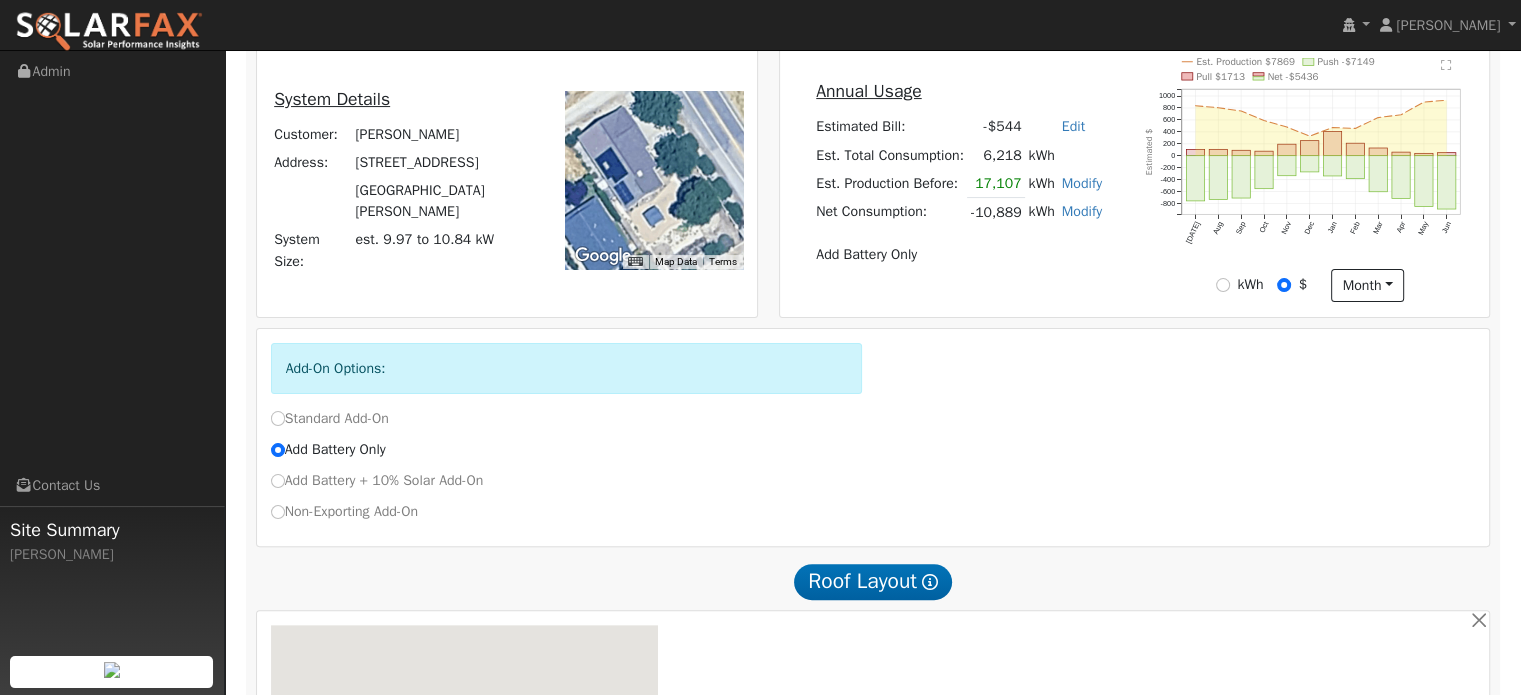 scroll, scrollTop: 1051, scrollLeft: 0, axis: vertical 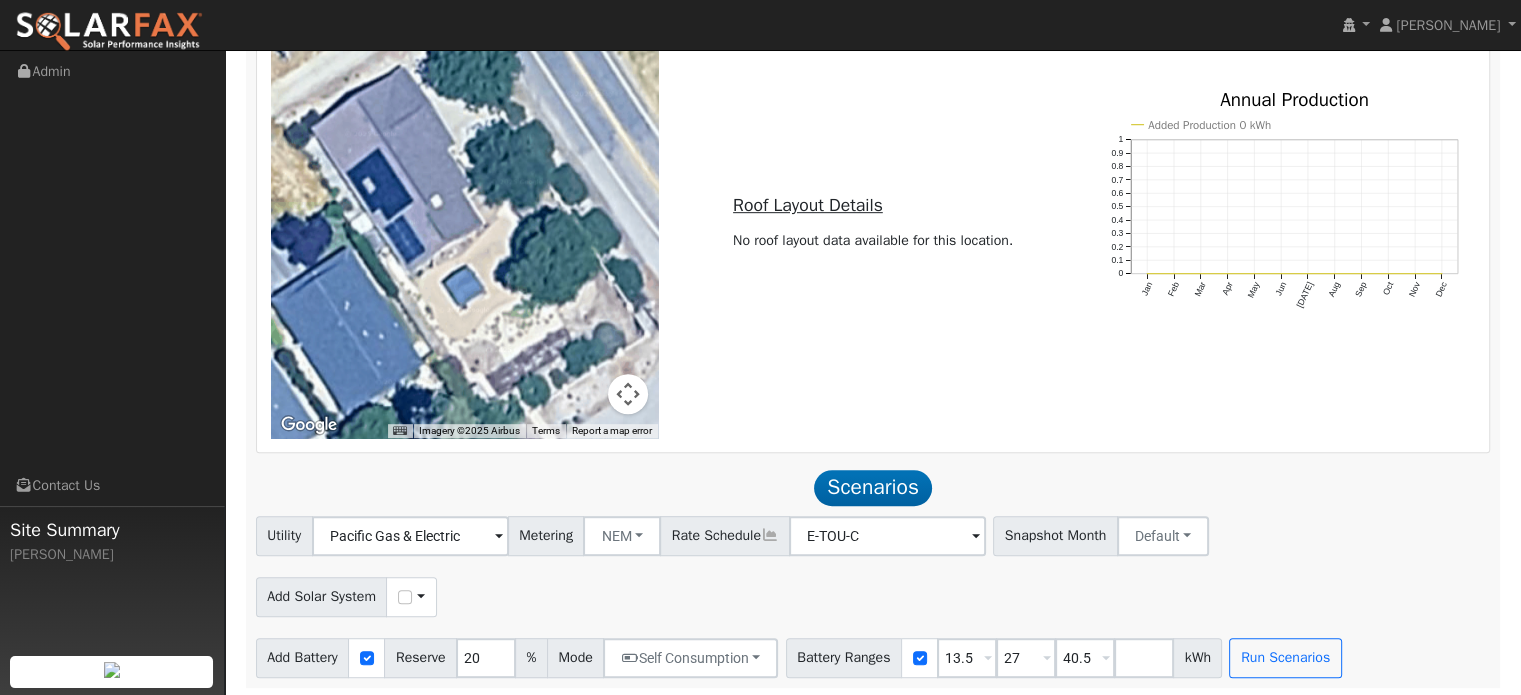 click at bounding box center [499, 537] 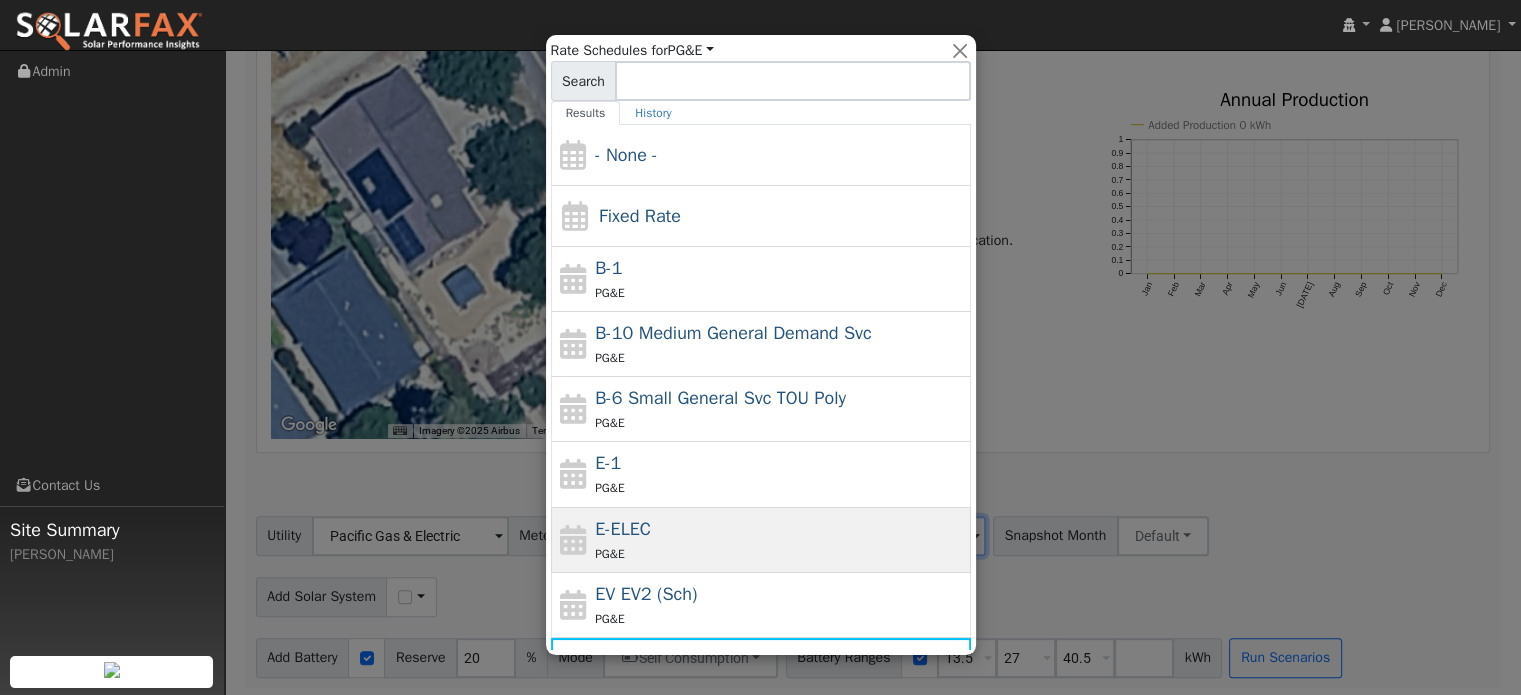 click on "PG&E" at bounding box center [780, 553] 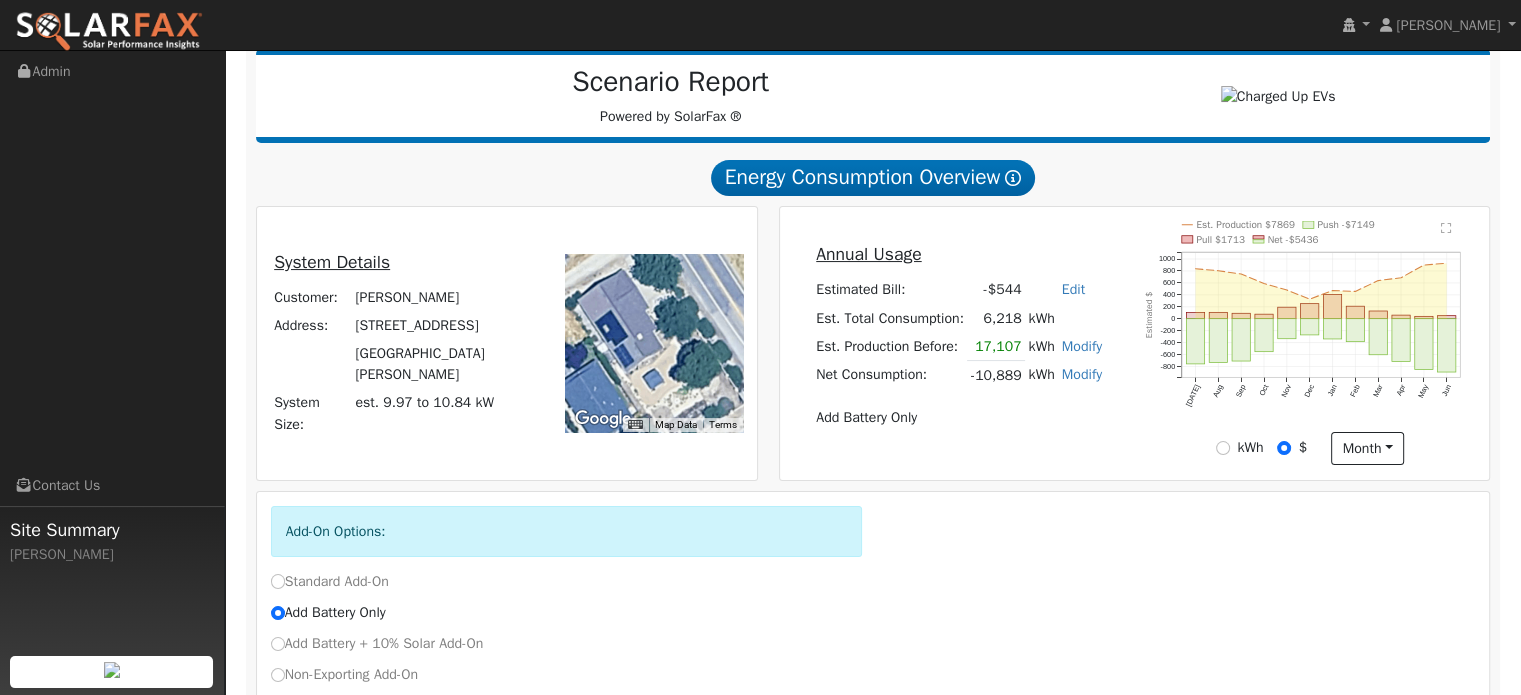 scroll, scrollTop: 351, scrollLeft: 0, axis: vertical 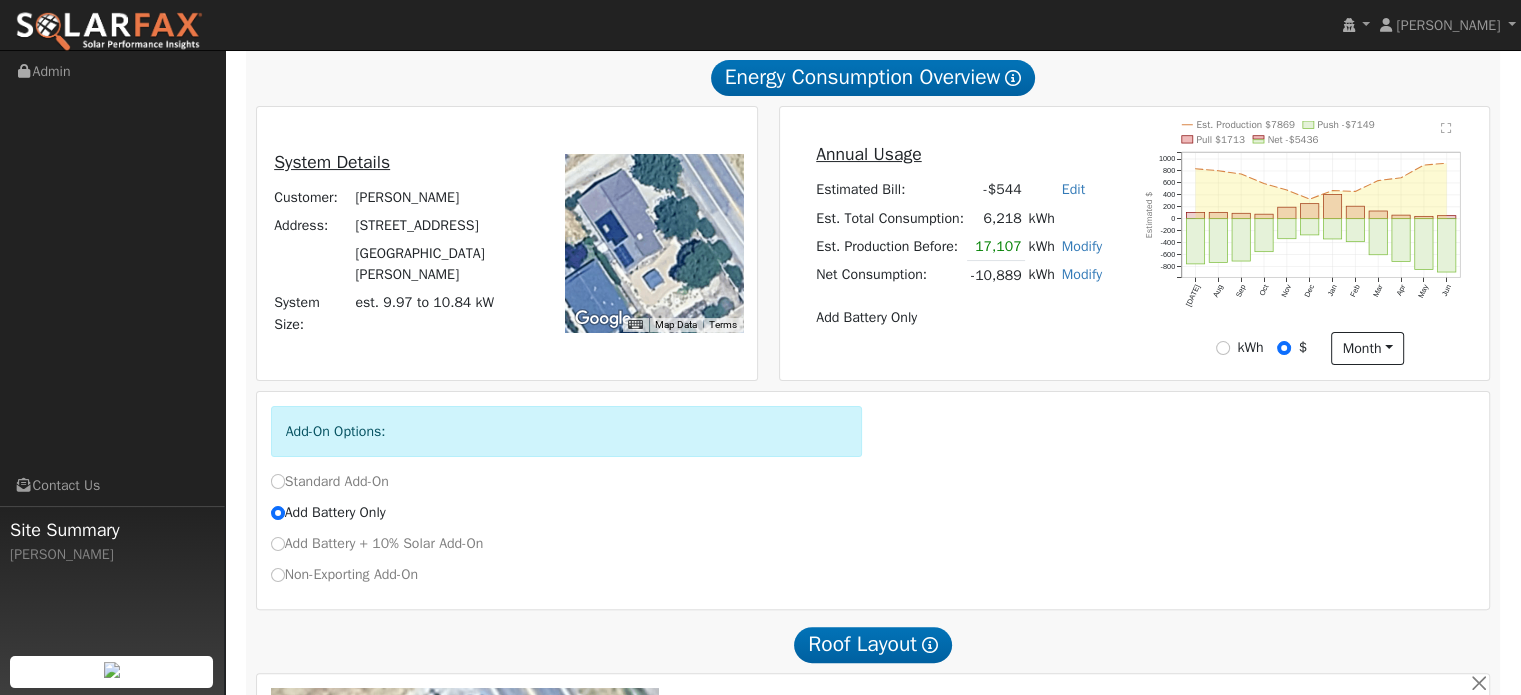 click on "Modify" at bounding box center [1082, 274] 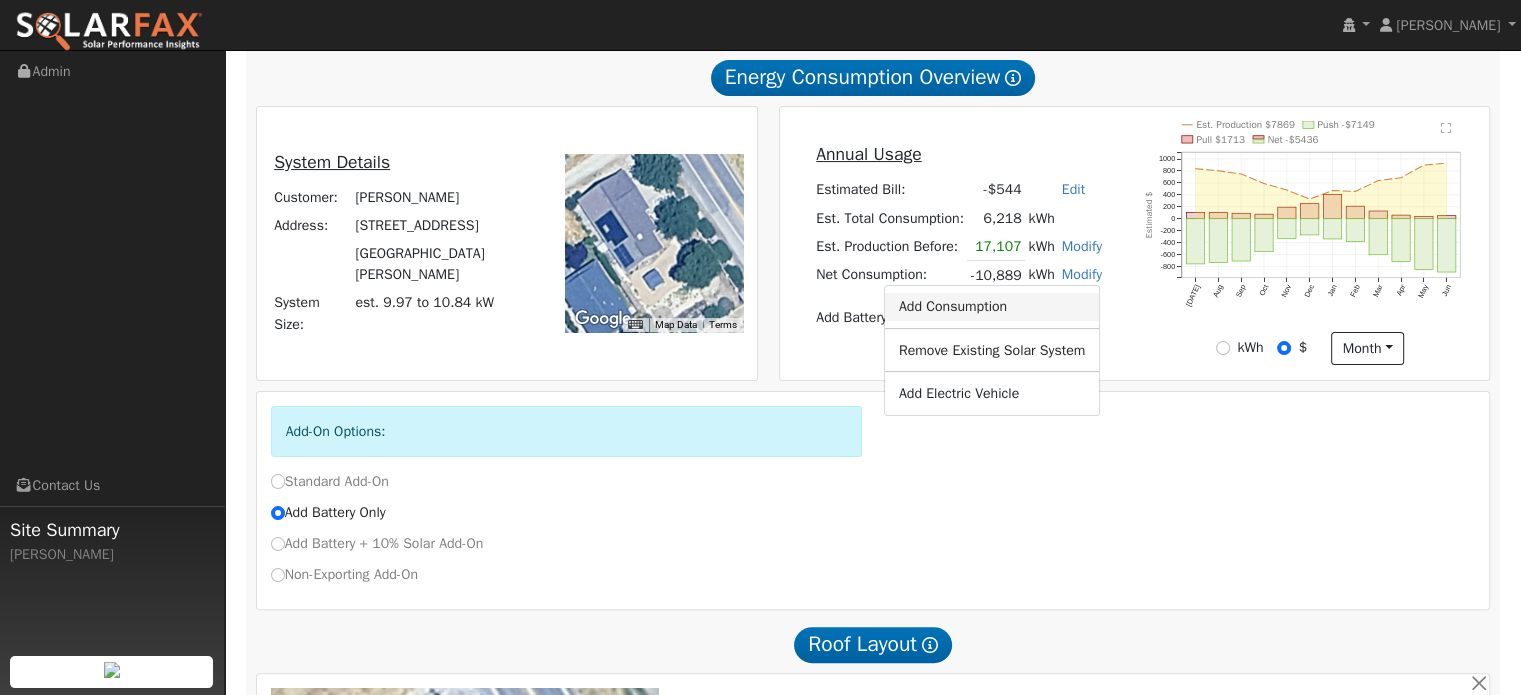 click on "Add Consumption" at bounding box center [992, 307] 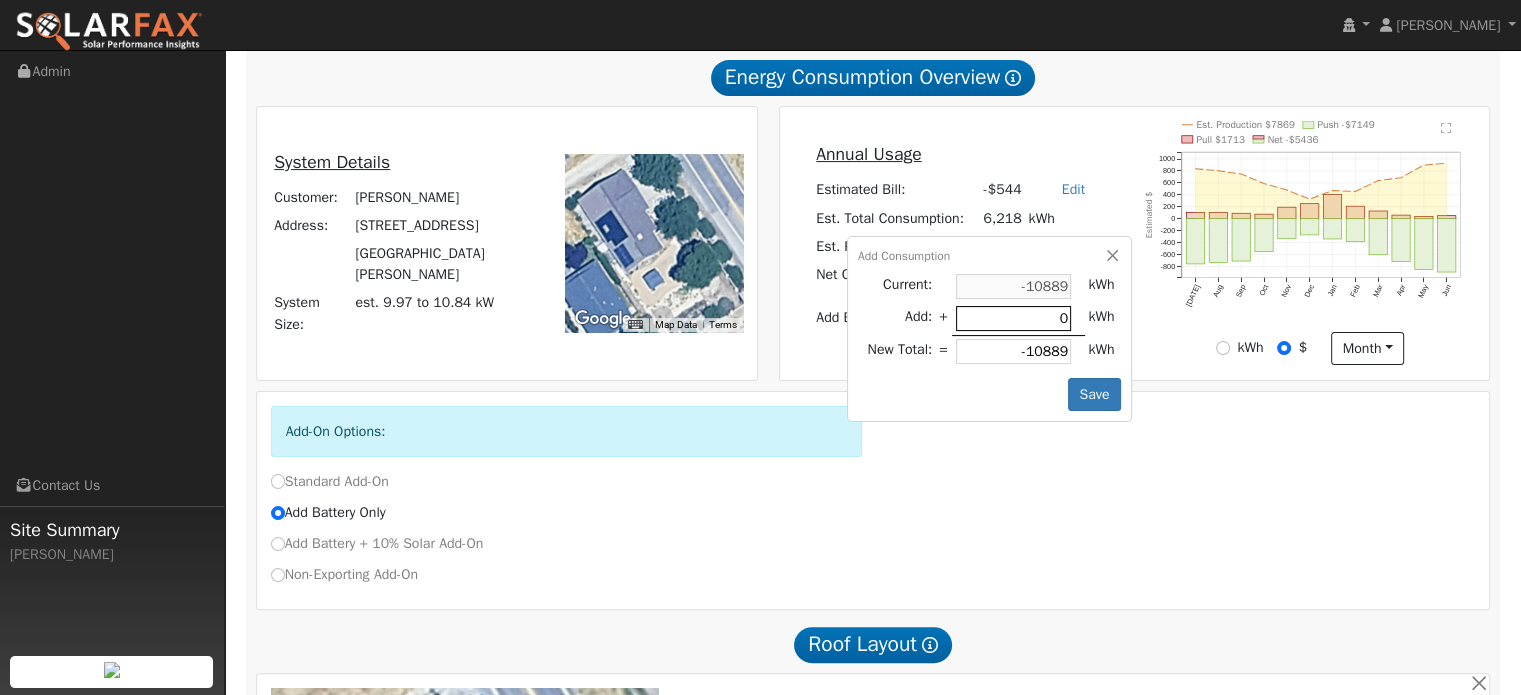 type on "2" 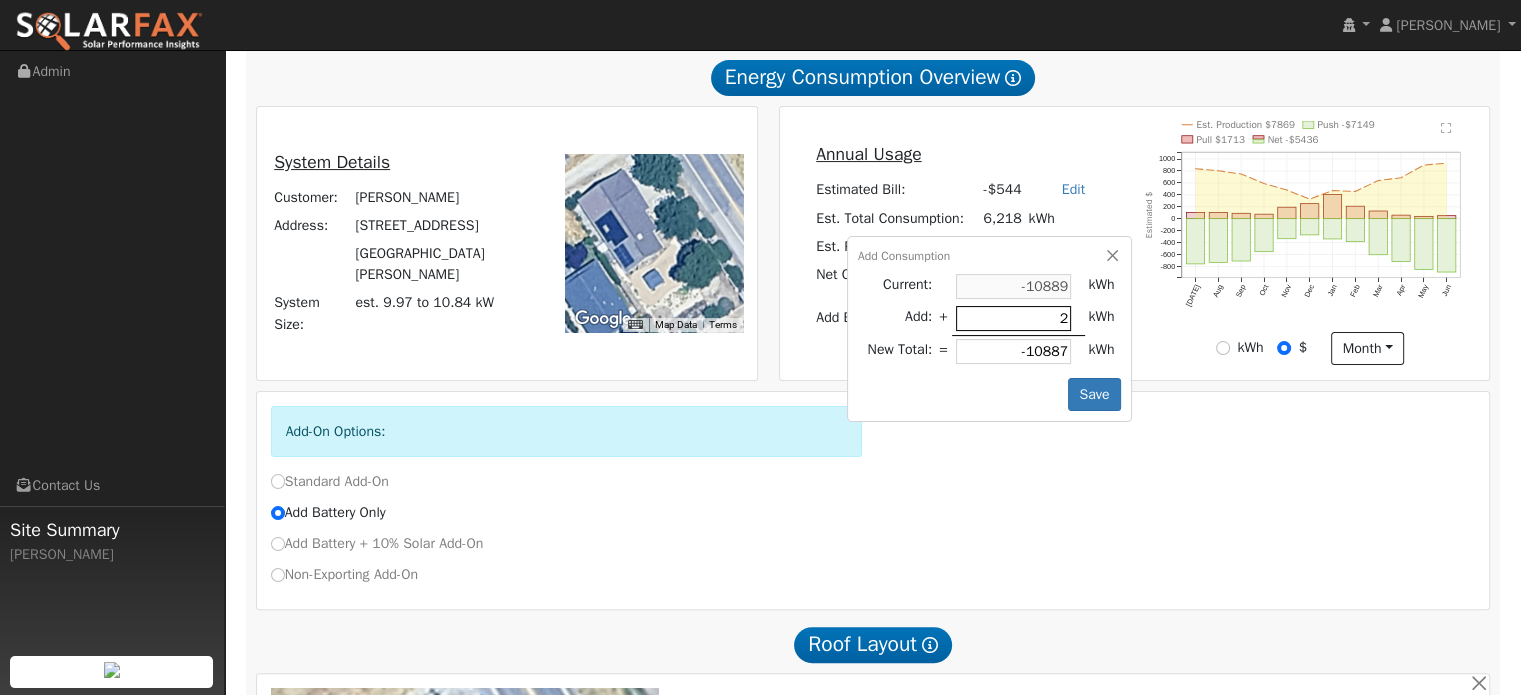 type on "20" 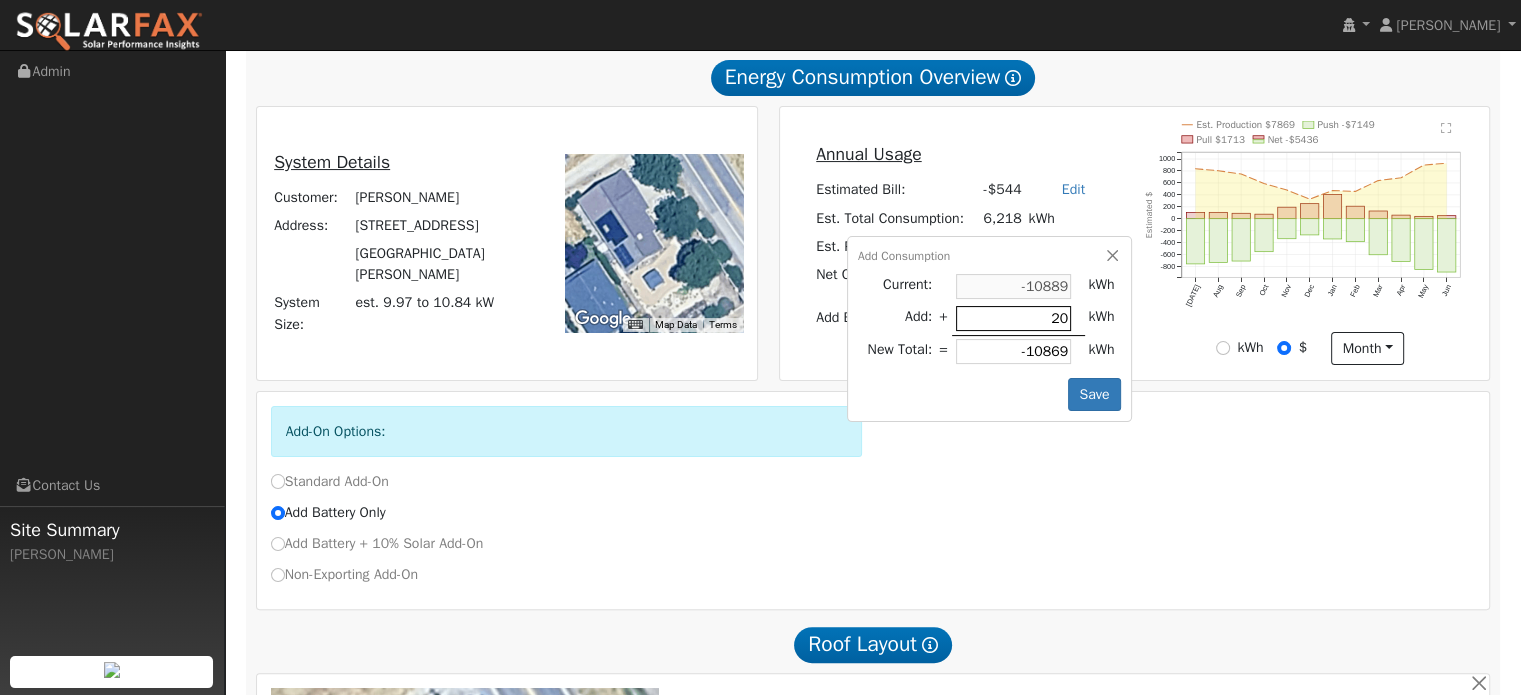 type on "200" 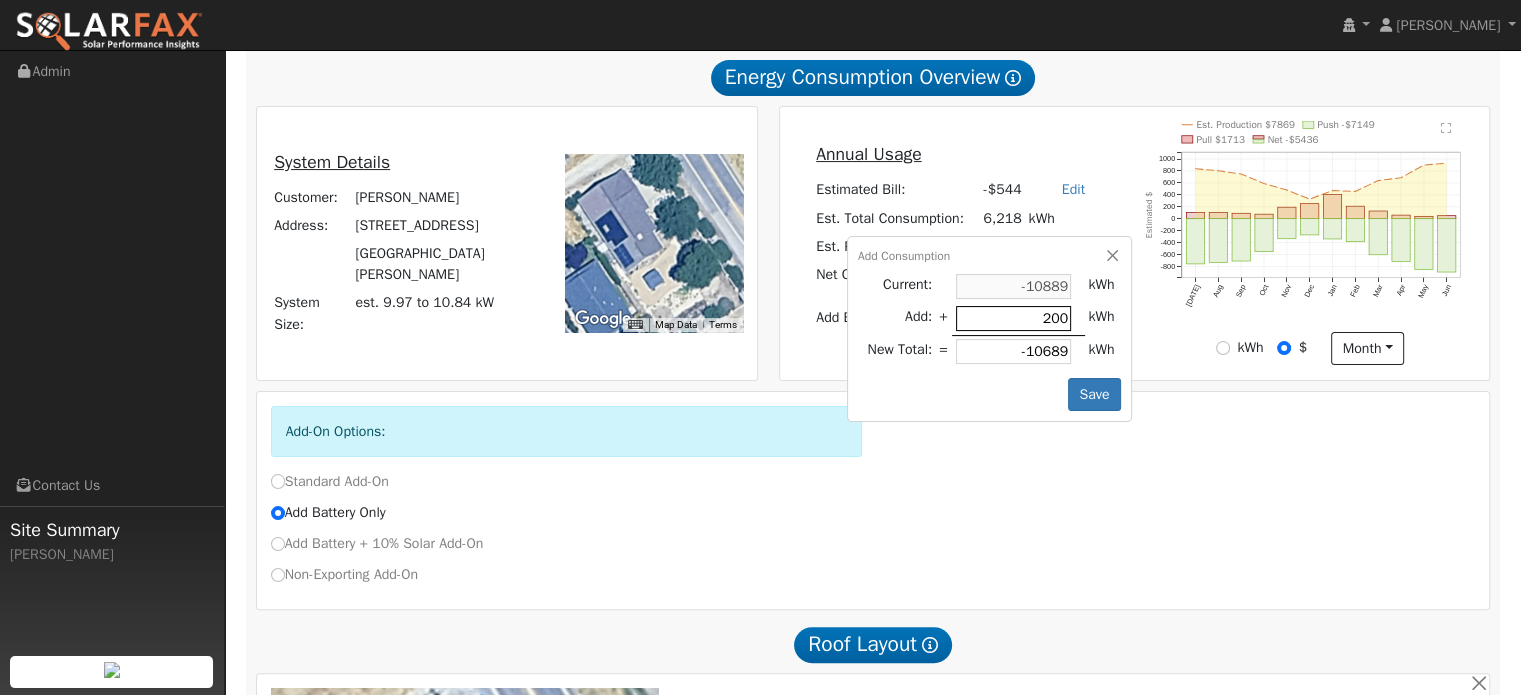 type on "2000" 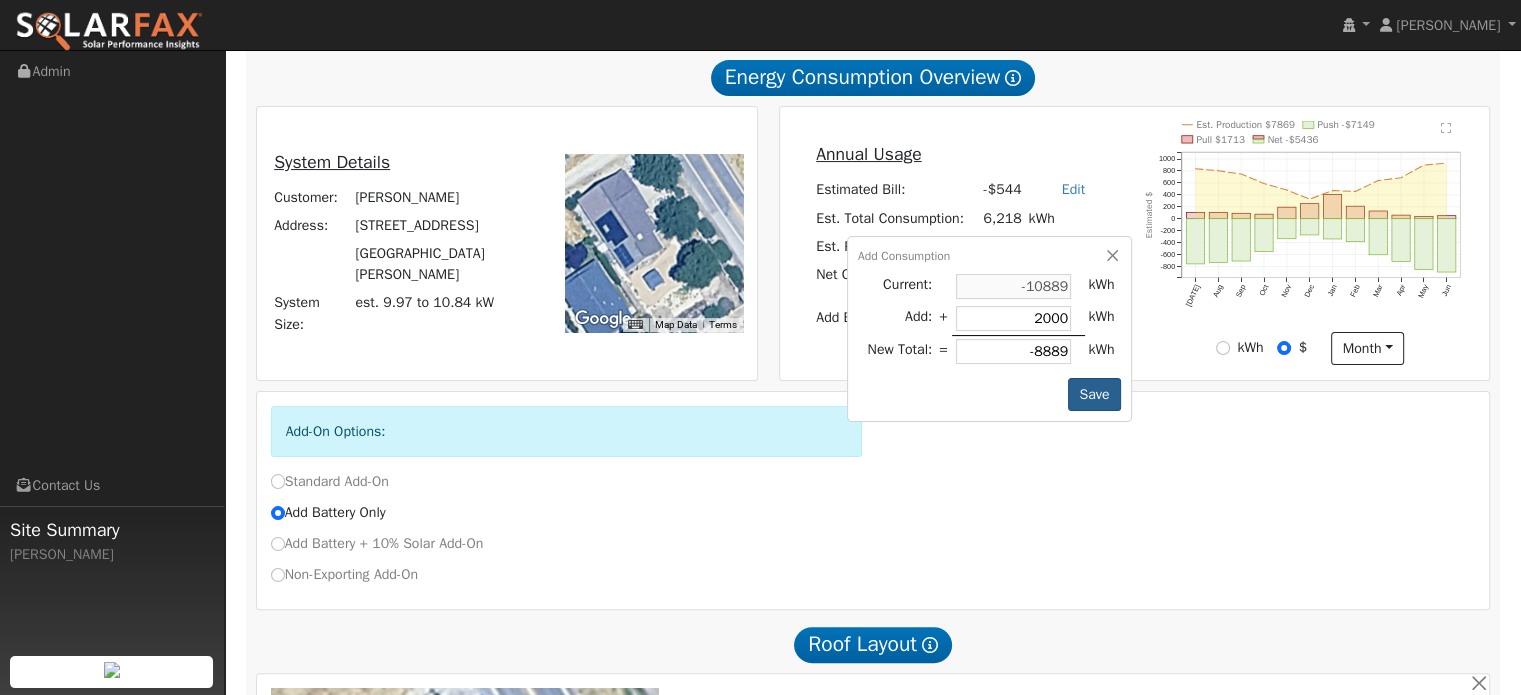 type on "2000" 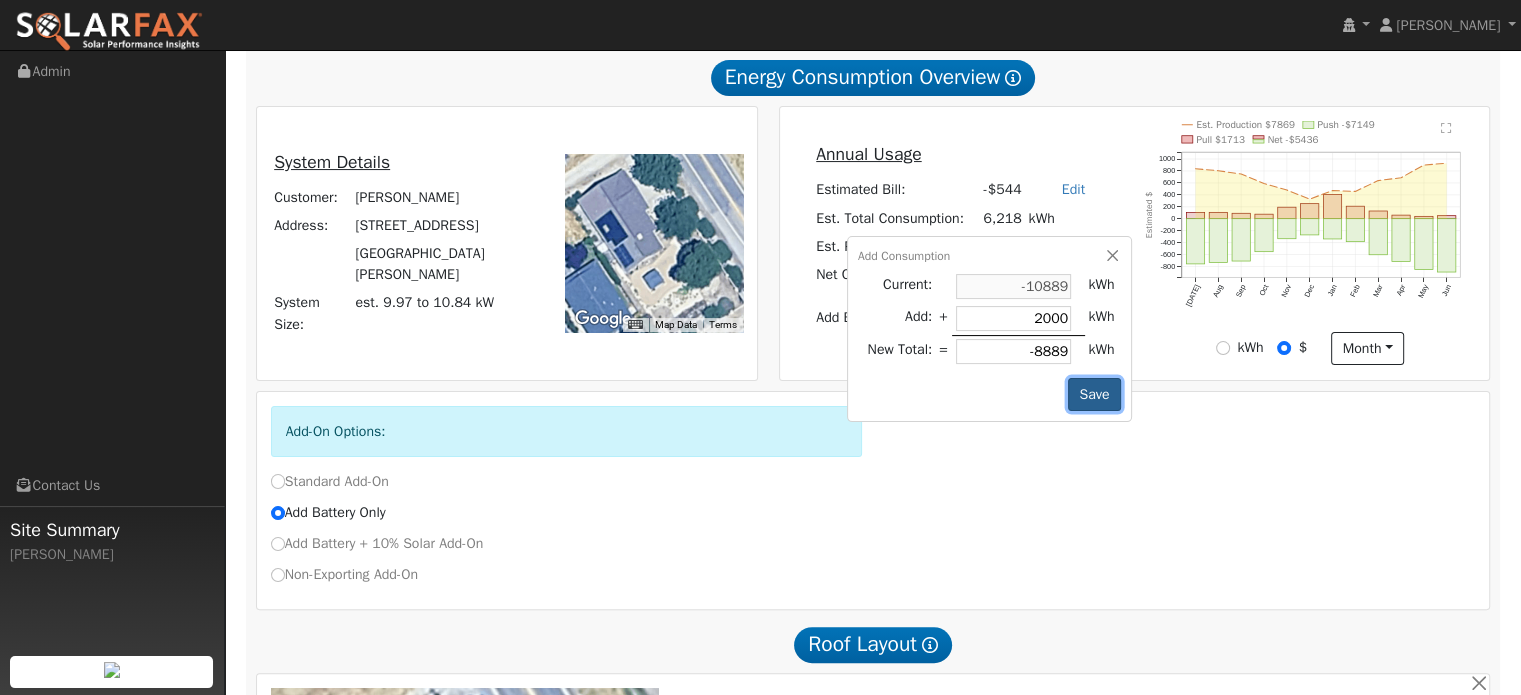 click on "Save" at bounding box center (1094, 395) 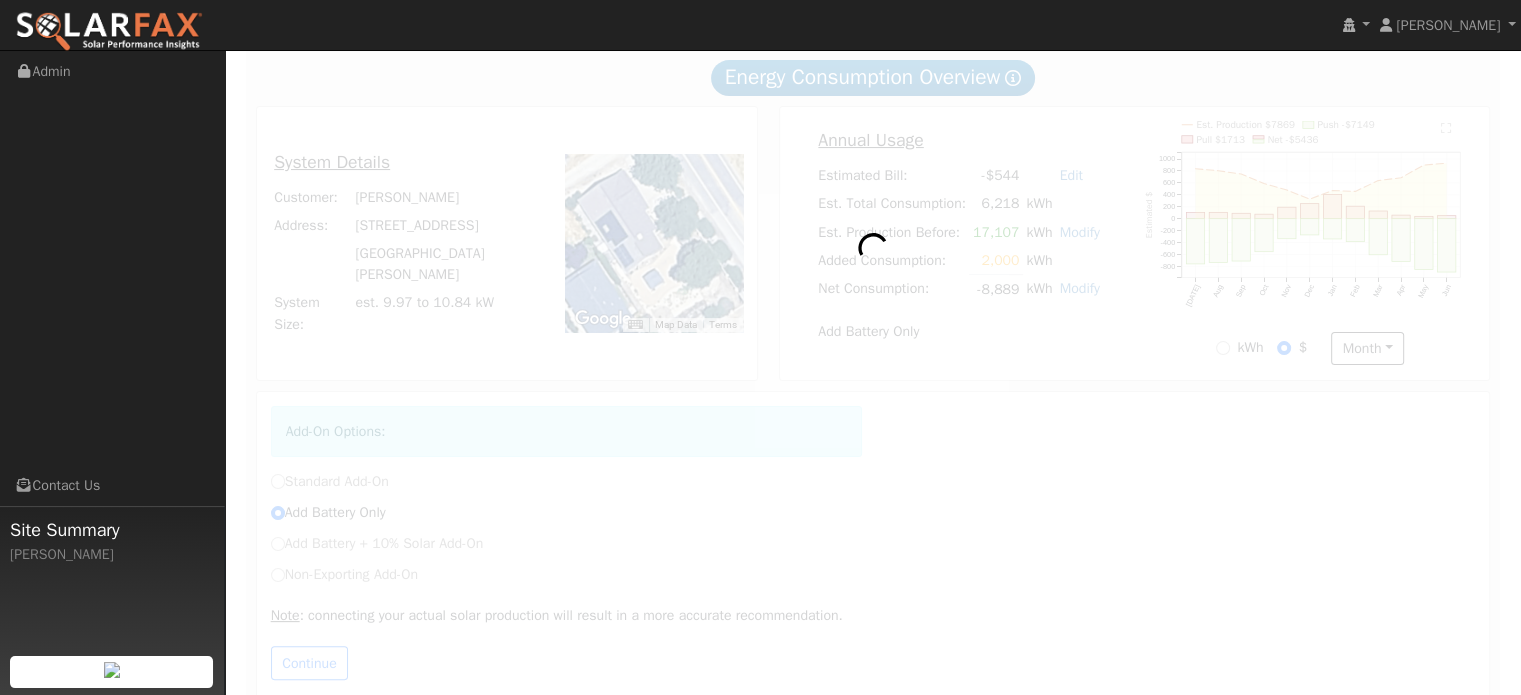 radio on "true" 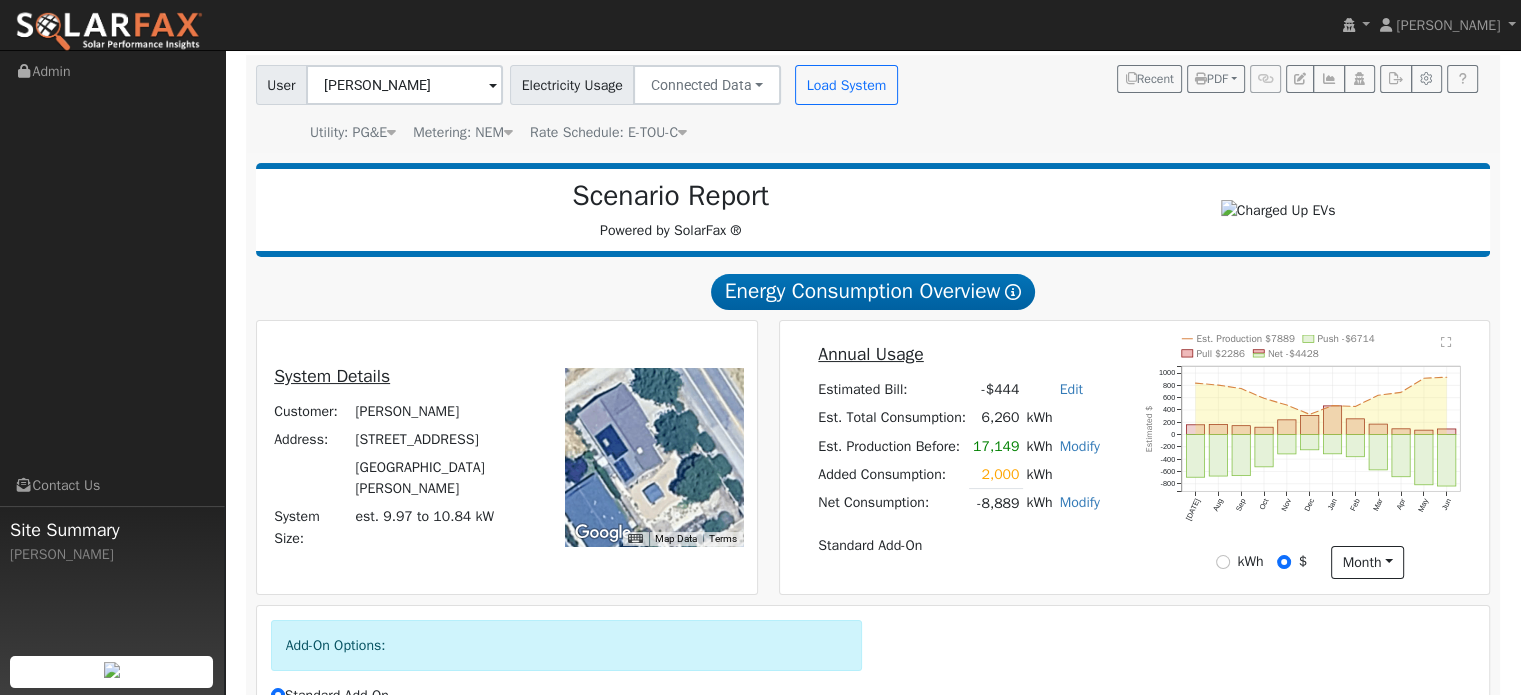 scroll, scrollTop: 377, scrollLeft: 0, axis: vertical 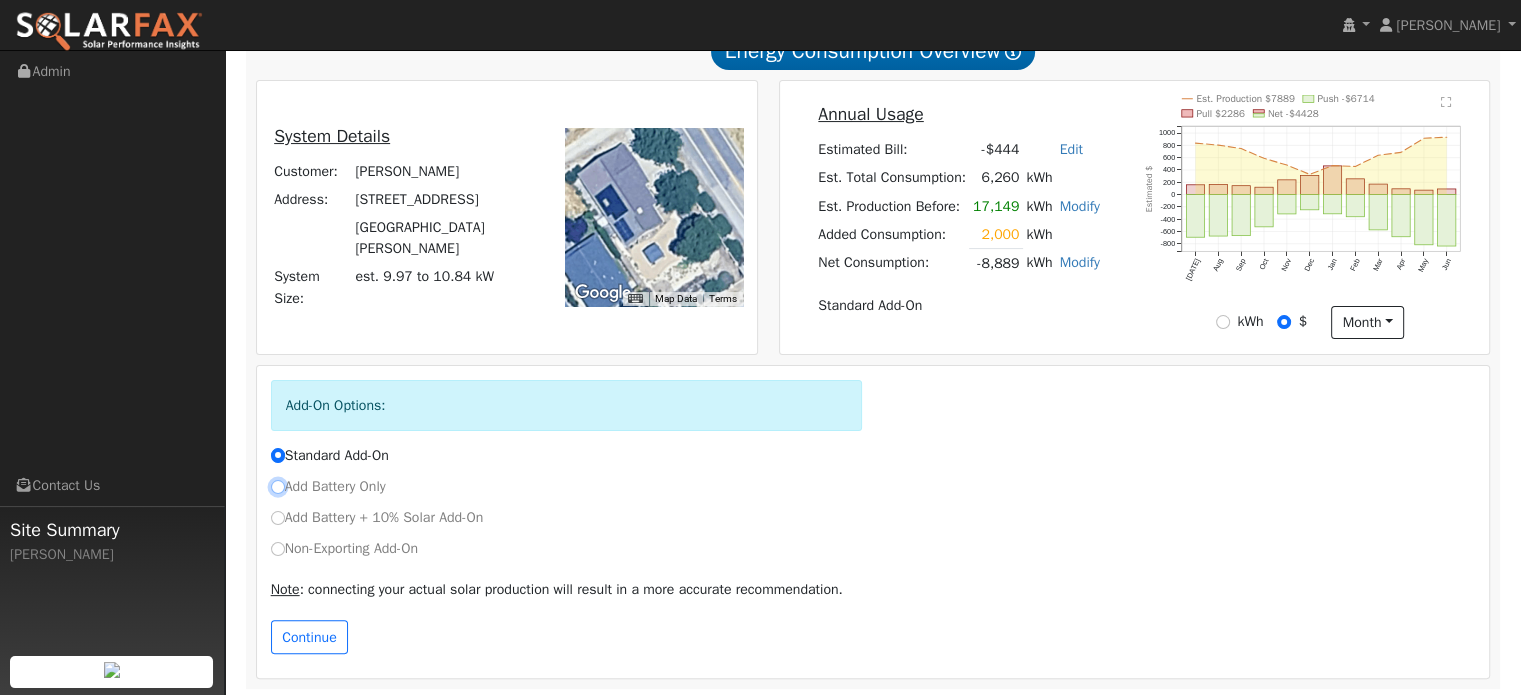 click on "Add Battery Only" at bounding box center [278, 487] 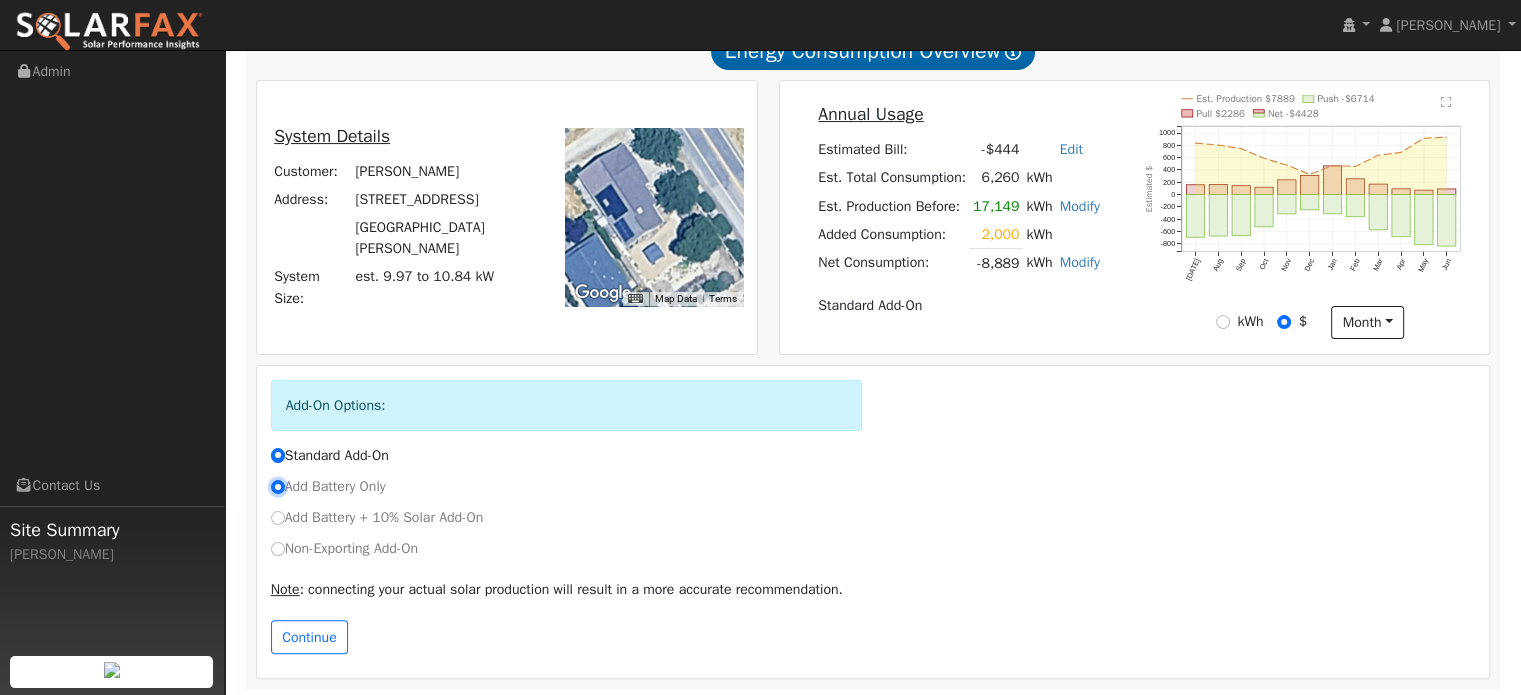 radio on "false" 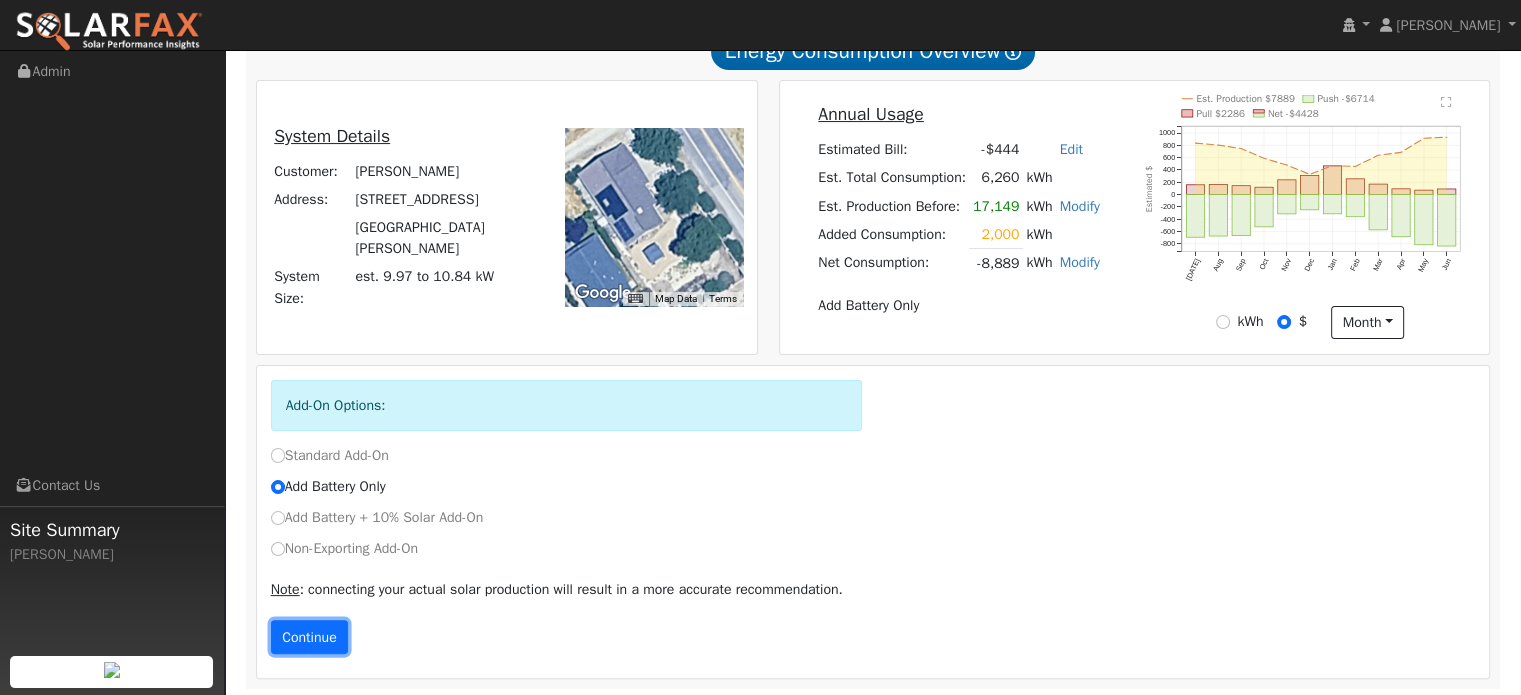 click on "Continue" at bounding box center [310, 637] 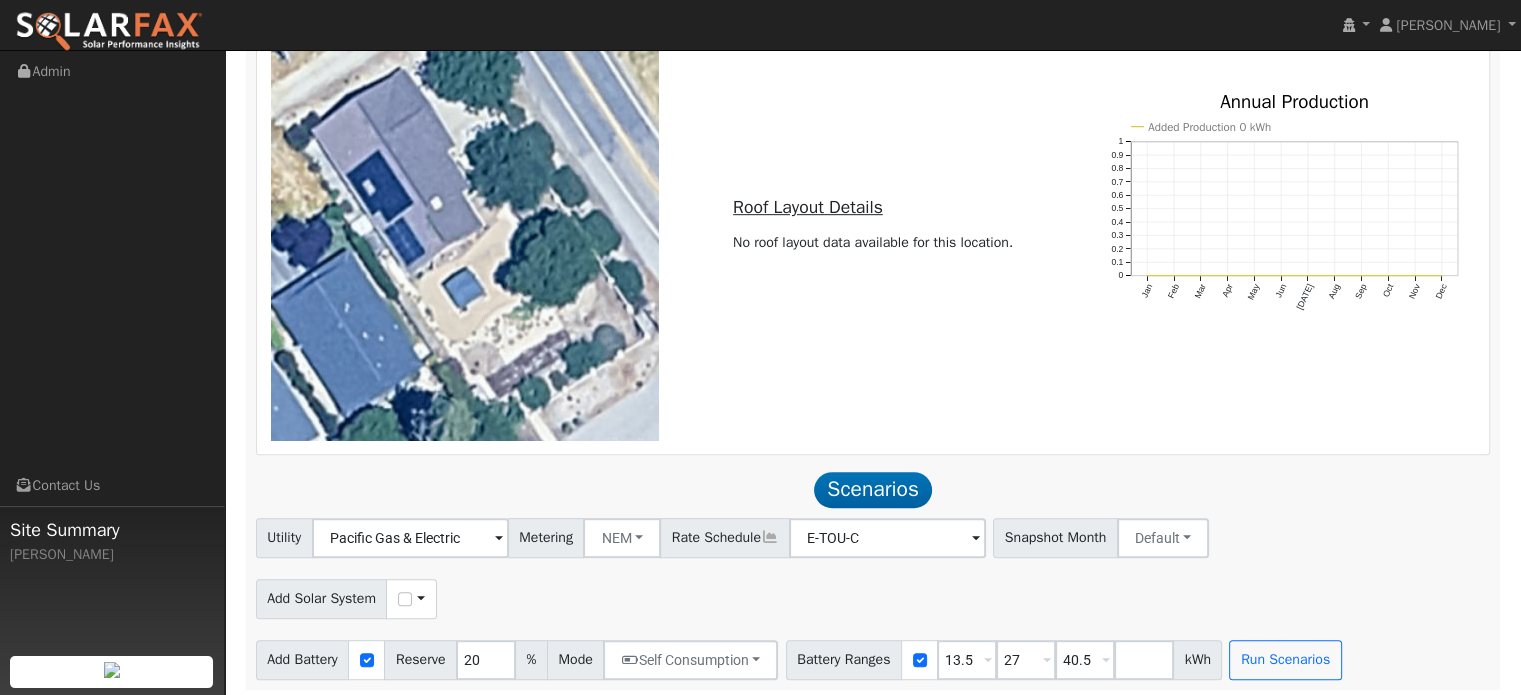 scroll, scrollTop: 1051, scrollLeft: 0, axis: vertical 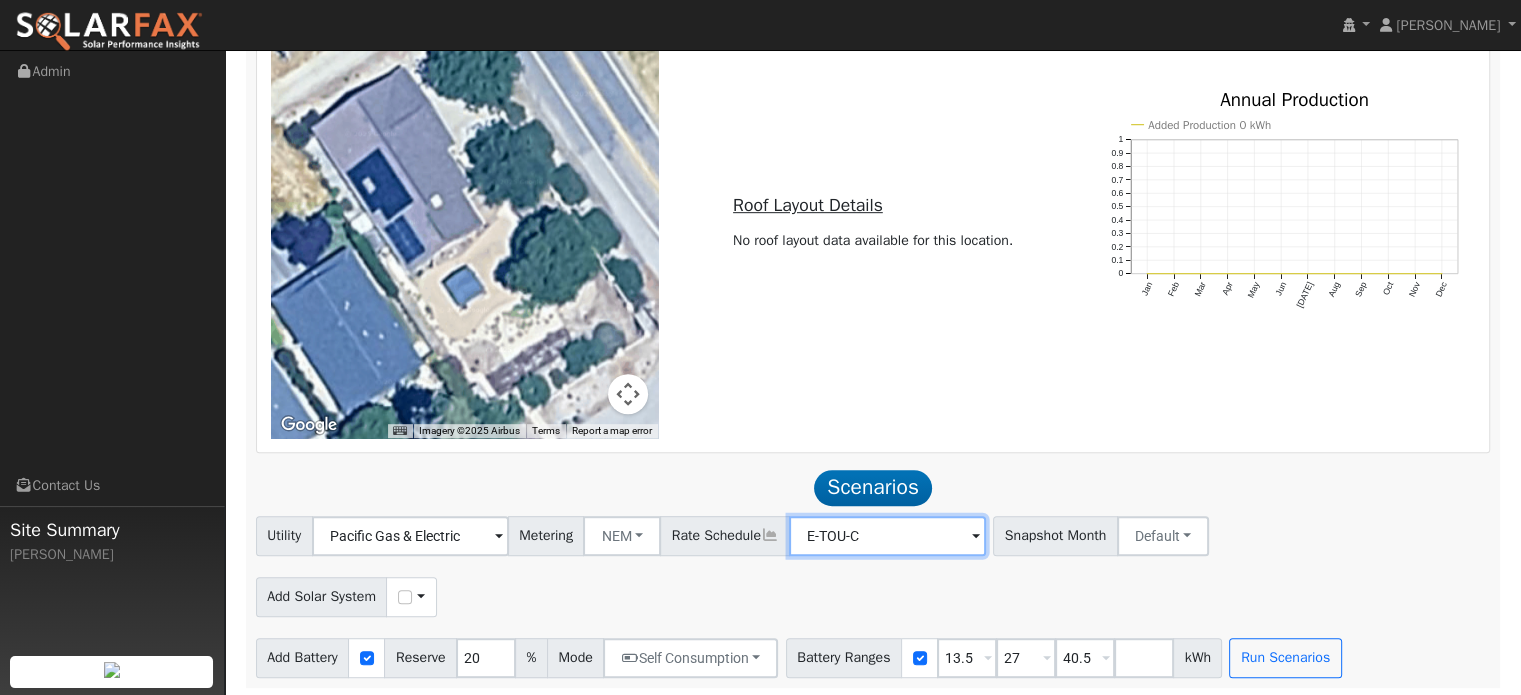 click on "E-TOU-C" at bounding box center [410, 536] 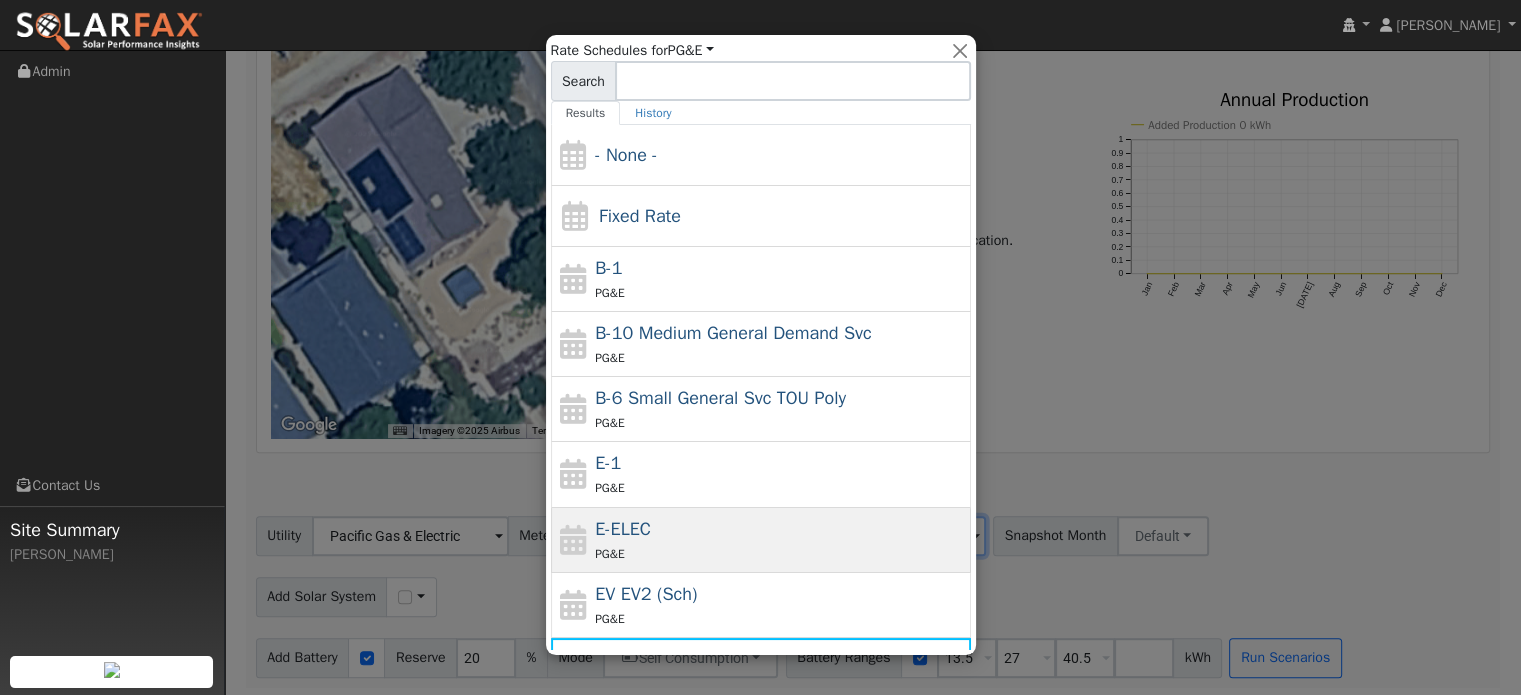 click on "E-ELEC PG&E" at bounding box center (780, 540) 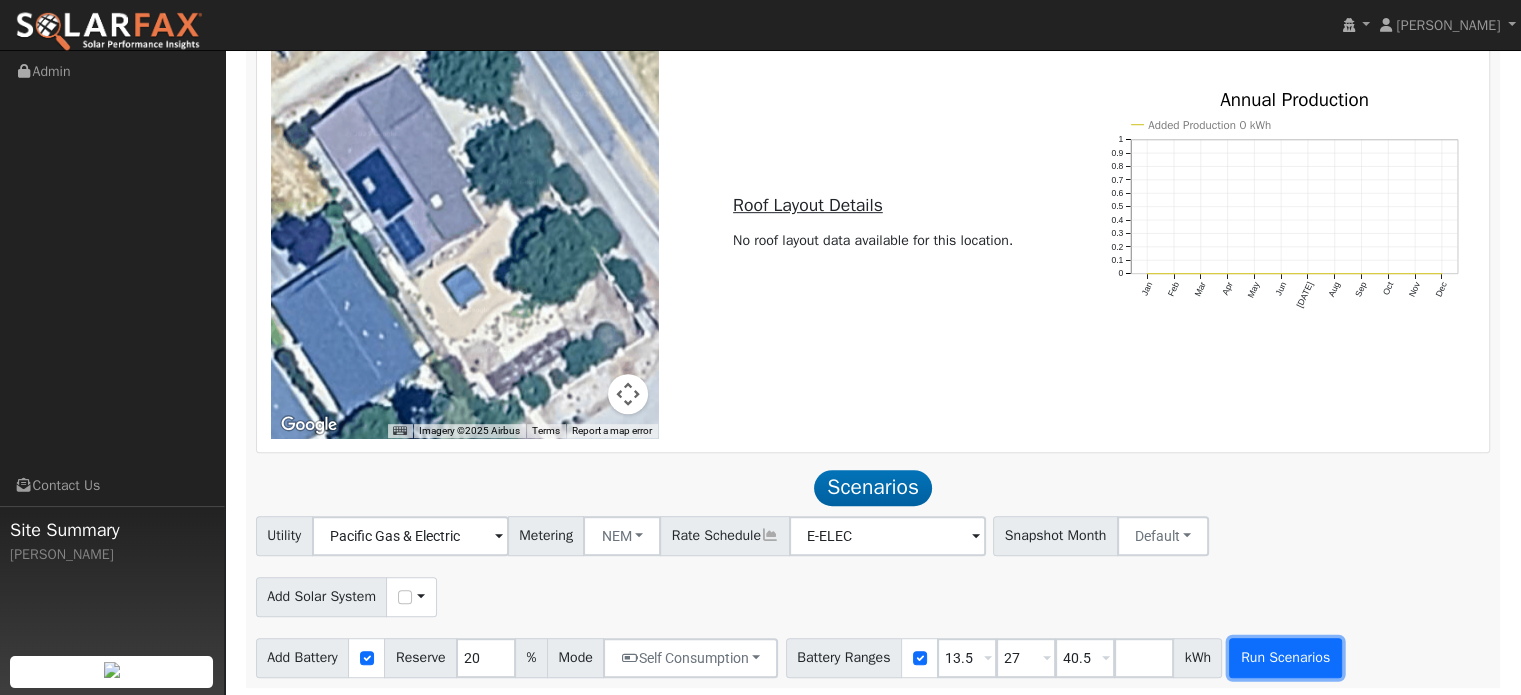 click on "Run Scenarios" at bounding box center (1285, 658) 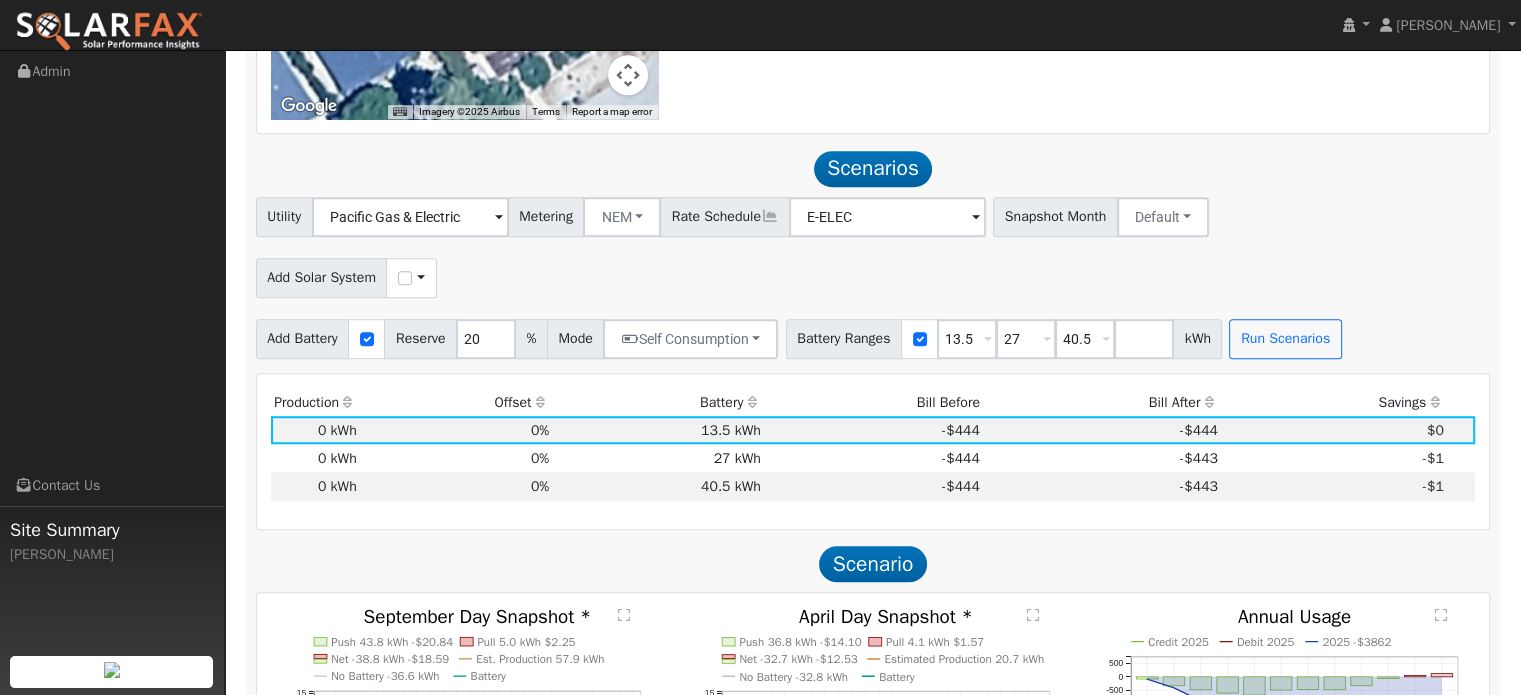 scroll, scrollTop: 1356, scrollLeft: 0, axis: vertical 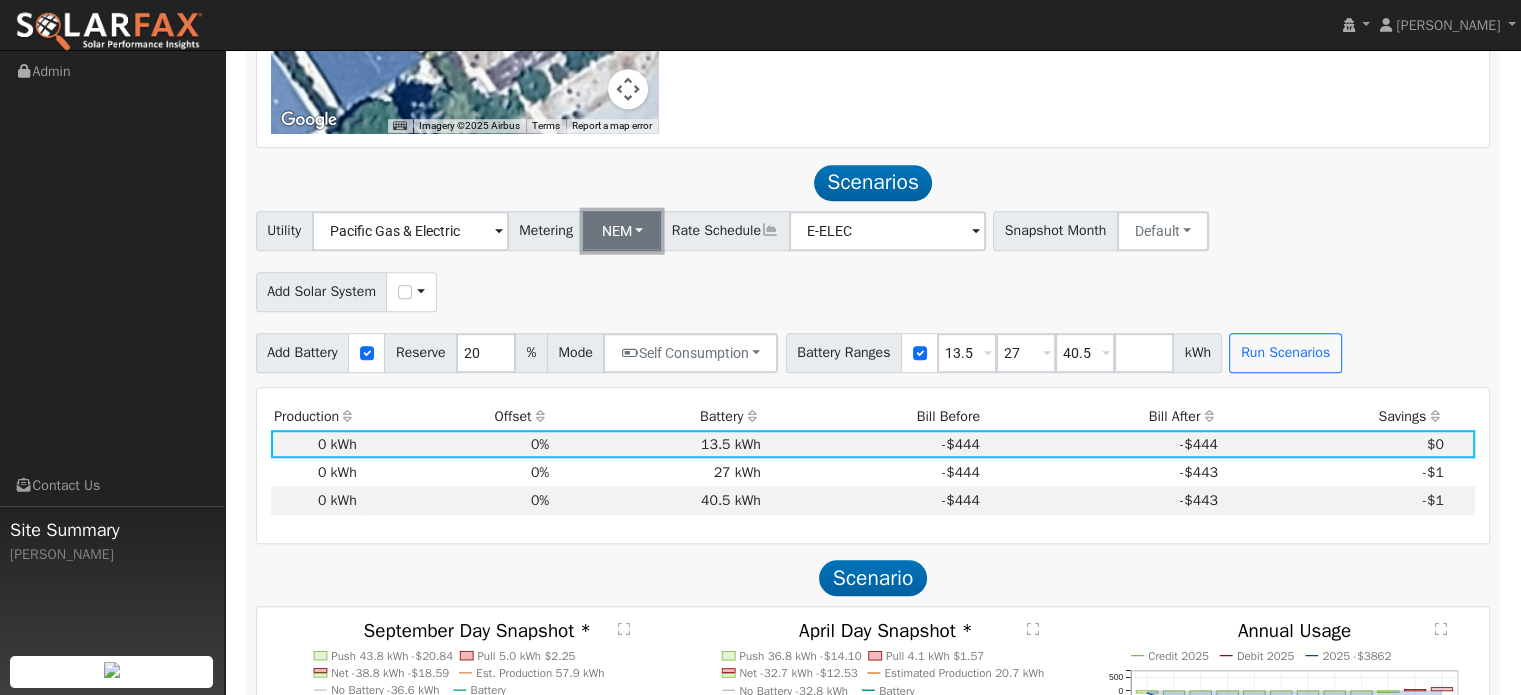 click on "NEM" at bounding box center (622, 231) 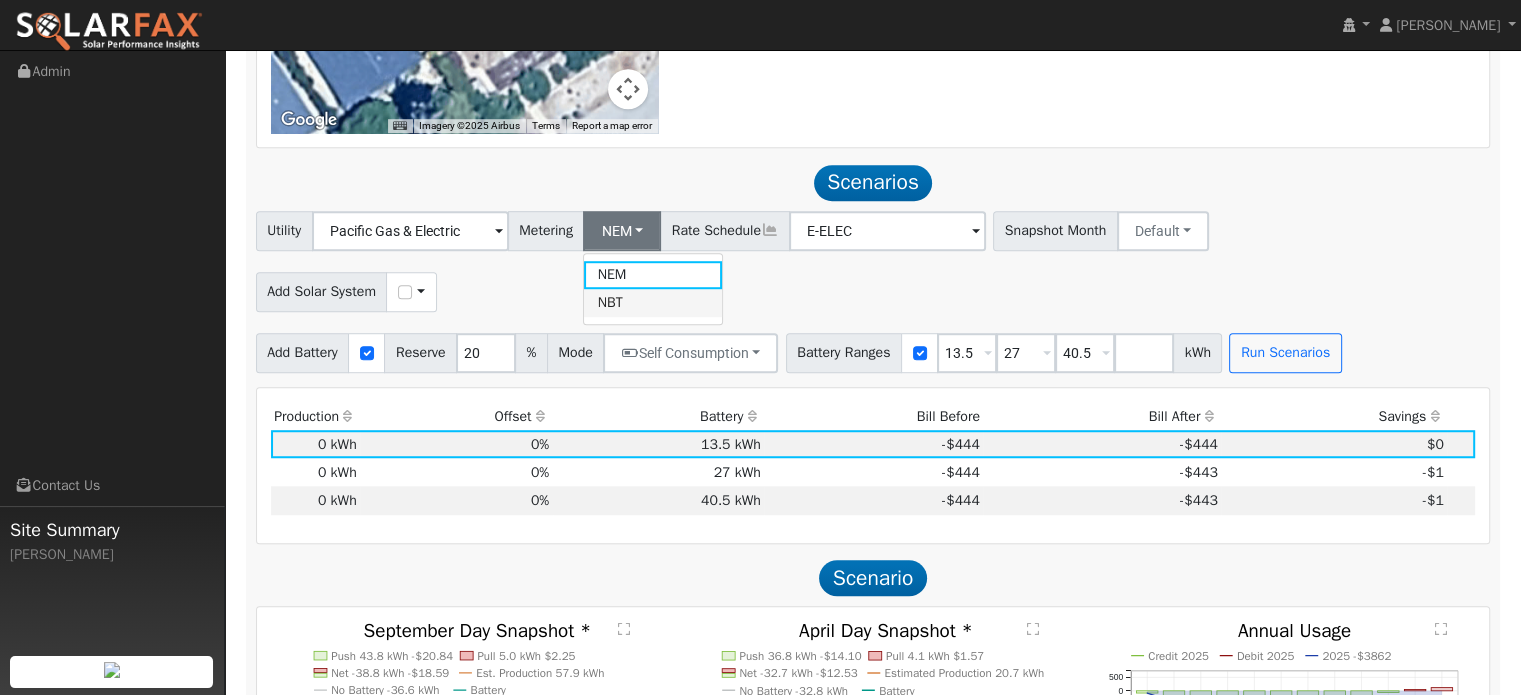 click on "NBT" at bounding box center (653, 303) 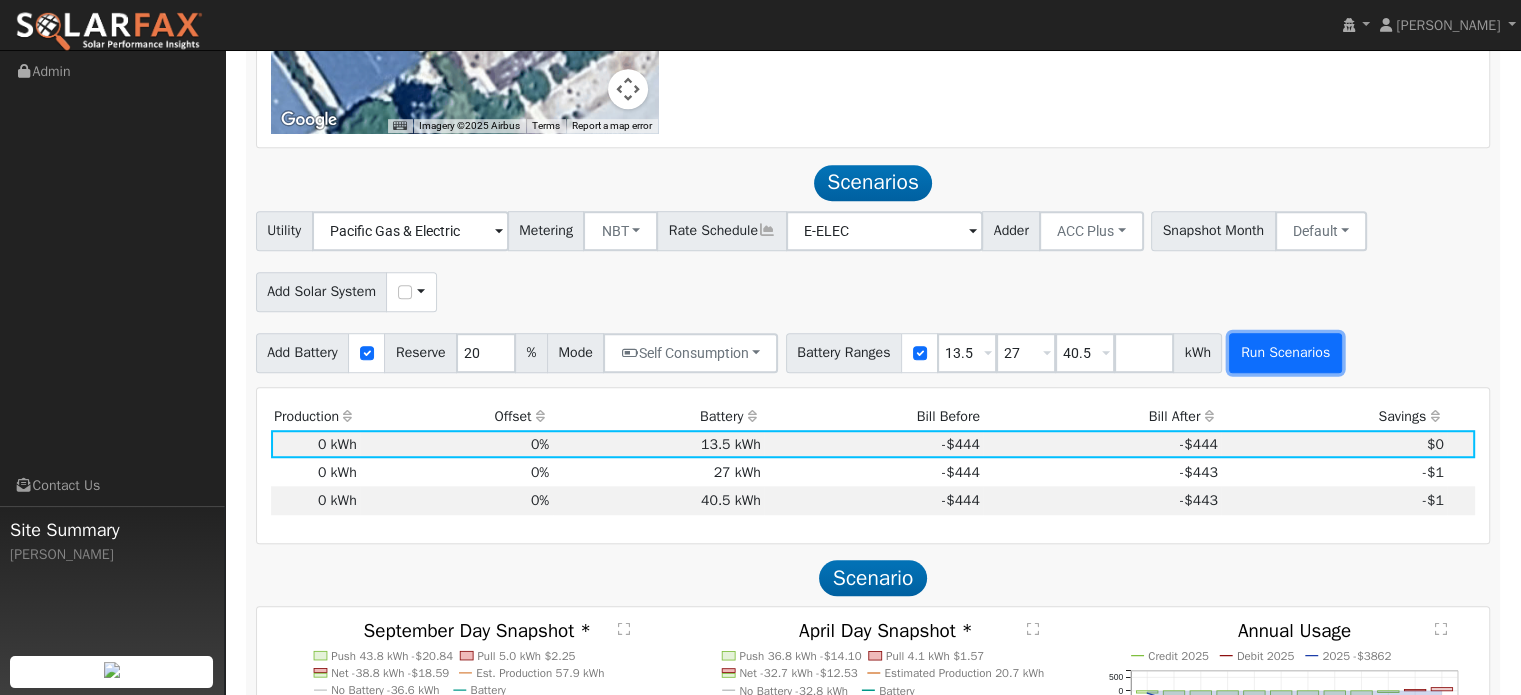 click on "Run Scenarios" at bounding box center [1285, 353] 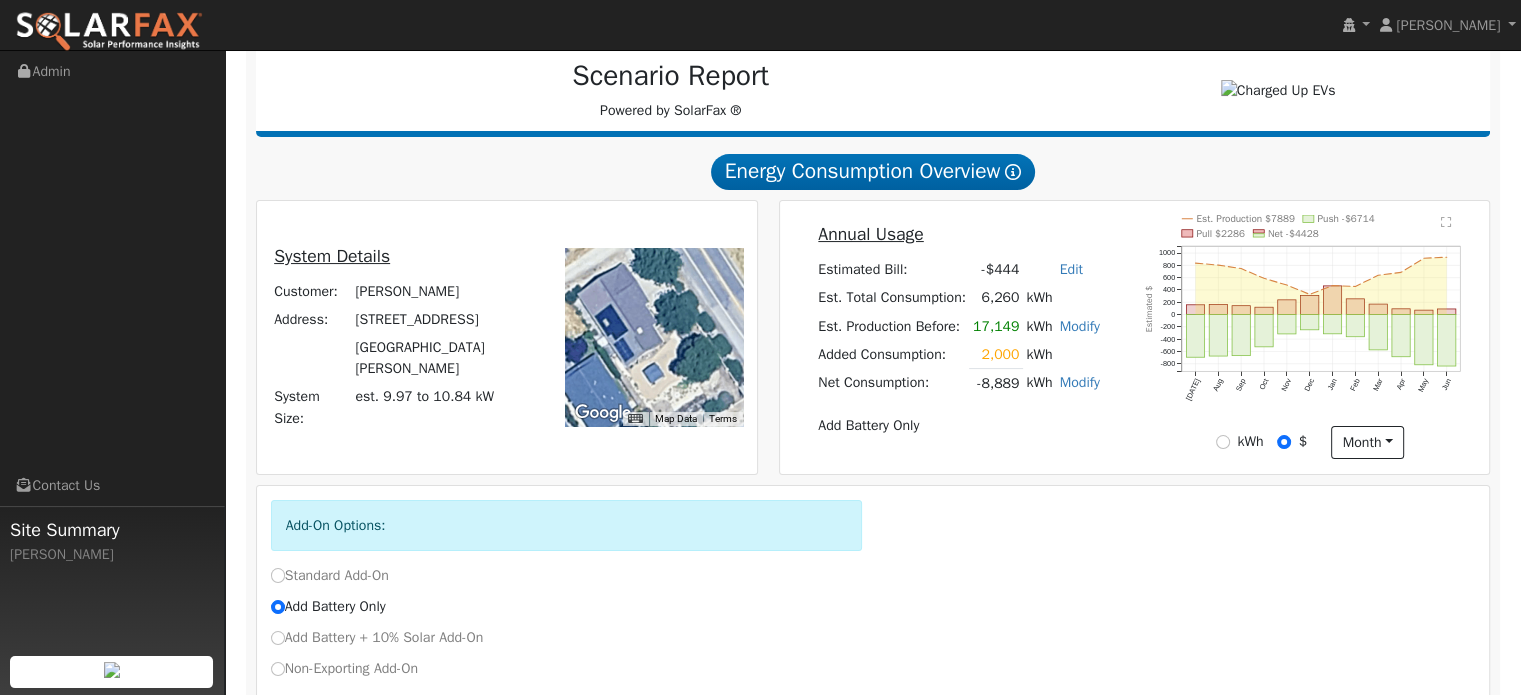 scroll, scrollTop: 256, scrollLeft: 0, axis: vertical 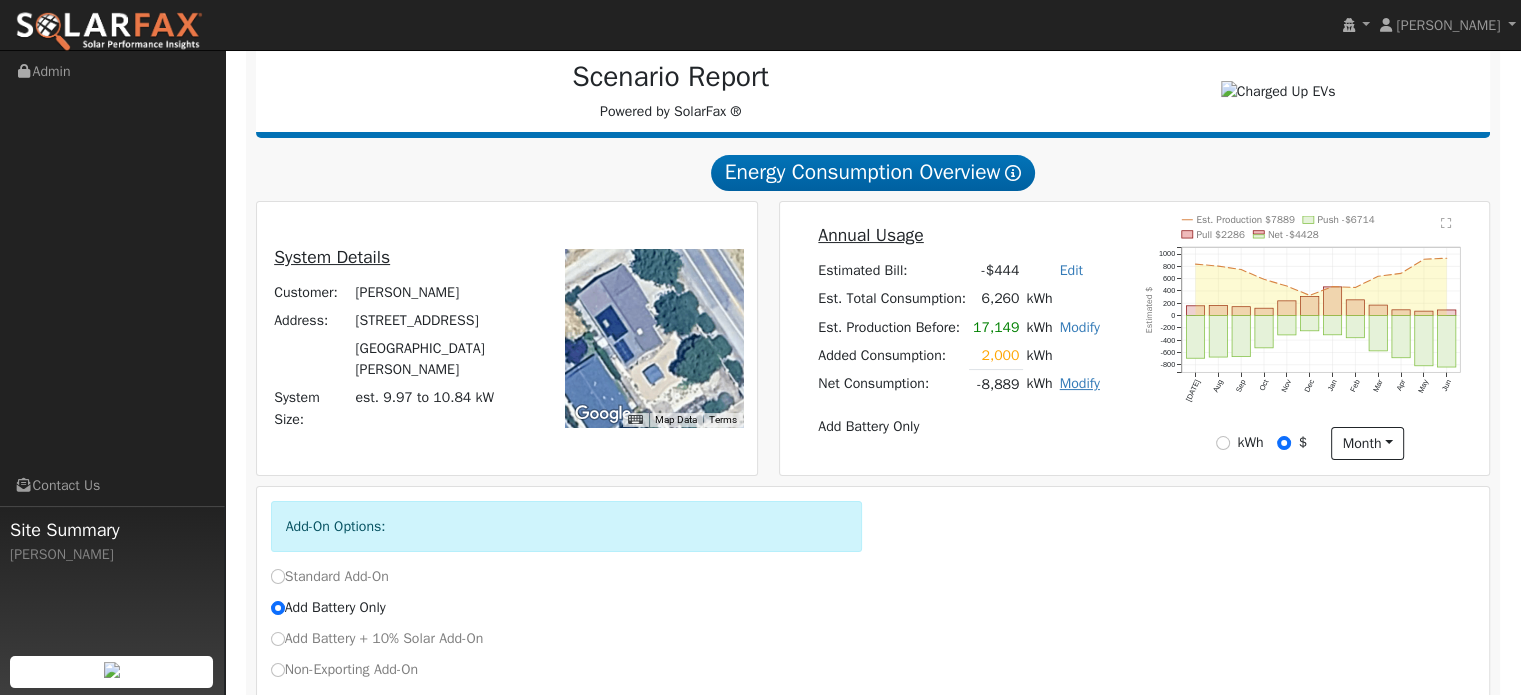 click on "Modify" at bounding box center [1080, 383] 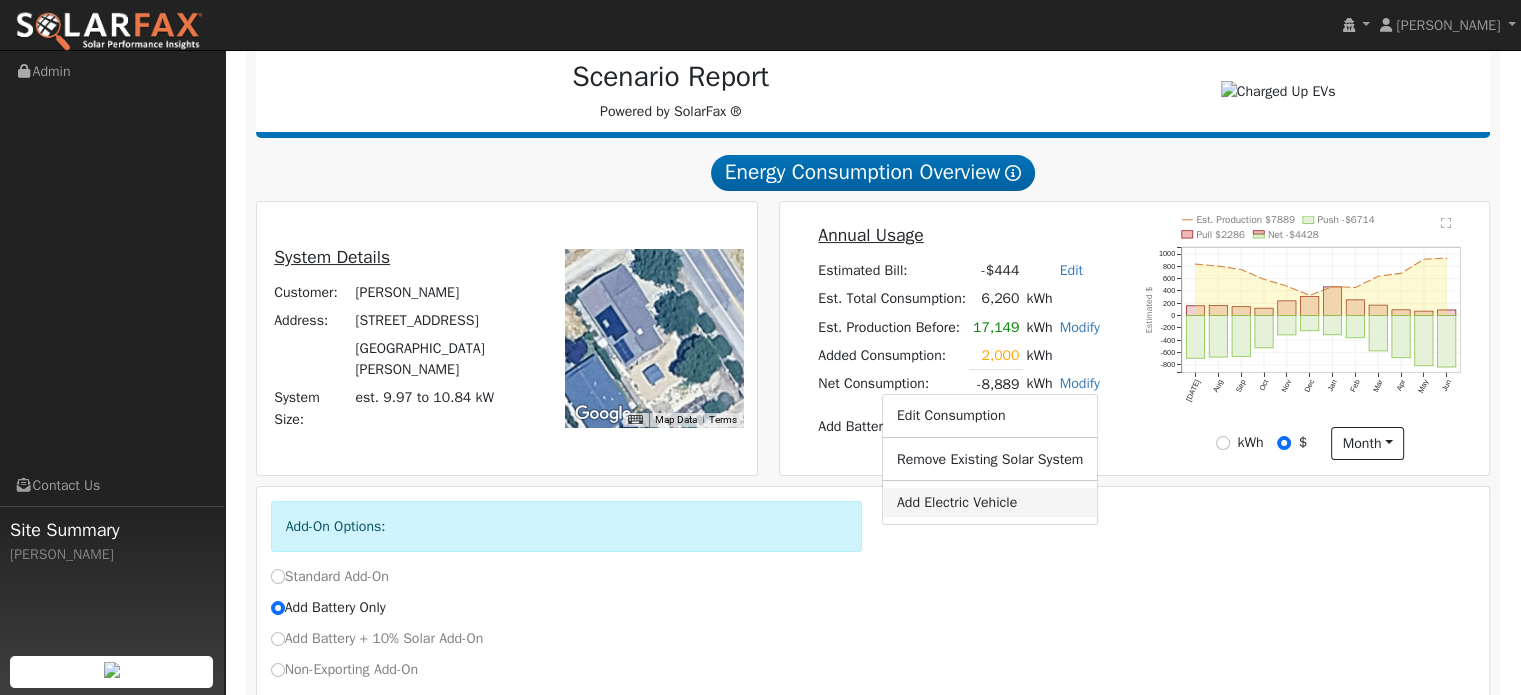 click on "Add Electric Vehicle" at bounding box center (990, 502) 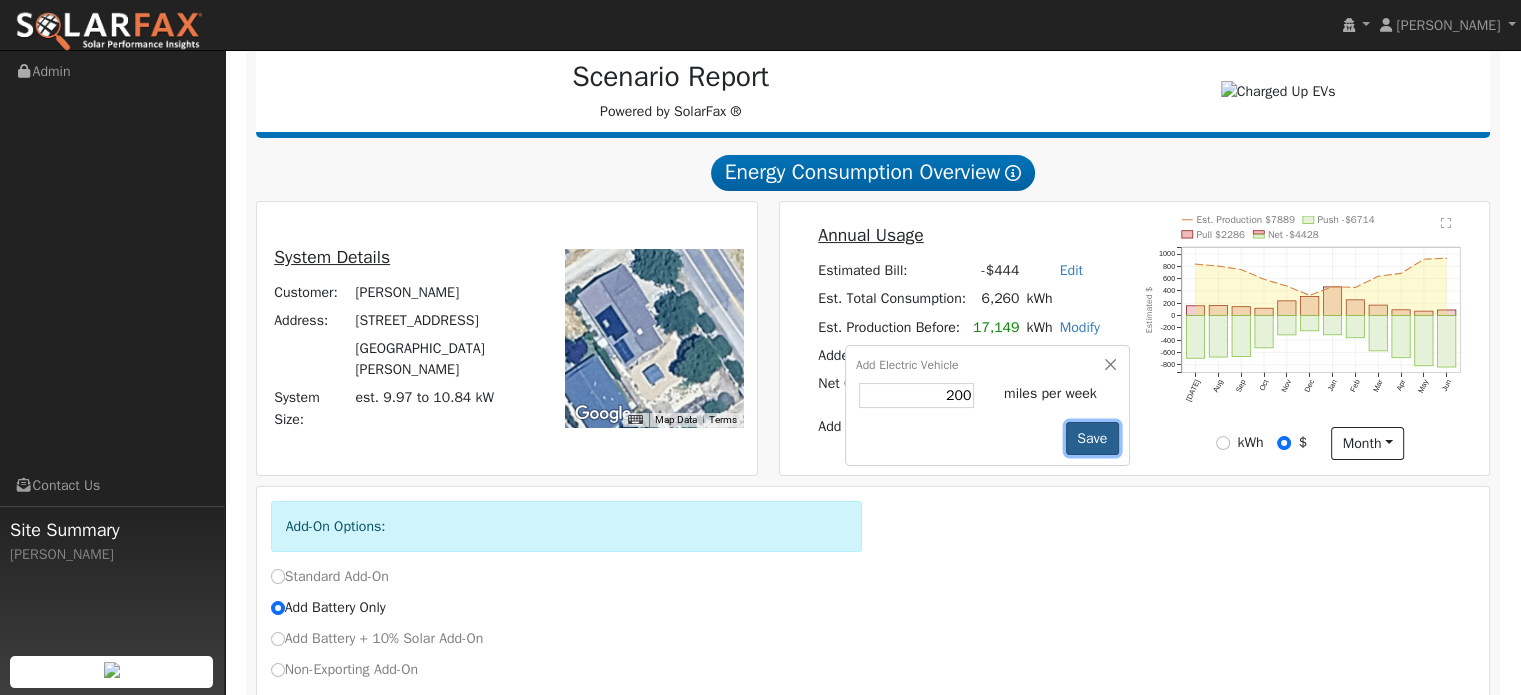 click on "Save" at bounding box center (1092, 439) 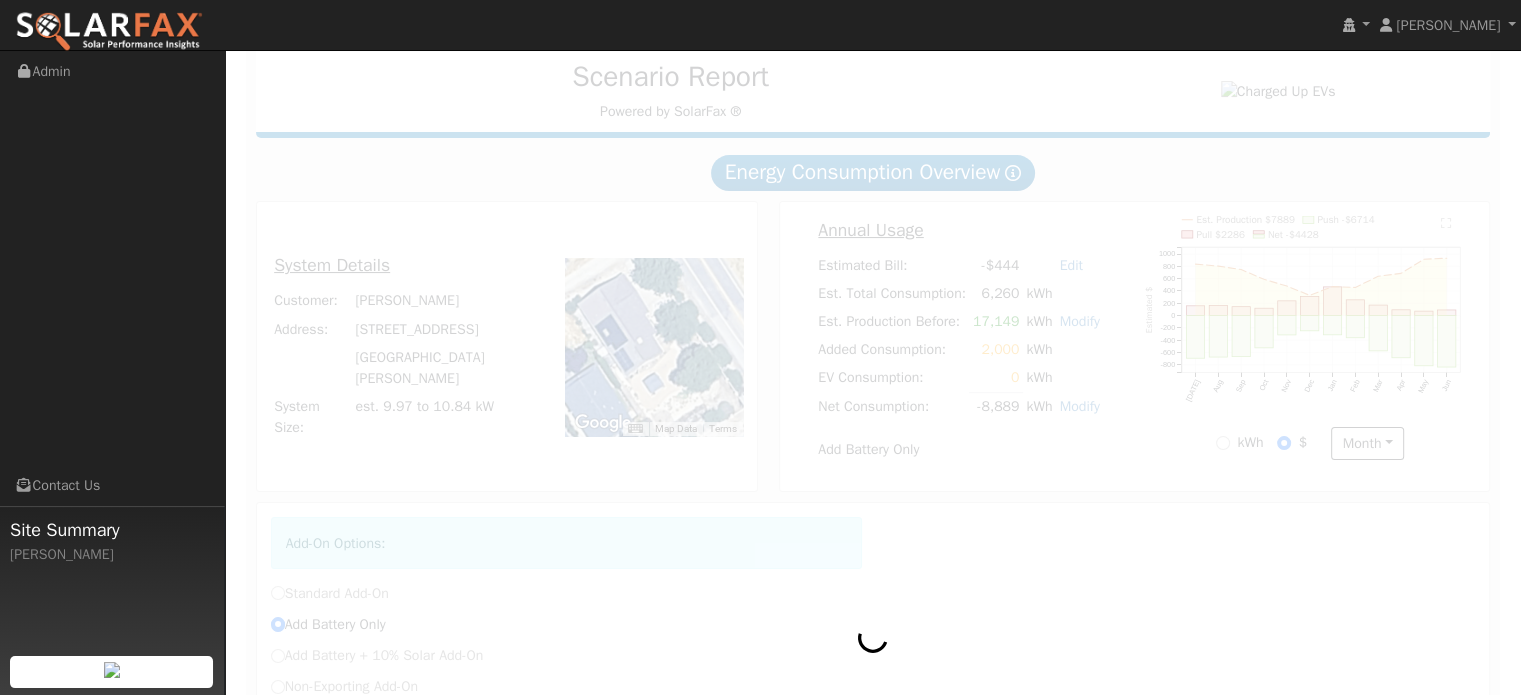 radio on "true" 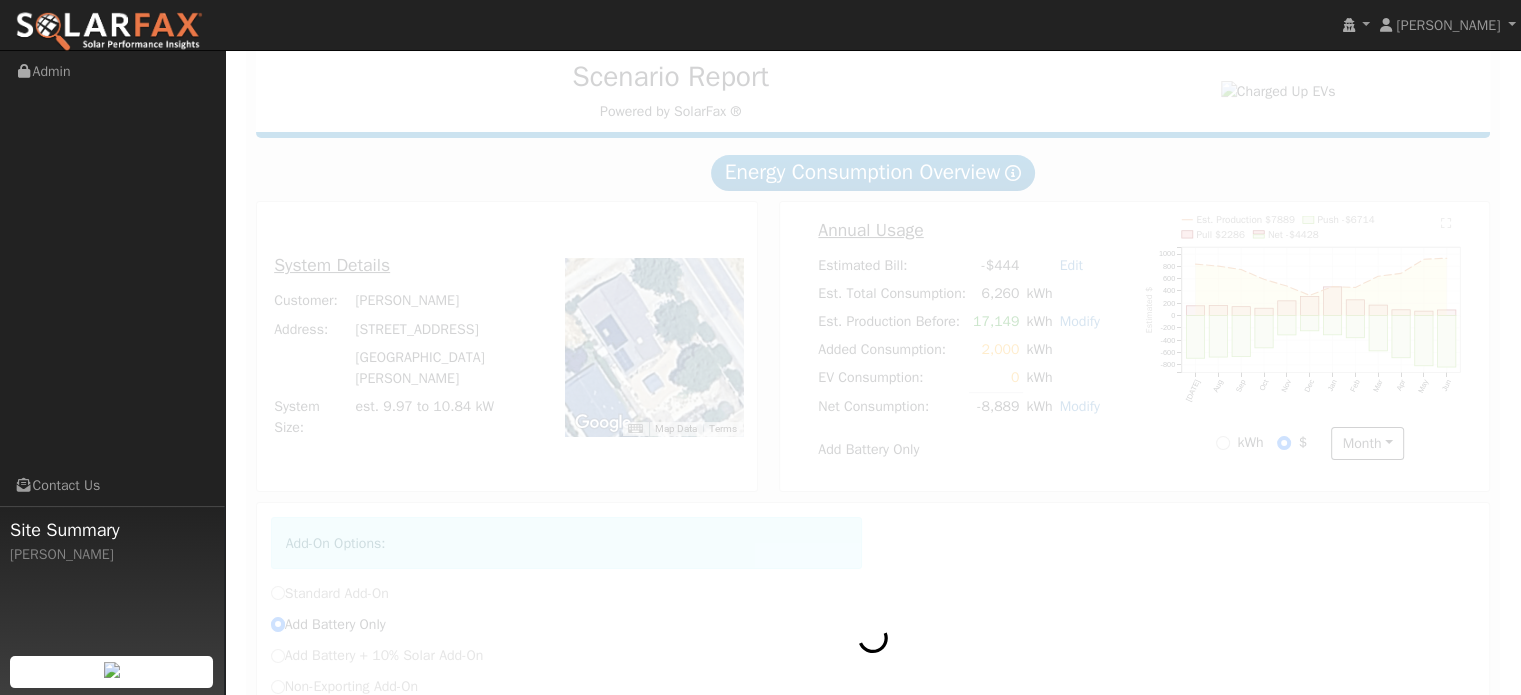 radio on "false" 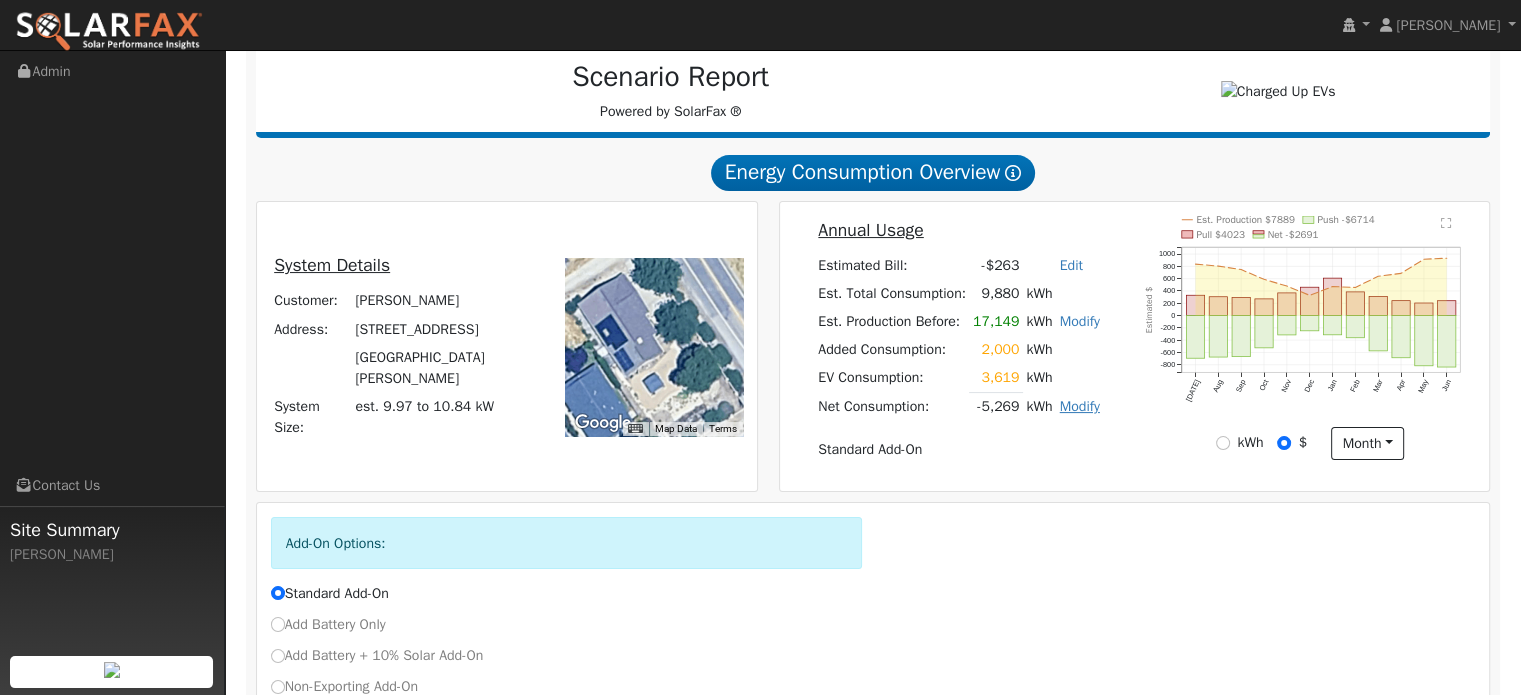 click on "Modify" at bounding box center (1080, 406) 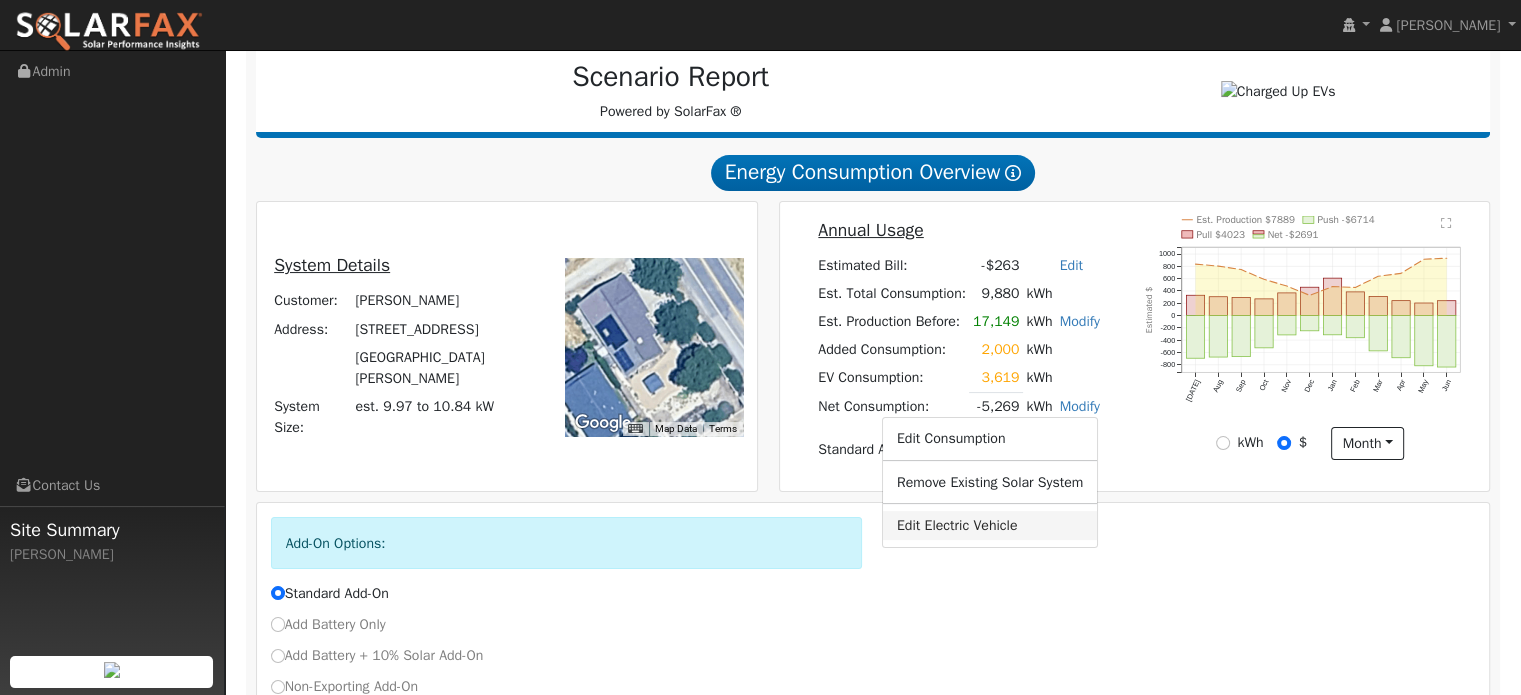 click on "Edit Electric Vehicle" at bounding box center (990, 525) 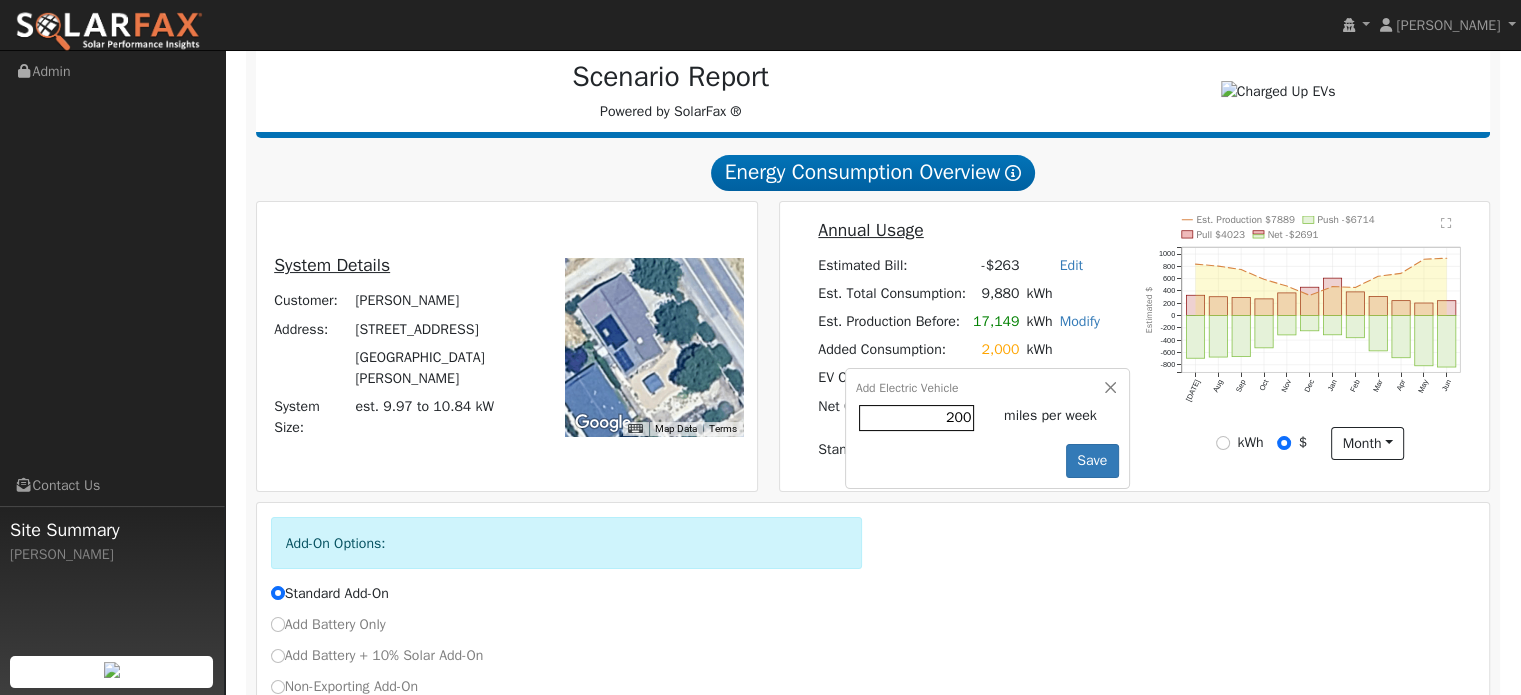 click on "200" at bounding box center (916, 417) 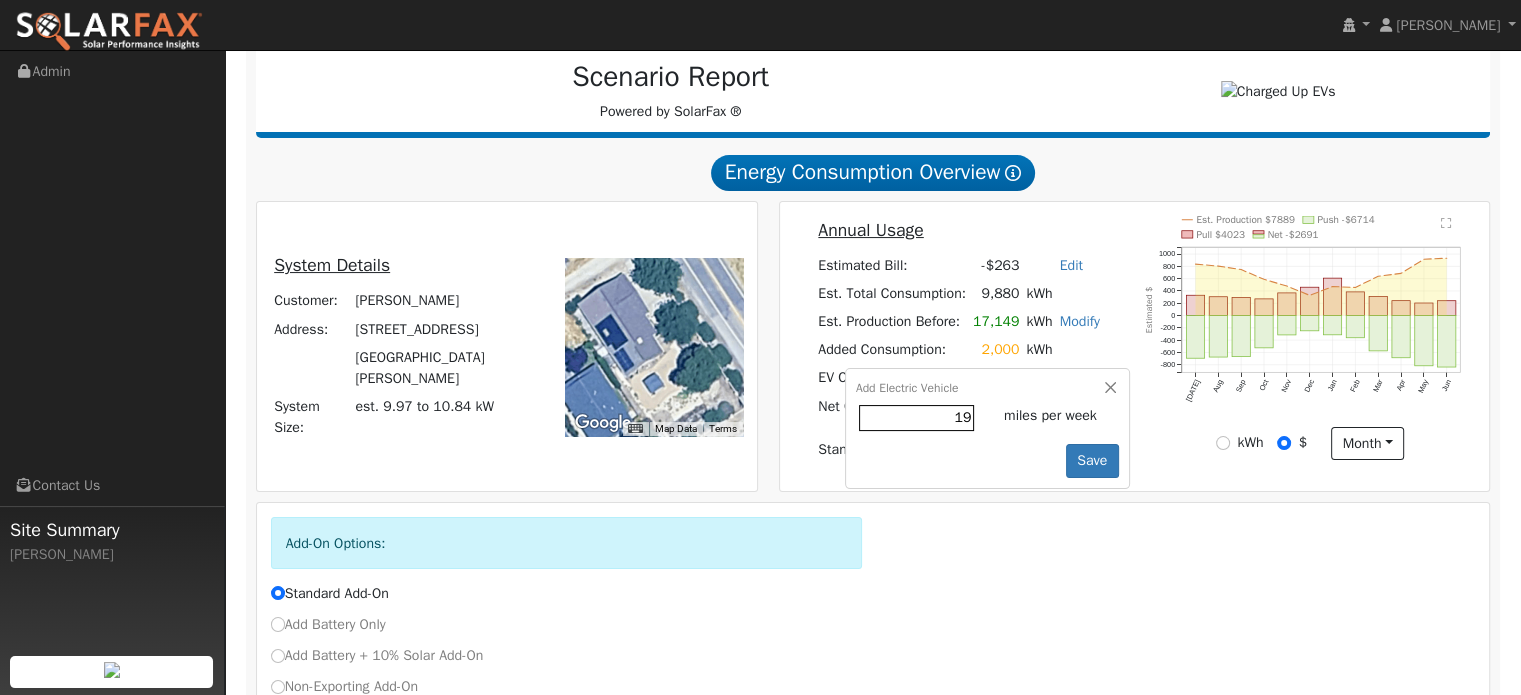 type on "1" 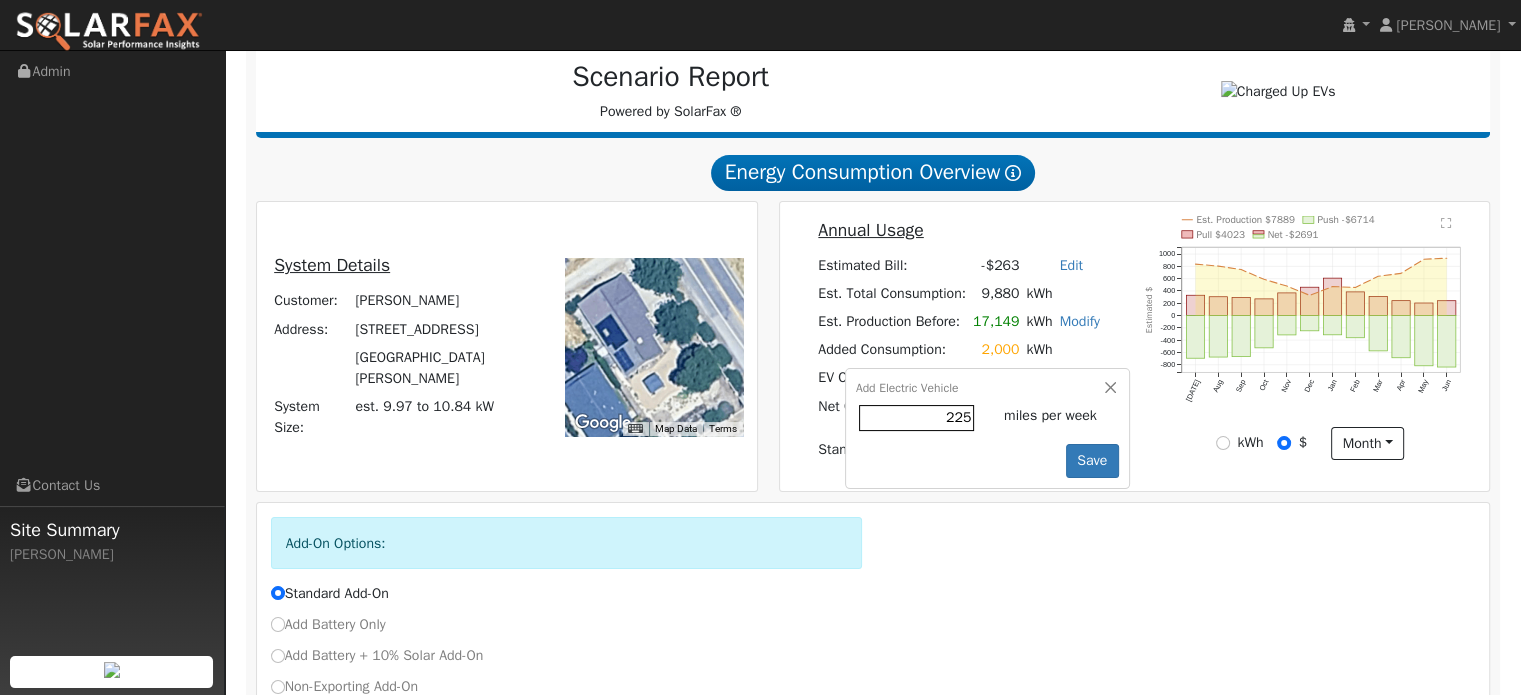 type on "225" 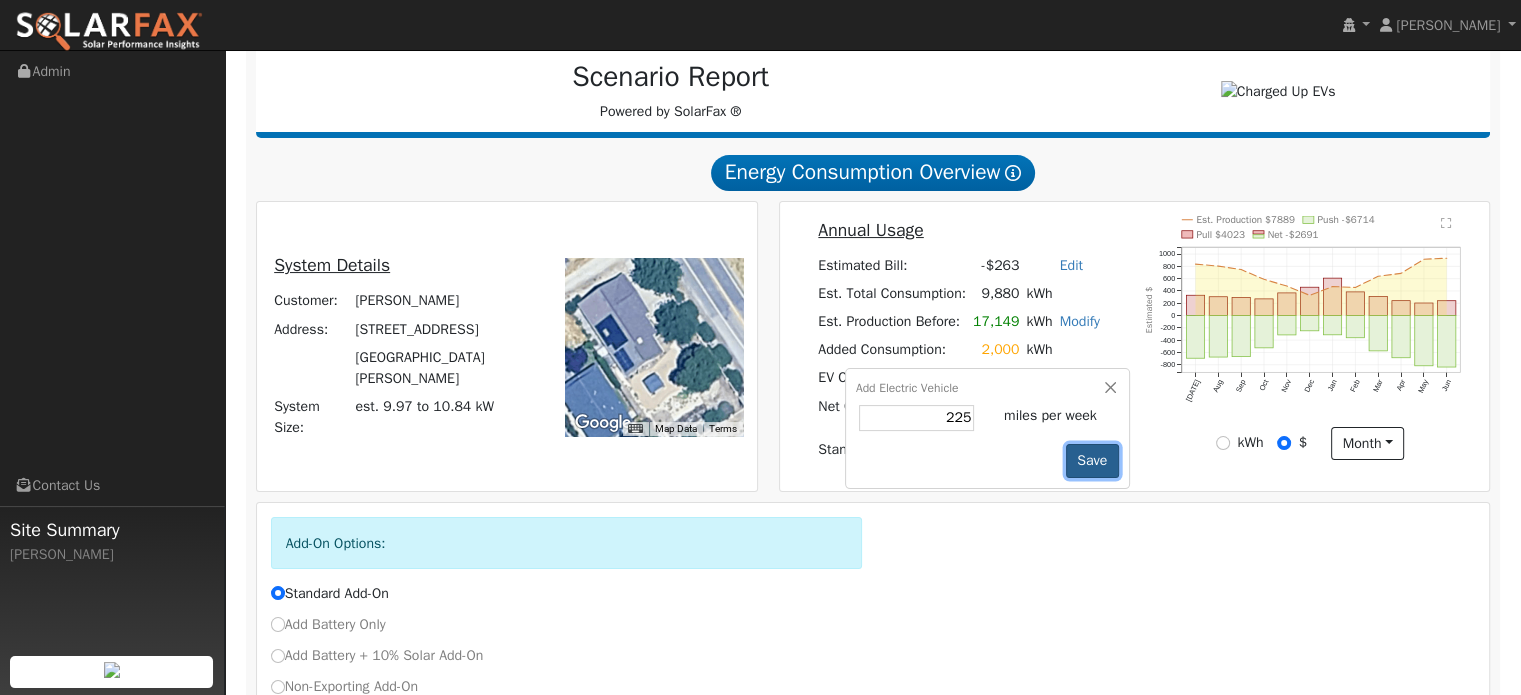 click on "Save" at bounding box center (1092, 461) 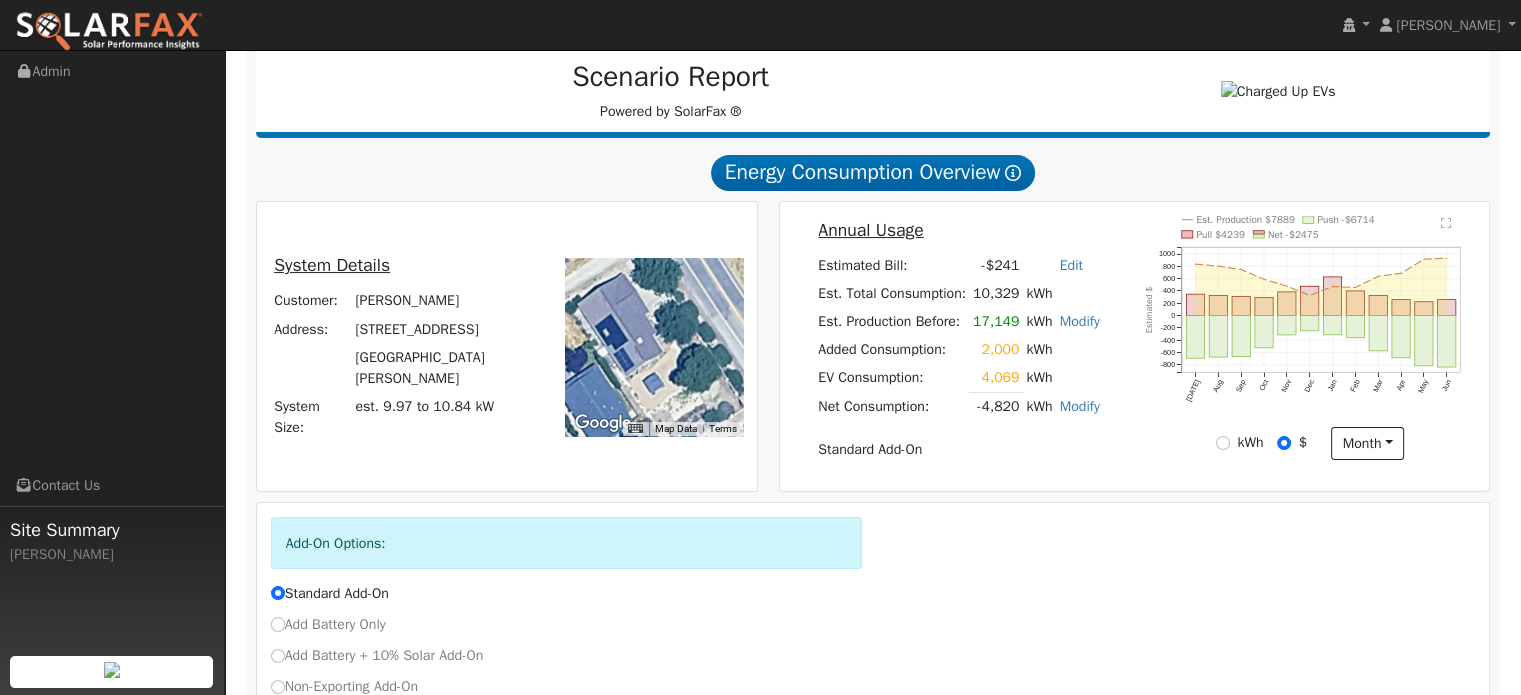 click on "Modify" at bounding box center (1080, 321) 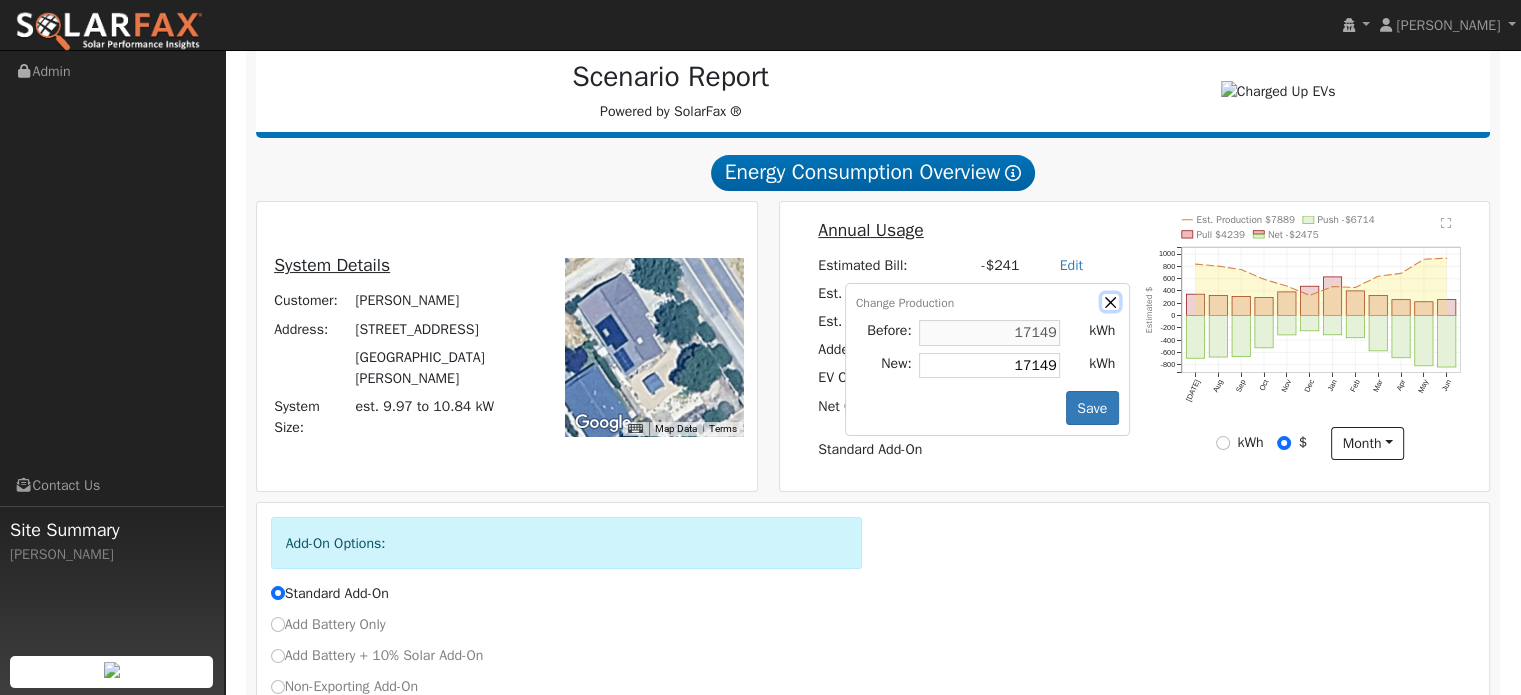 click at bounding box center (1110, 302) 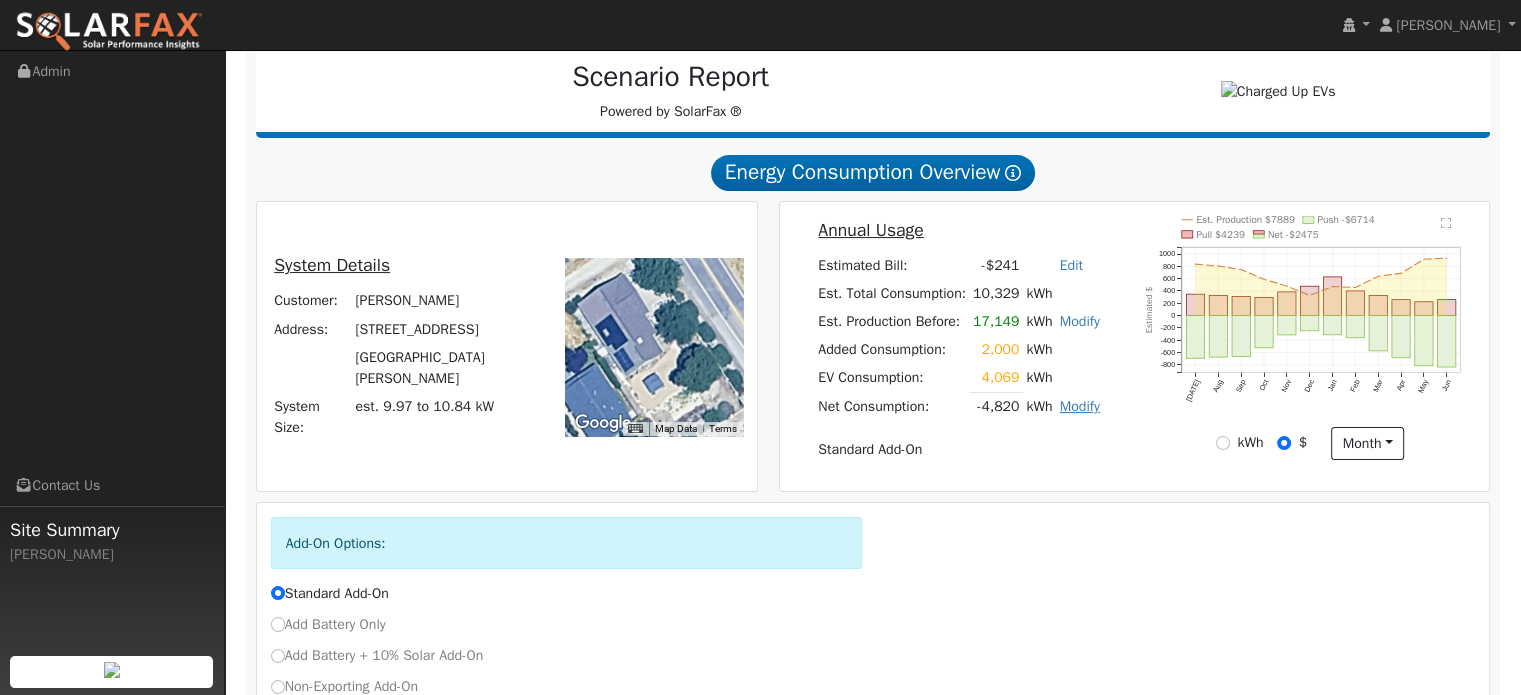 click on "Modify" at bounding box center [1080, 406] 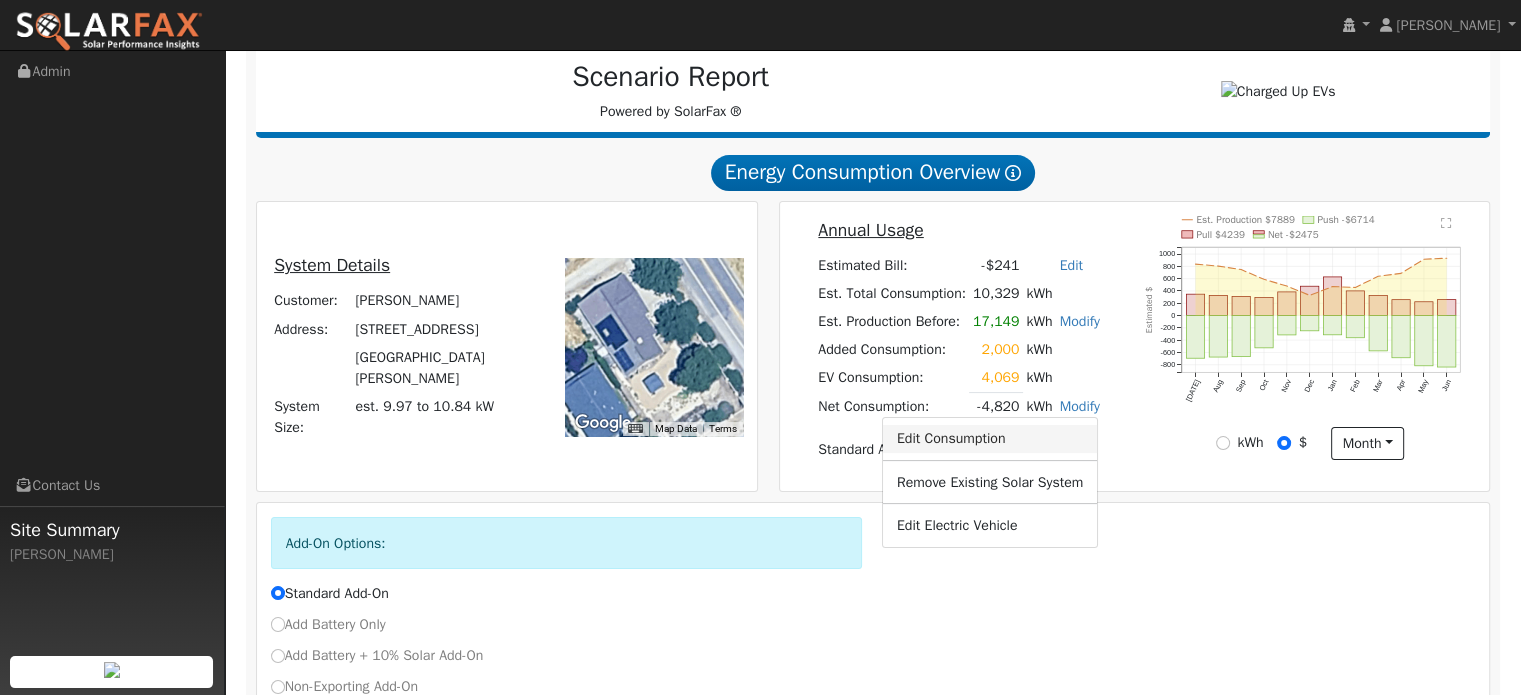 click on "Edit Consumption" at bounding box center [990, 439] 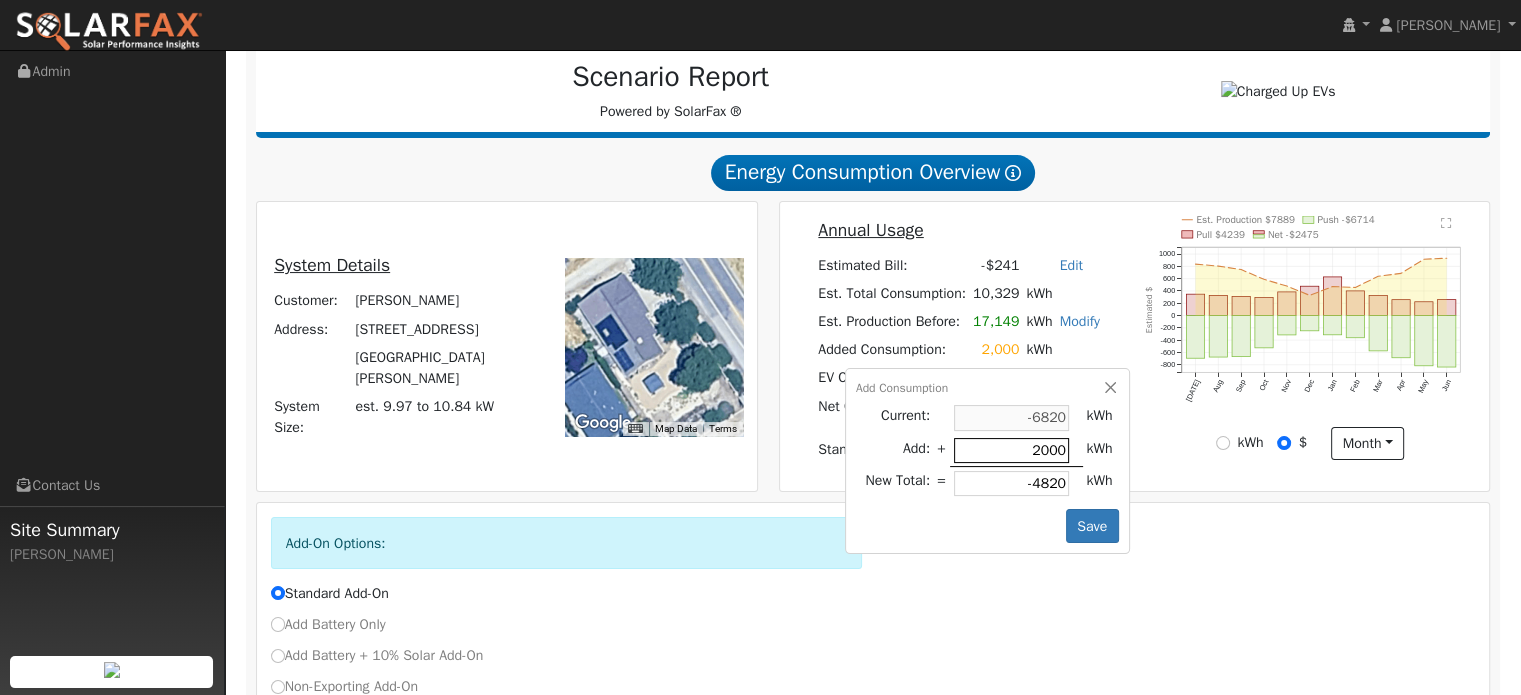 click on "2000" at bounding box center [1011, 450] 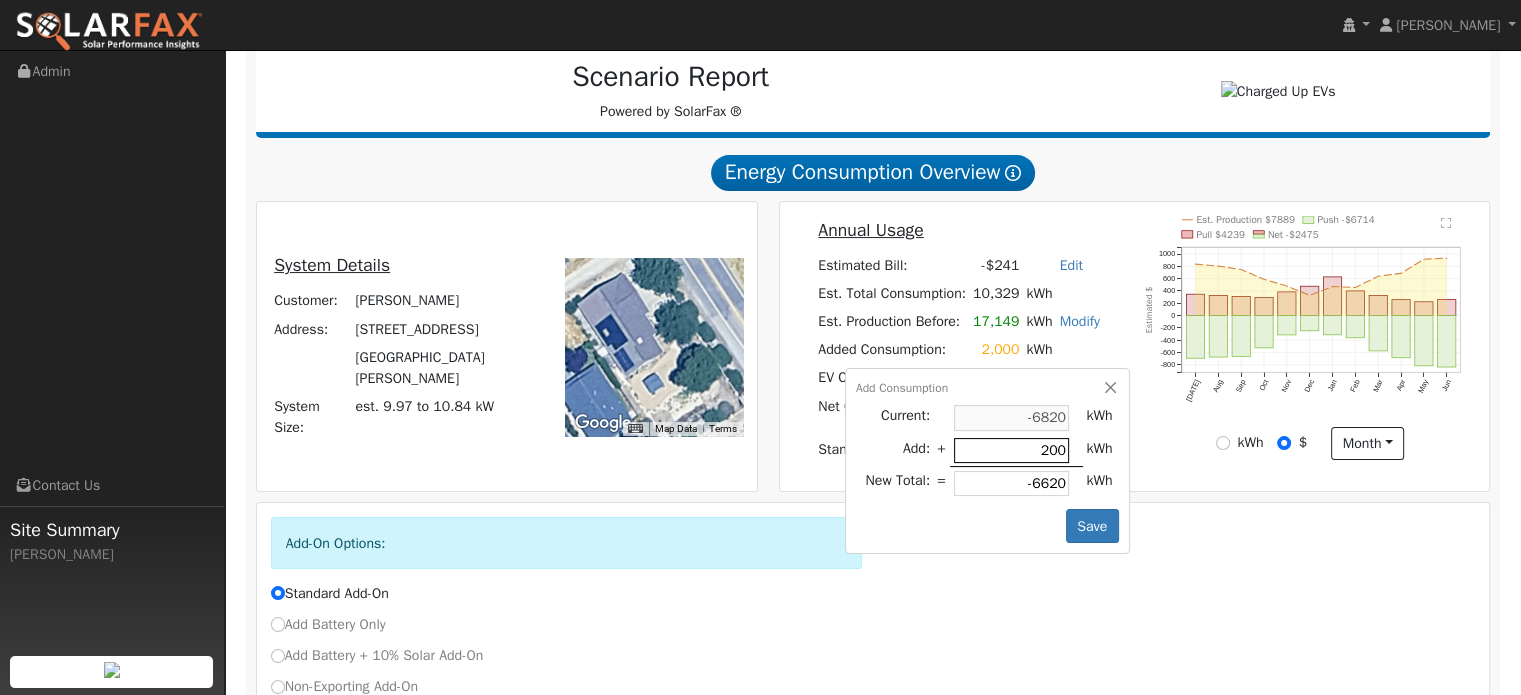 type on "2400" 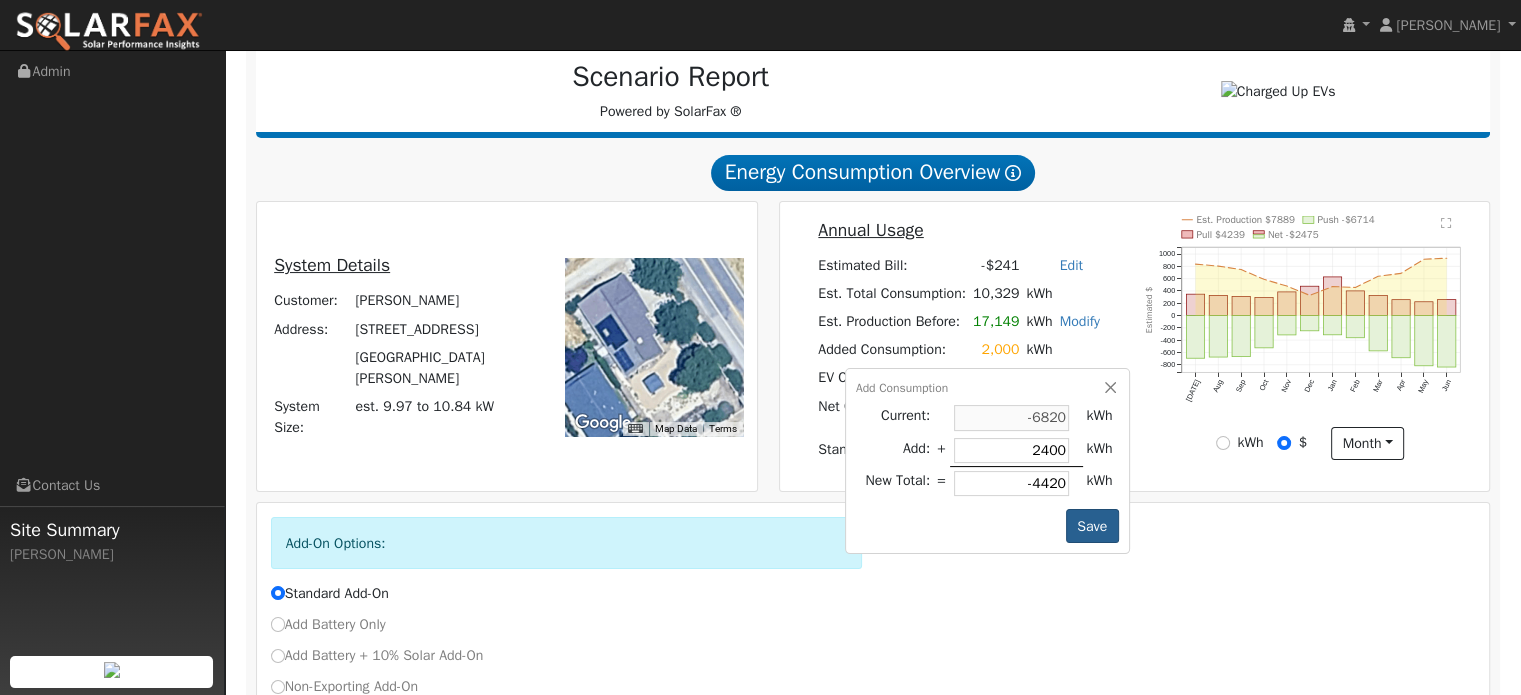 type on "2400" 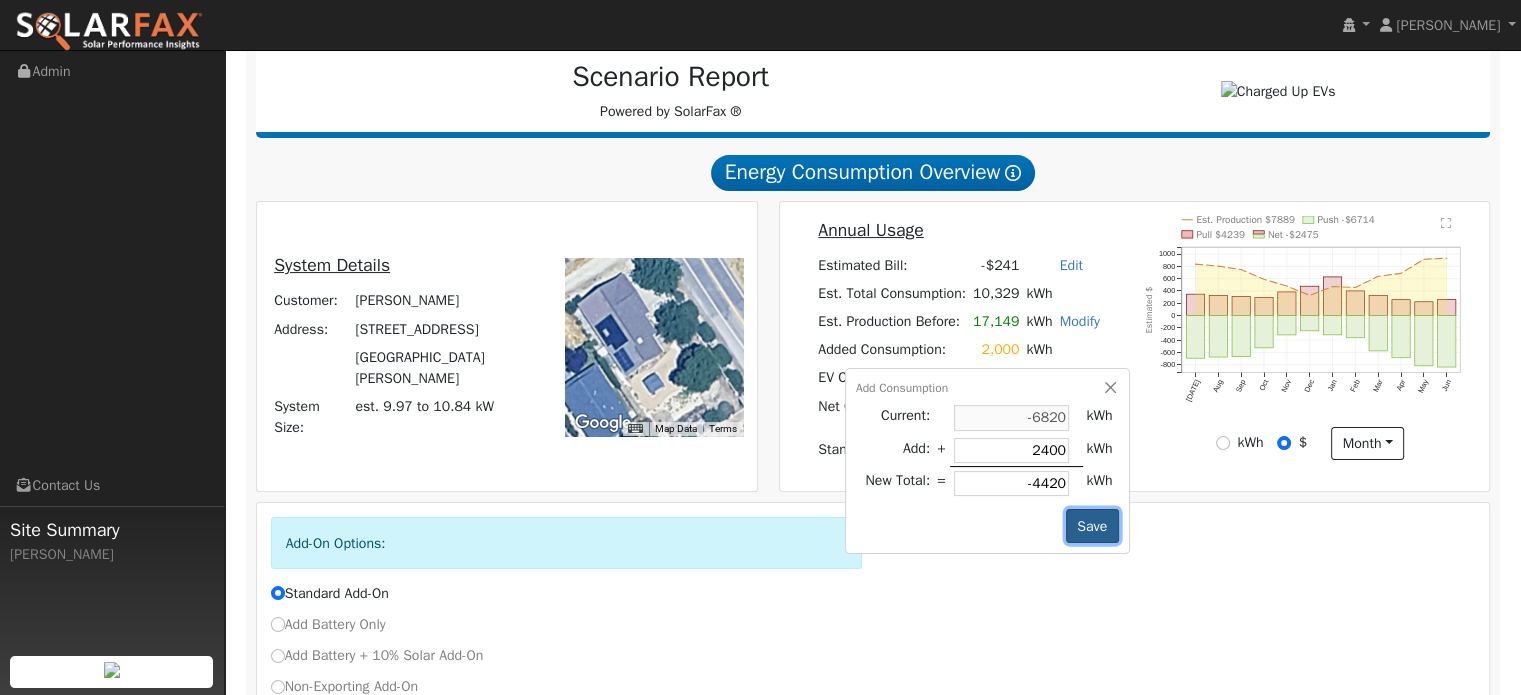 click on "Save" at bounding box center [1092, 526] 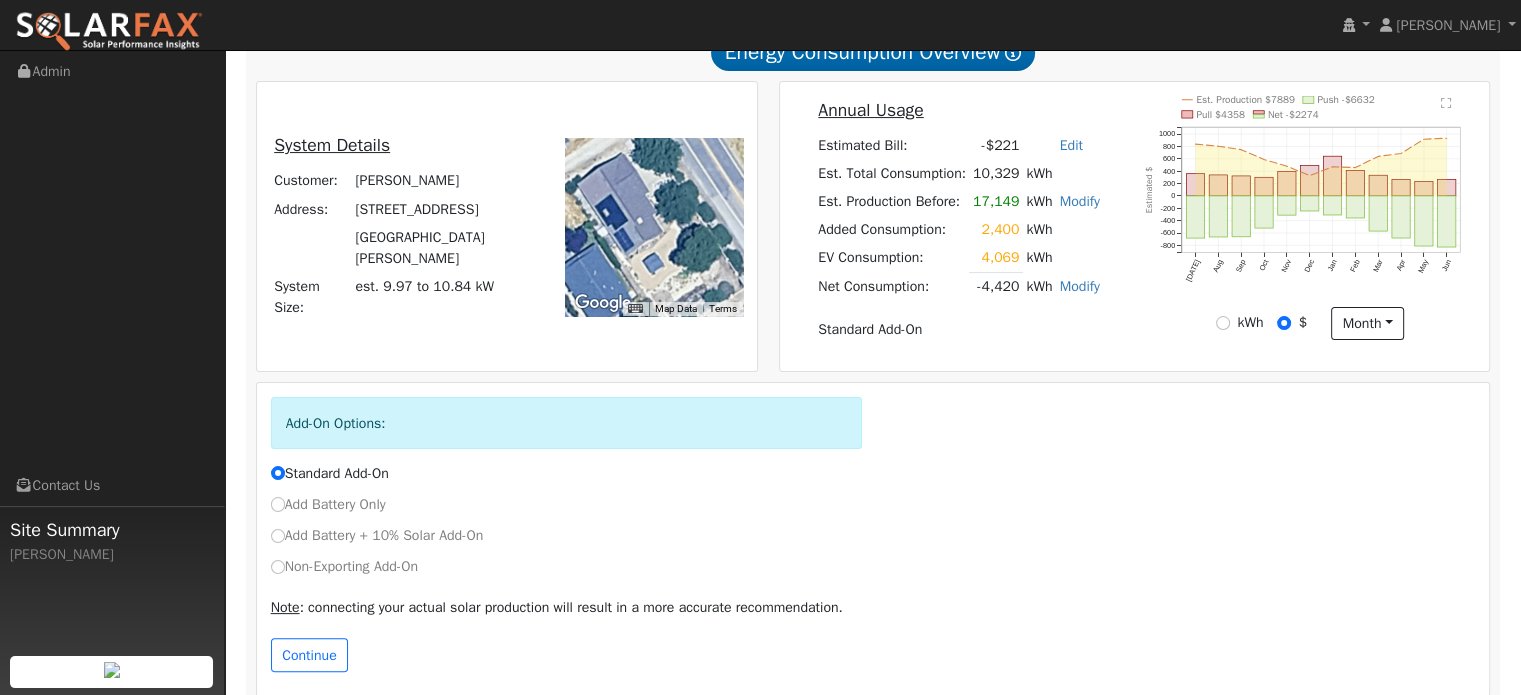 scroll, scrollTop: 395, scrollLeft: 0, axis: vertical 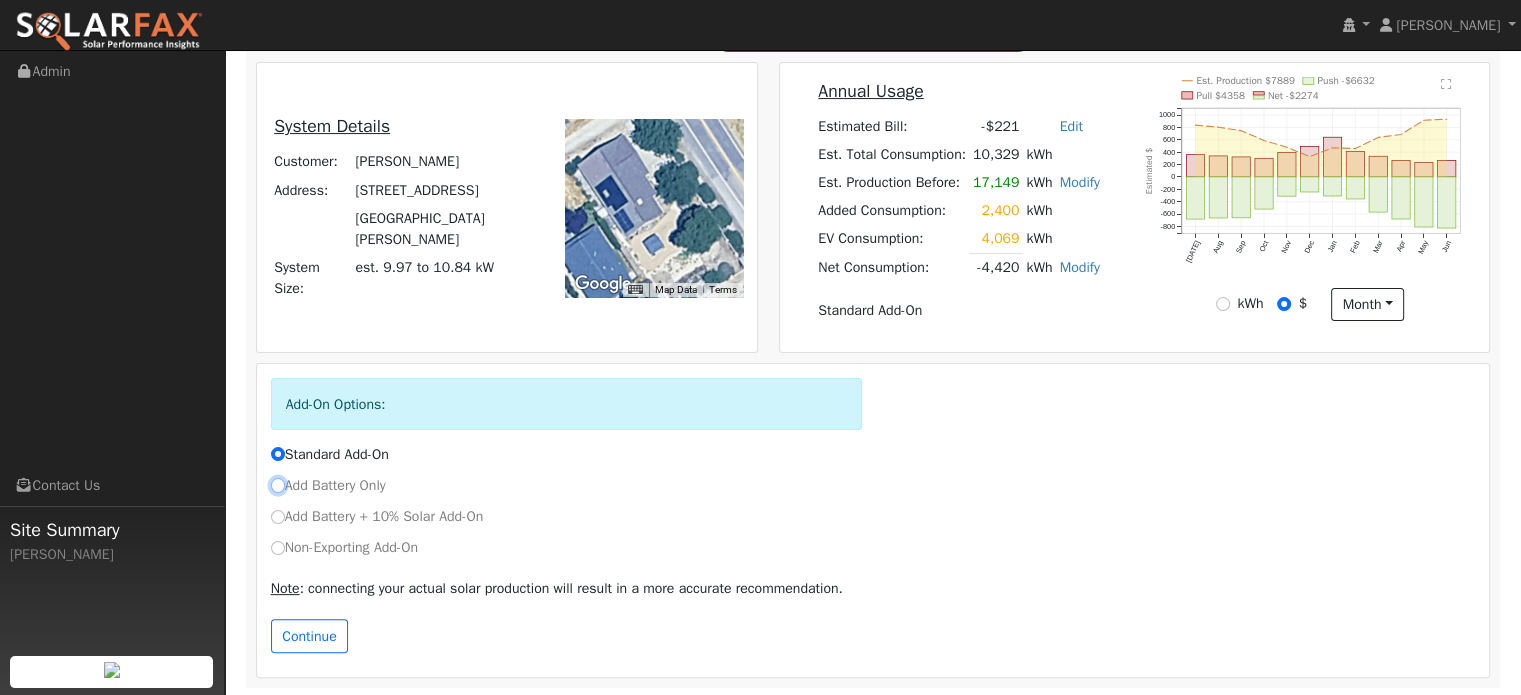 click on "Add Battery Only" at bounding box center (278, 485) 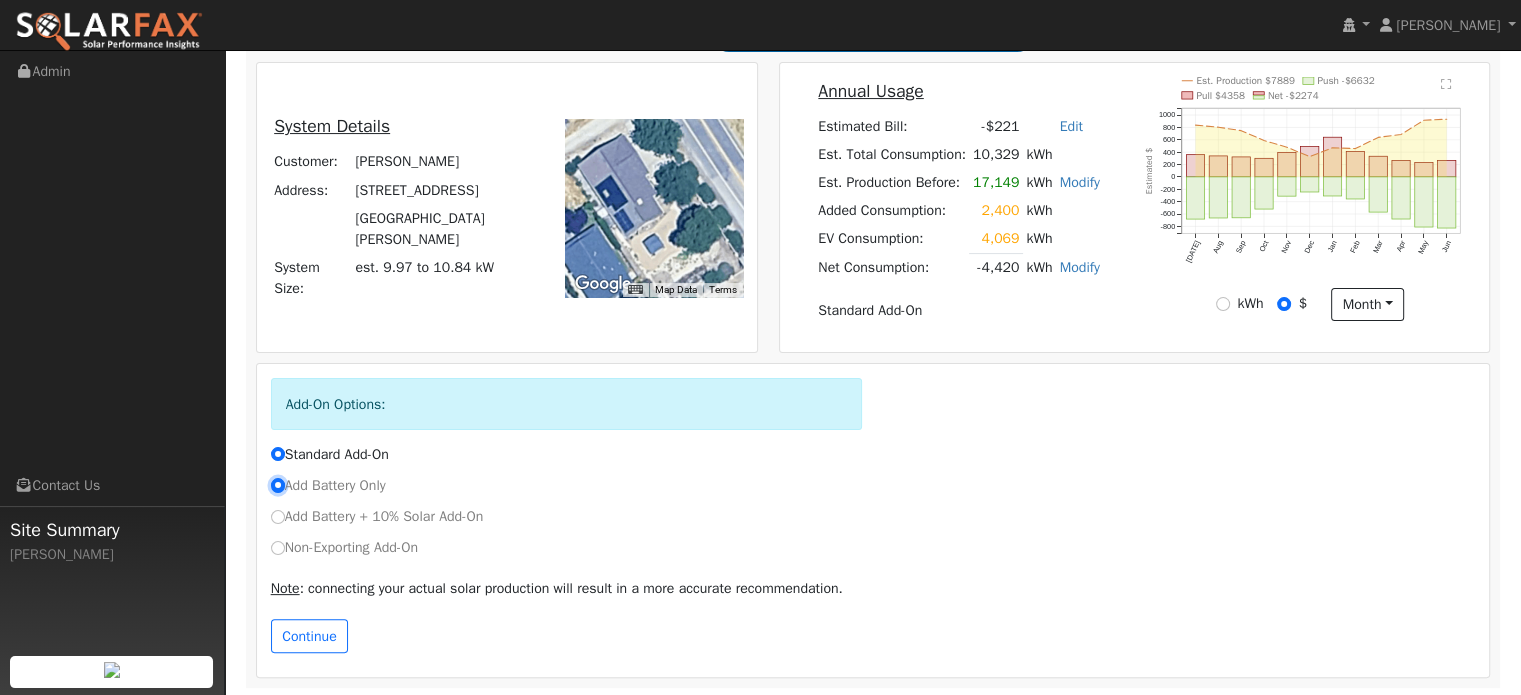radio on "false" 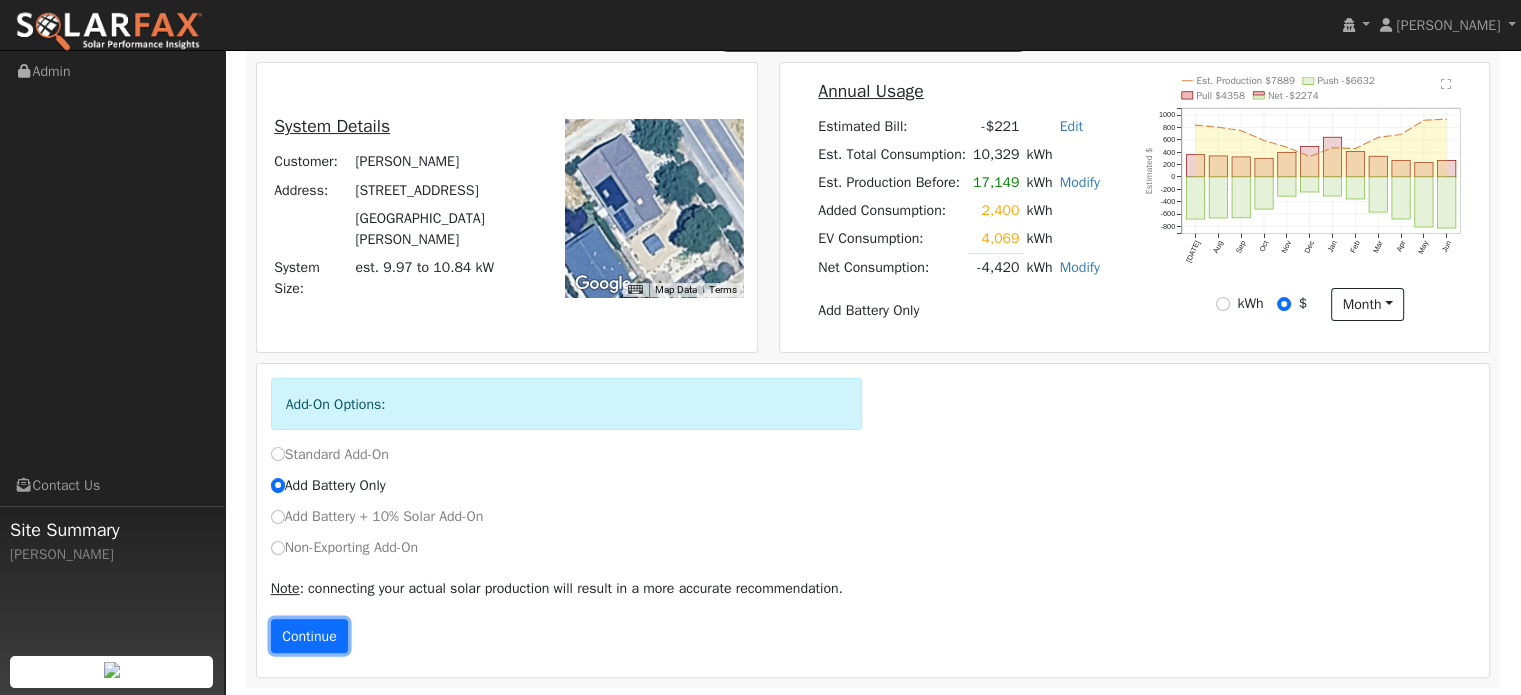 click on "Continue" at bounding box center [310, 636] 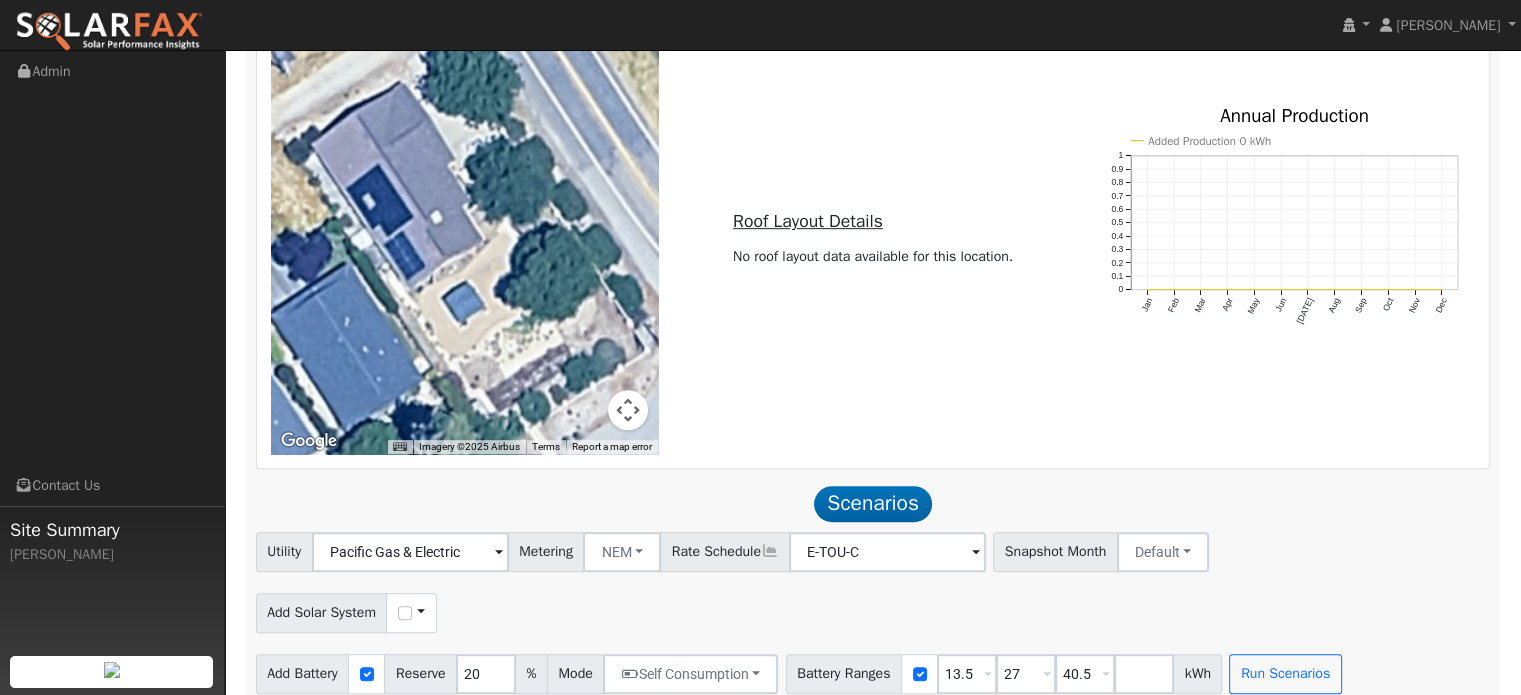 scroll, scrollTop: 1068, scrollLeft: 0, axis: vertical 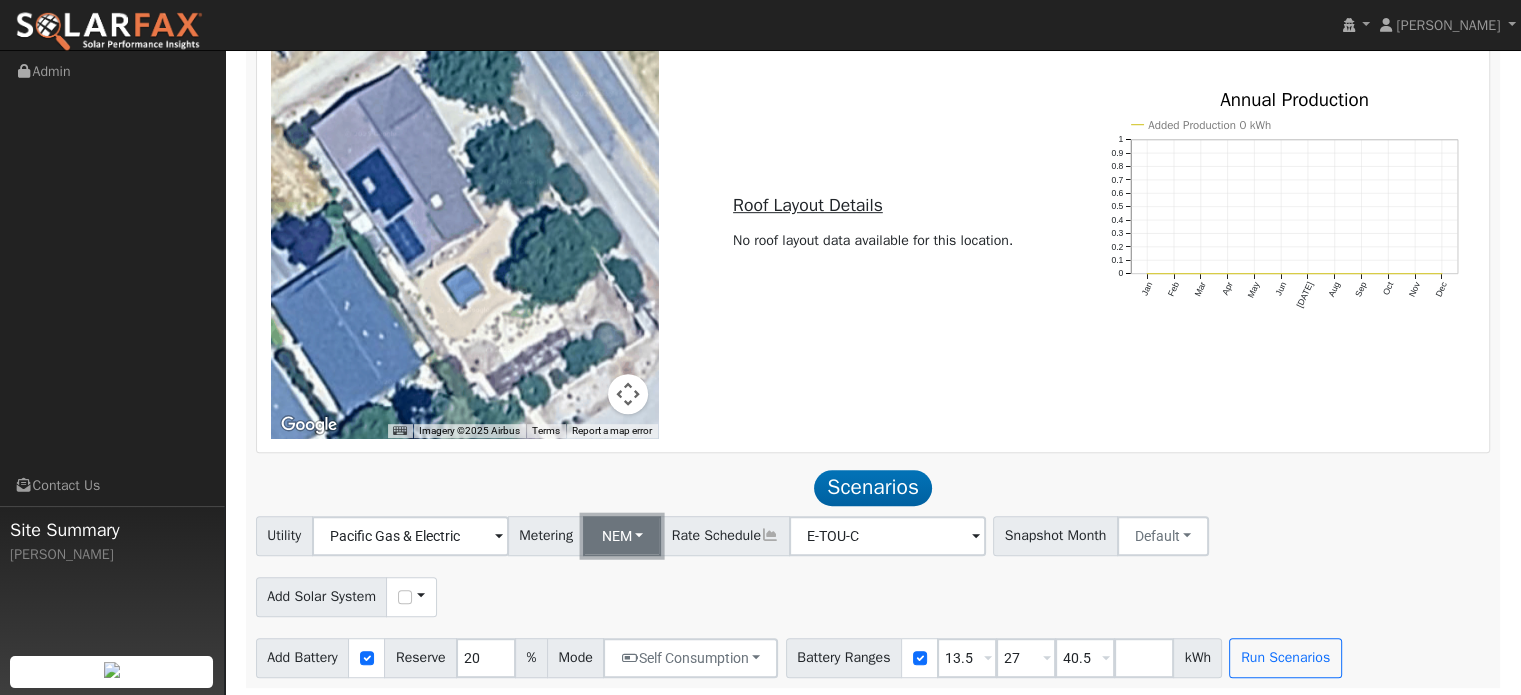 click on "NEM" at bounding box center (622, 536) 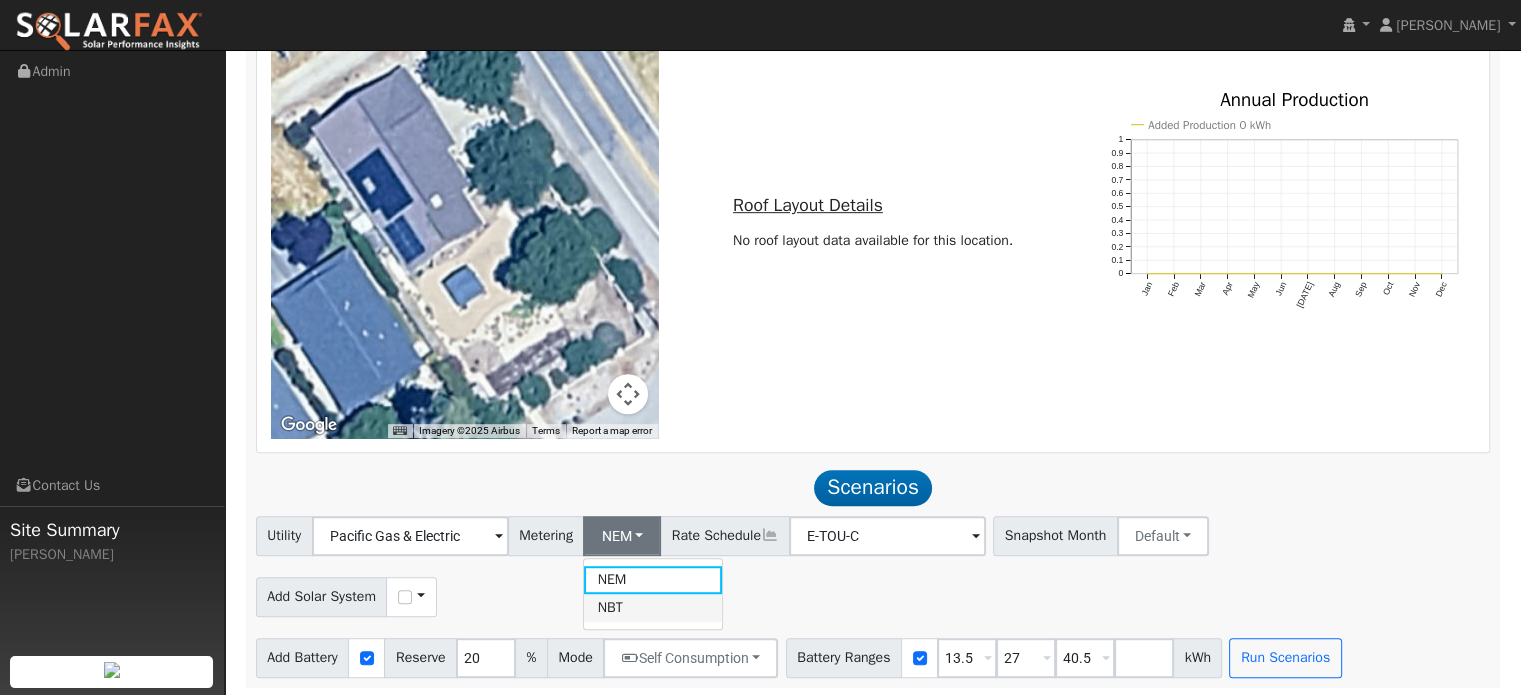 click on "NBT" at bounding box center [653, 608] 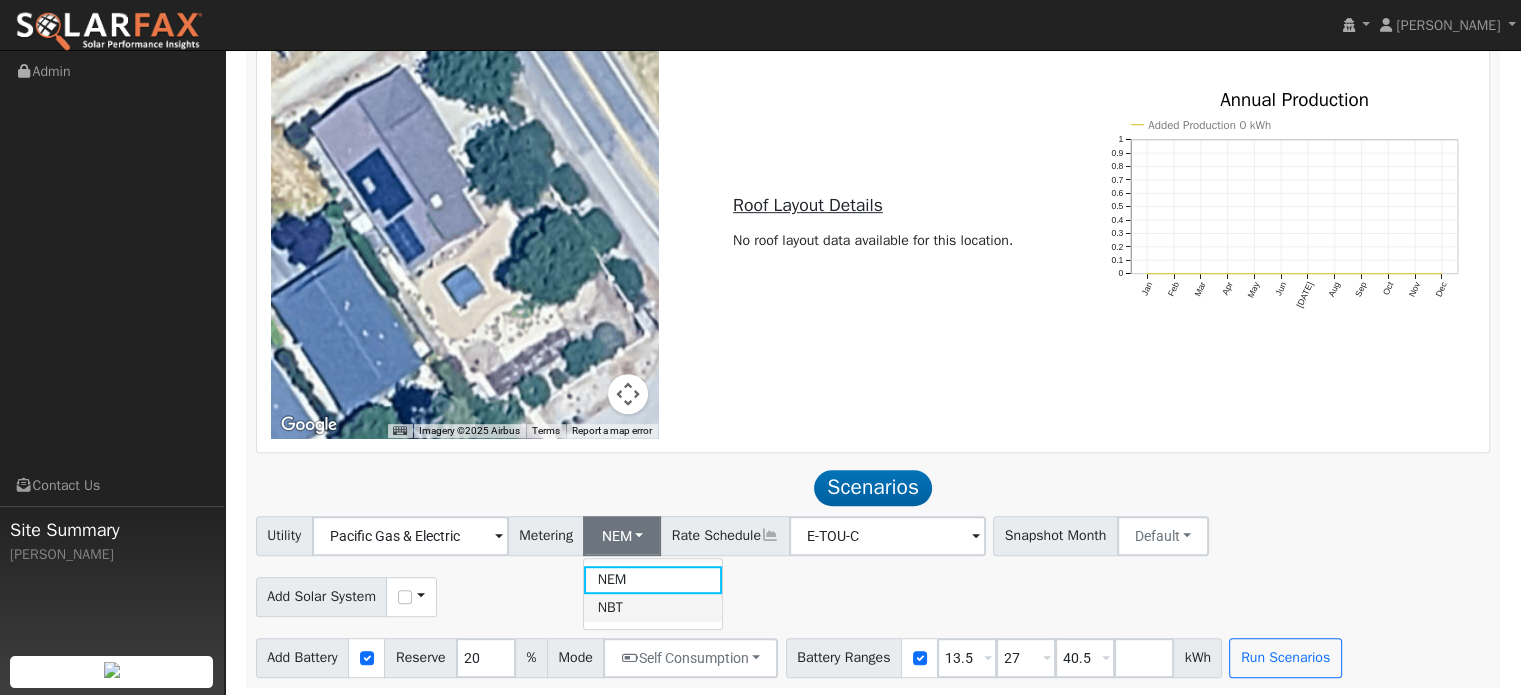 type on "E-ELEC" 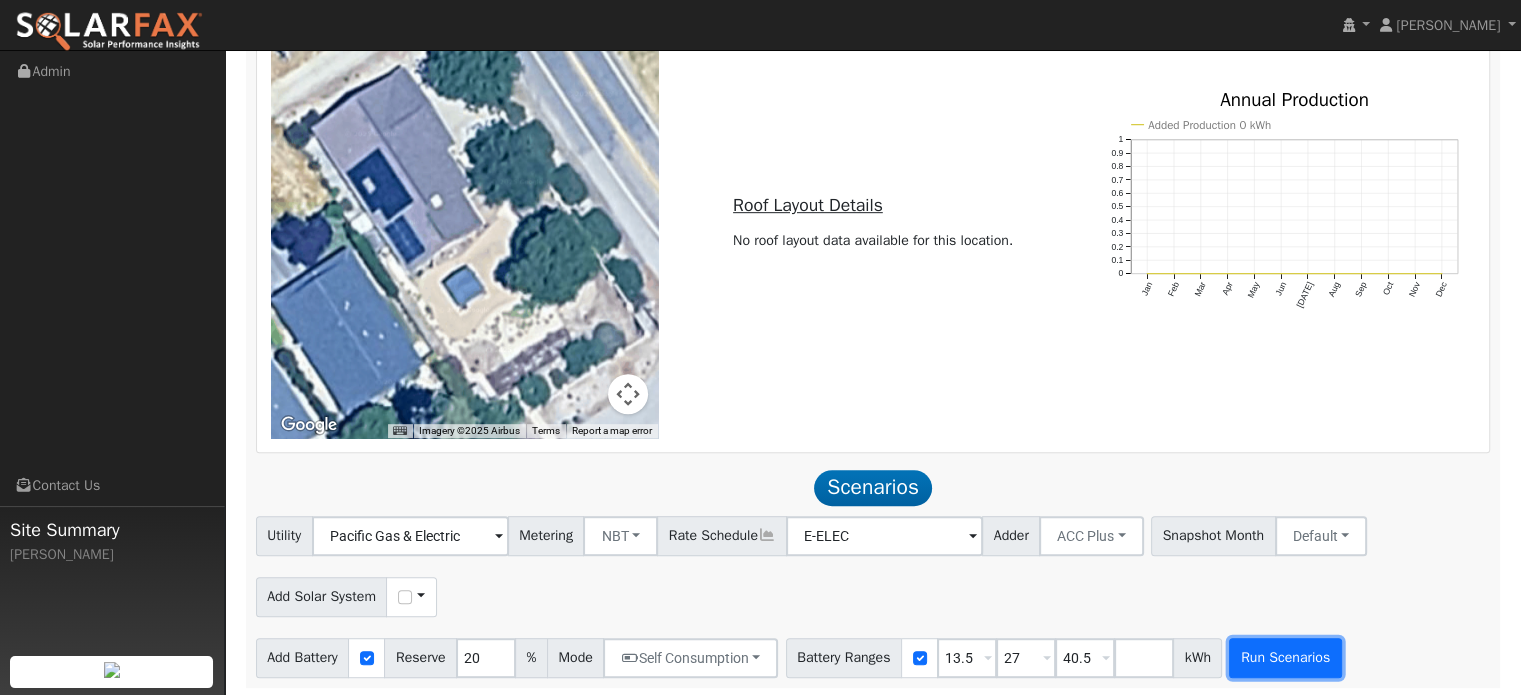 click on "Run Scenarios" at bounding box center (1285, 658) 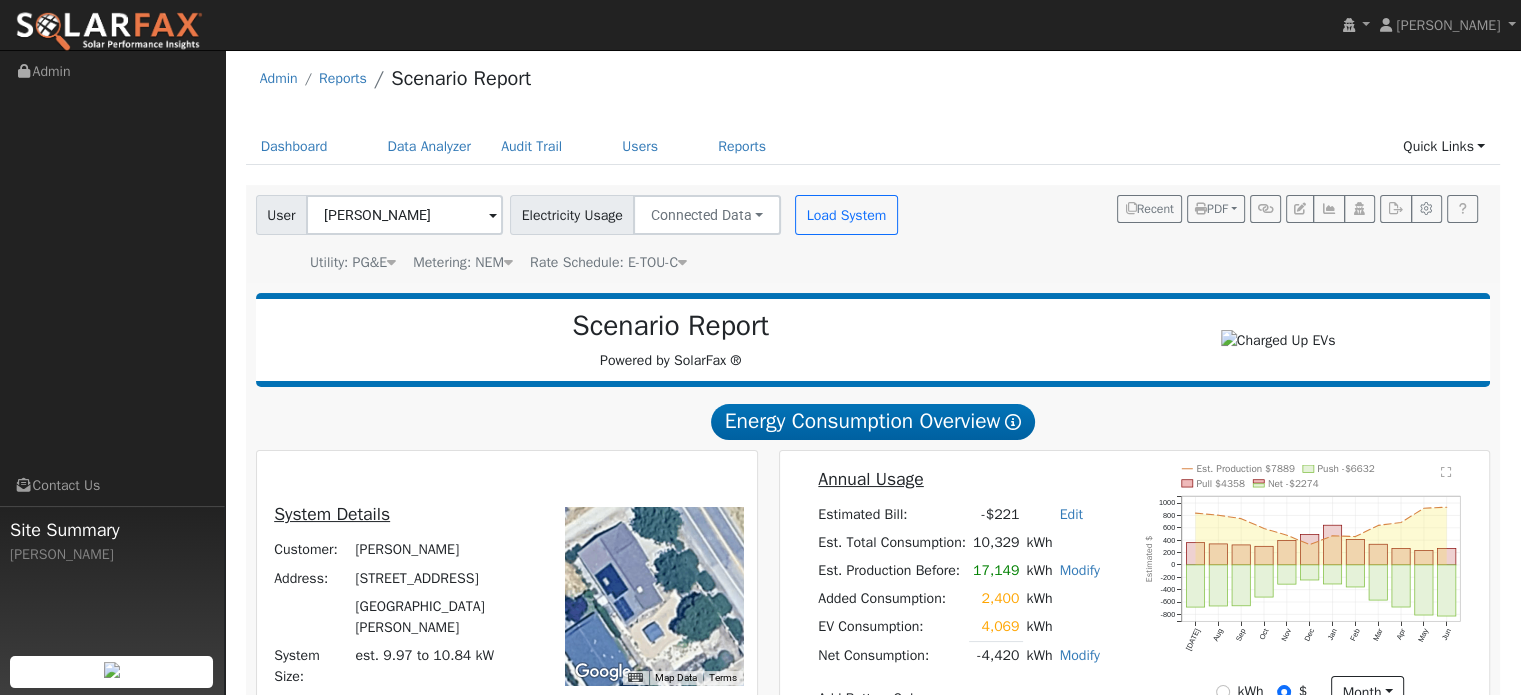 scroll, scrollTop: 0, scrollLeft: 0, axis: both 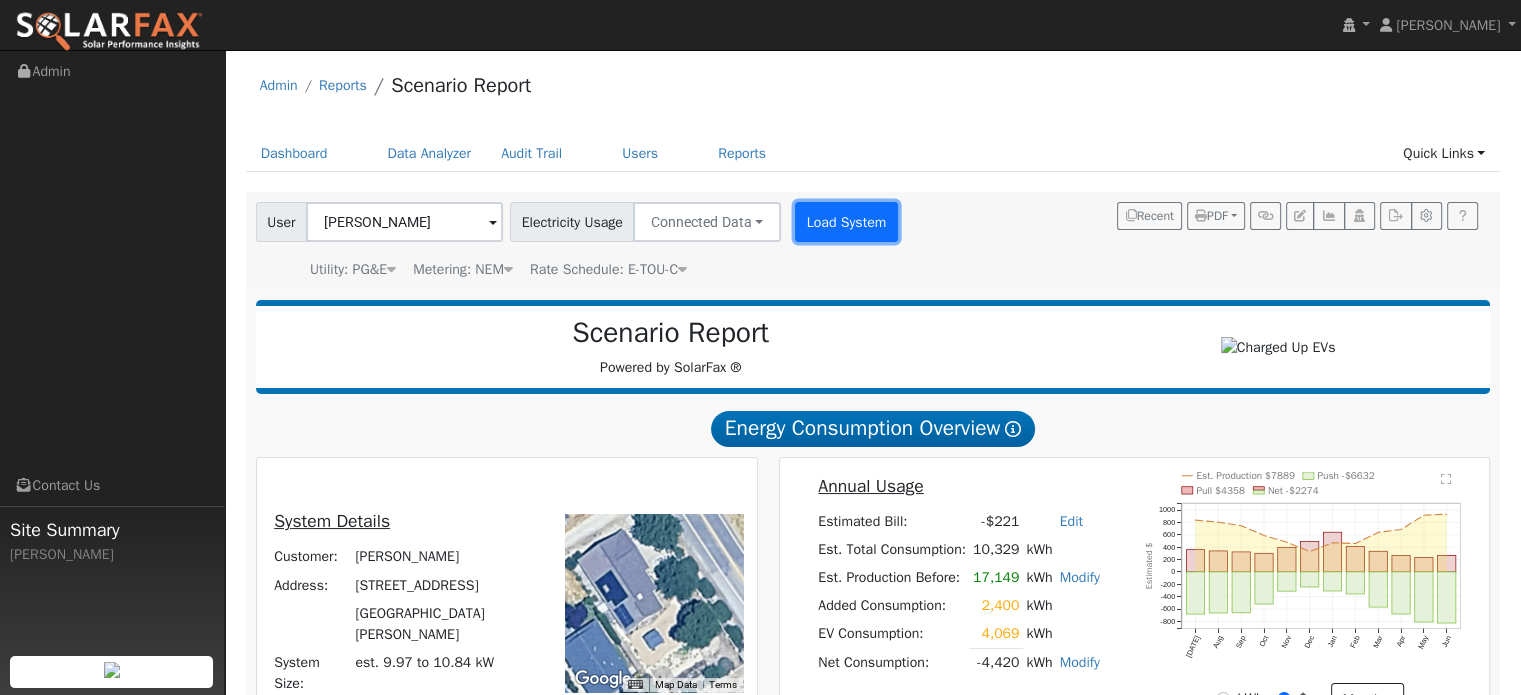 click on "Load System" at bounding box center [846, 222] 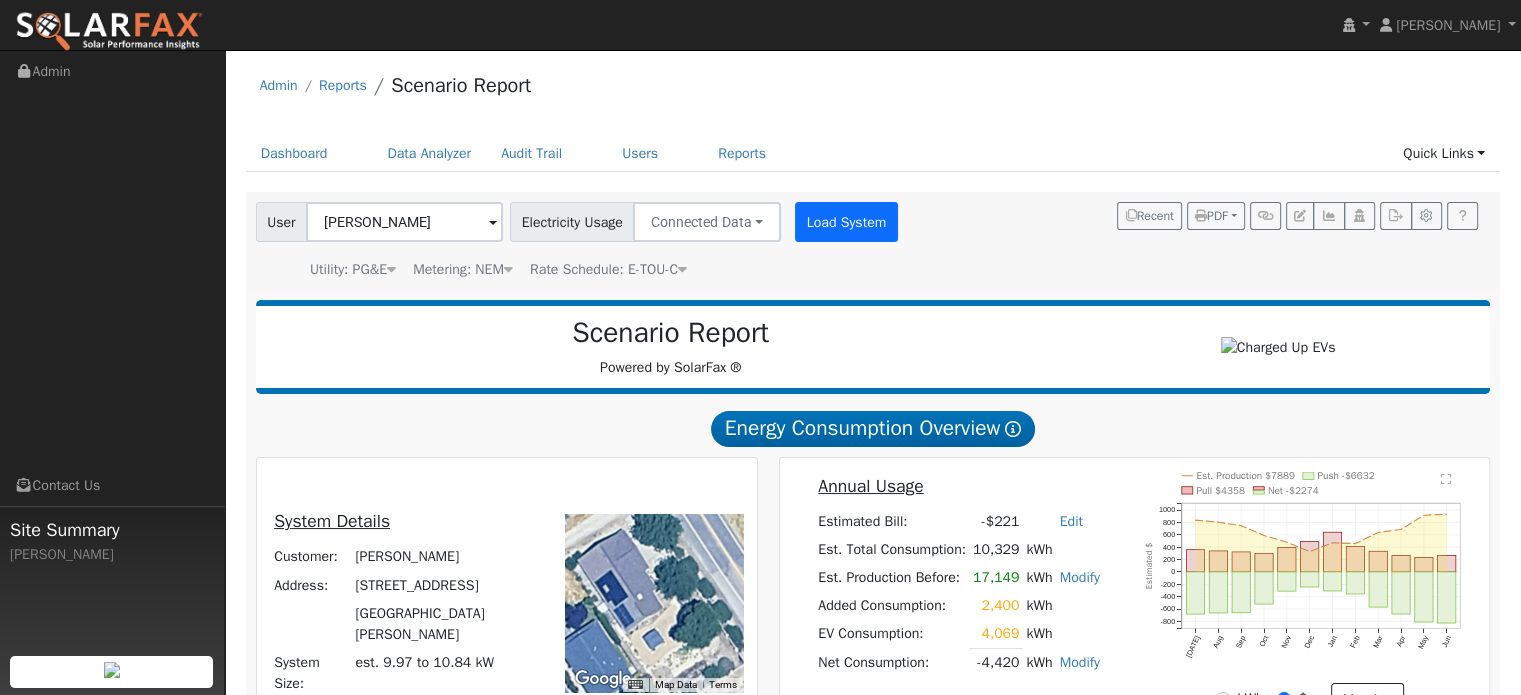 radio on "false" 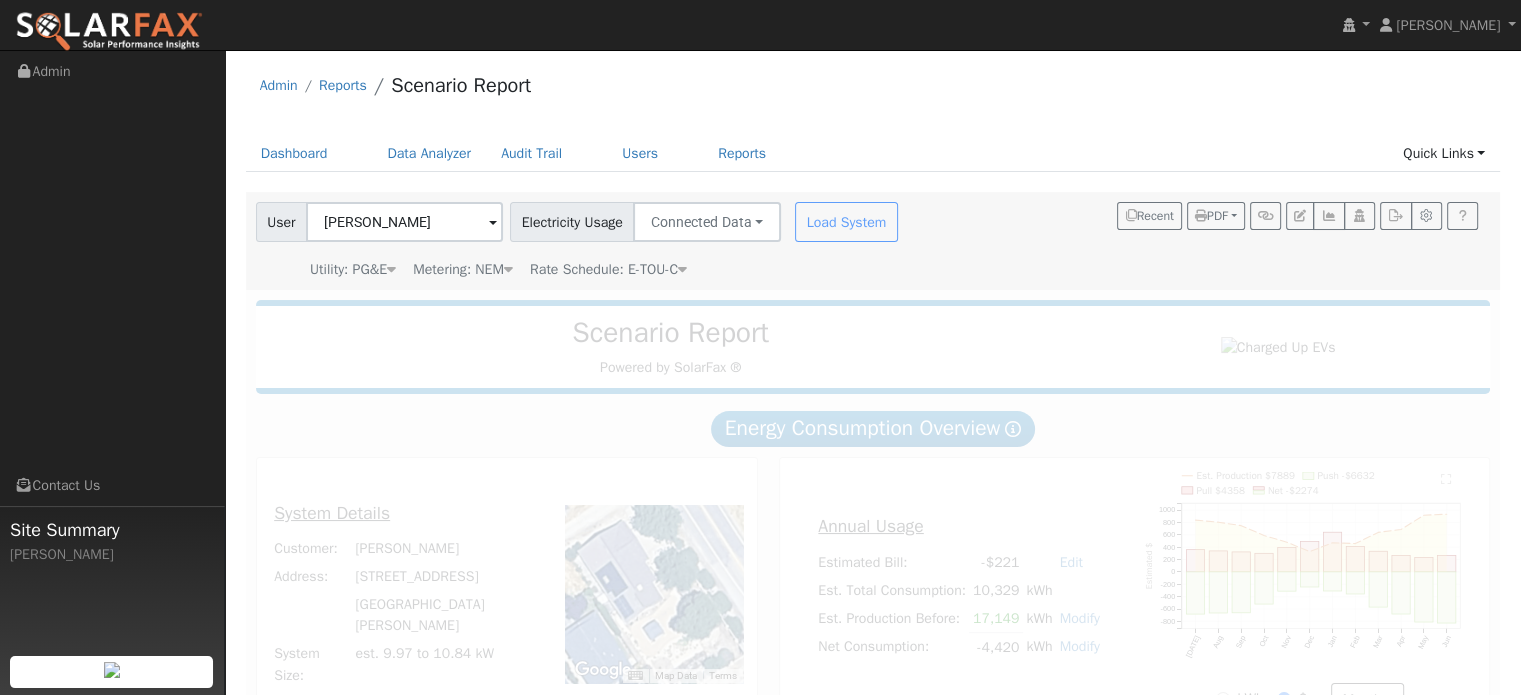 radio on "true" 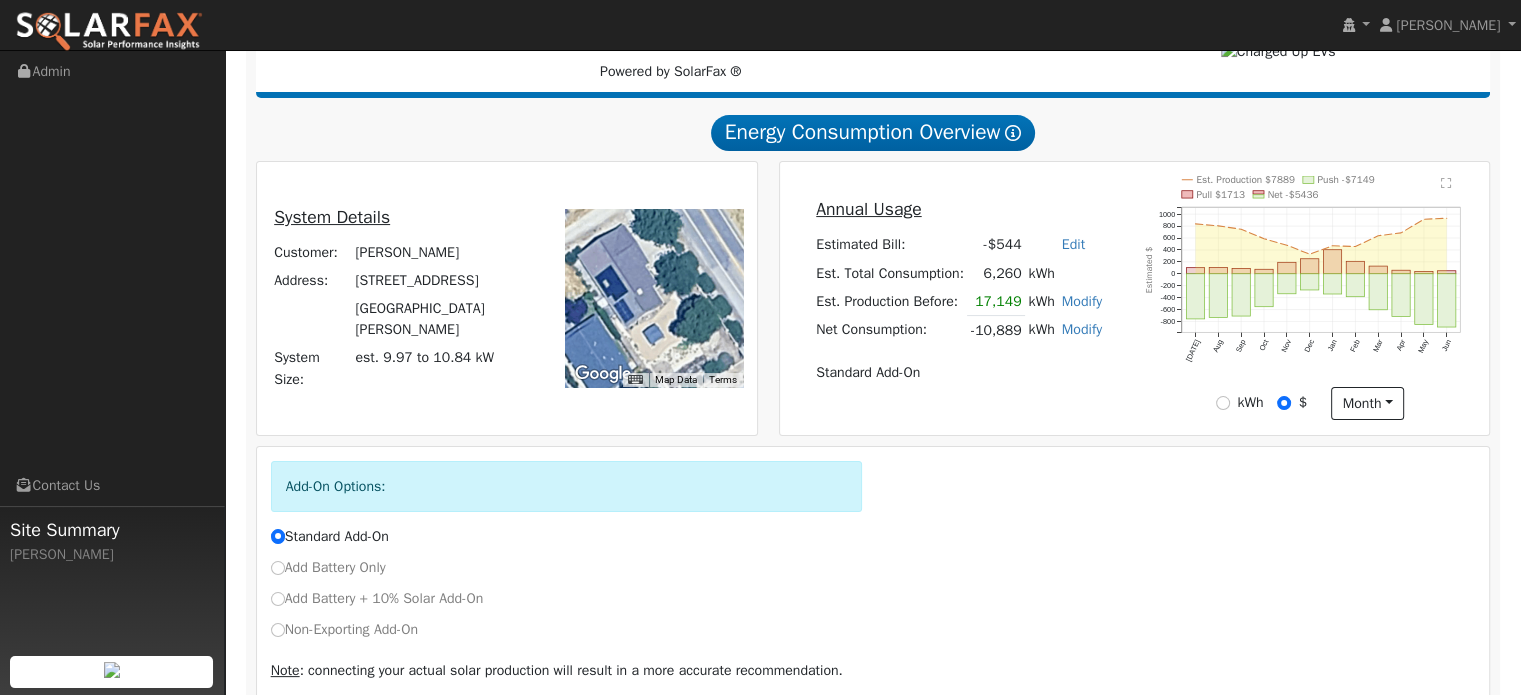 scroll, scrollTop: 300, scrollLeft: 0, axis: vertical 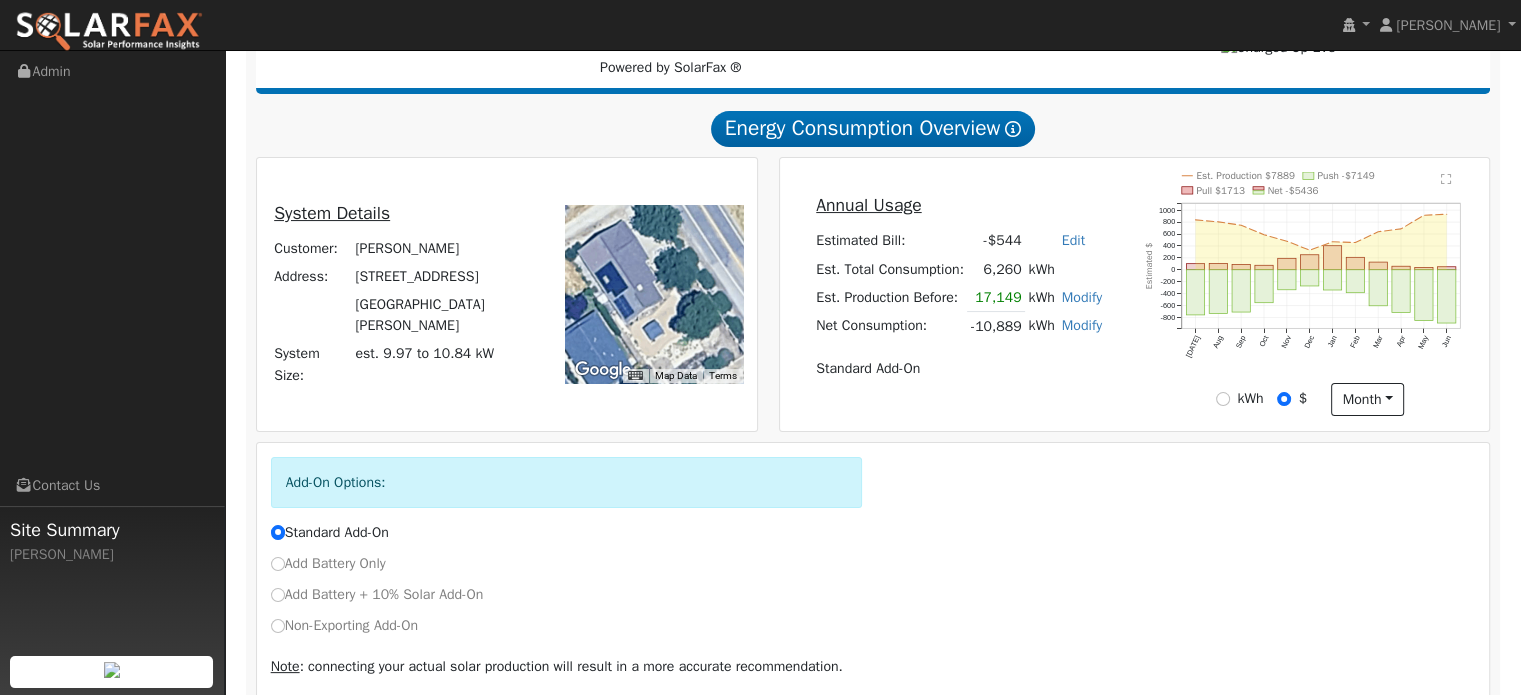 click on "Modify" at bounding box center (1082, 297) 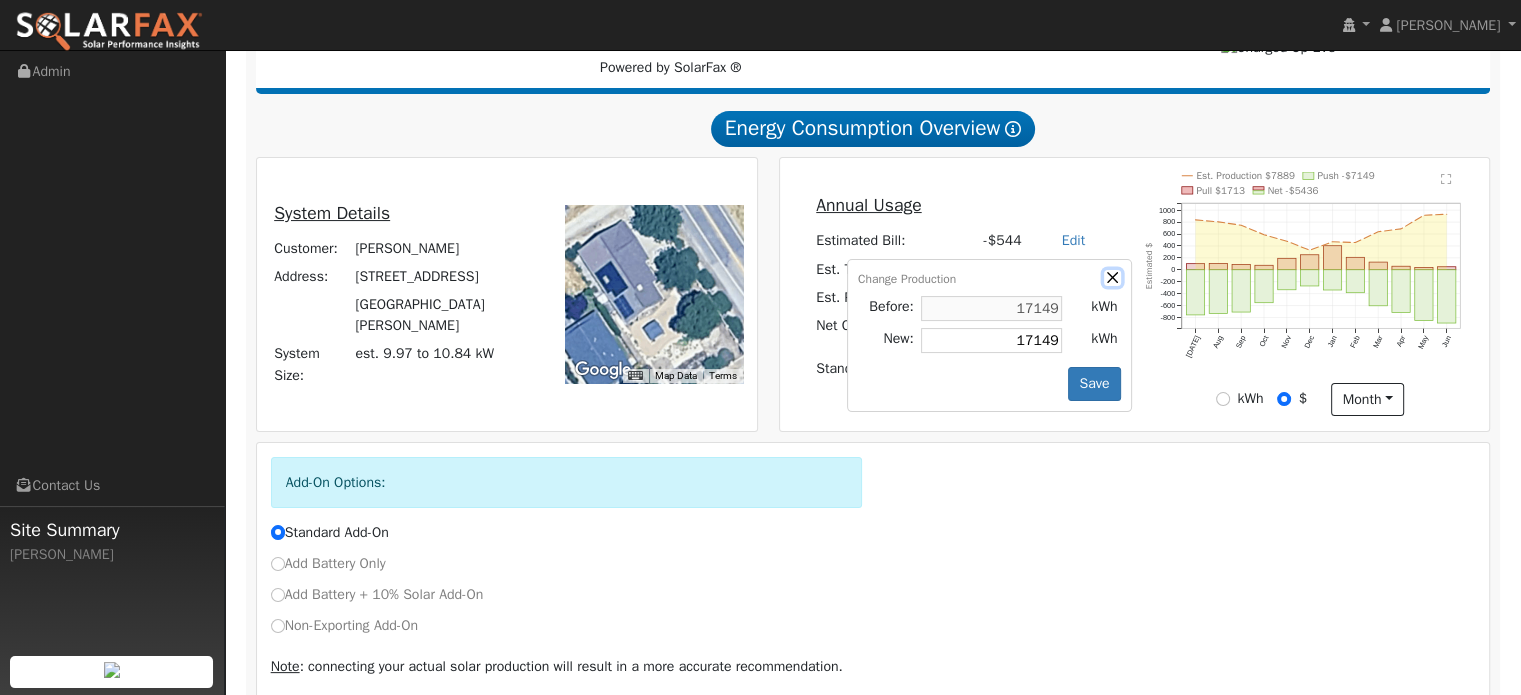 click at bounding box center [1112, 278] 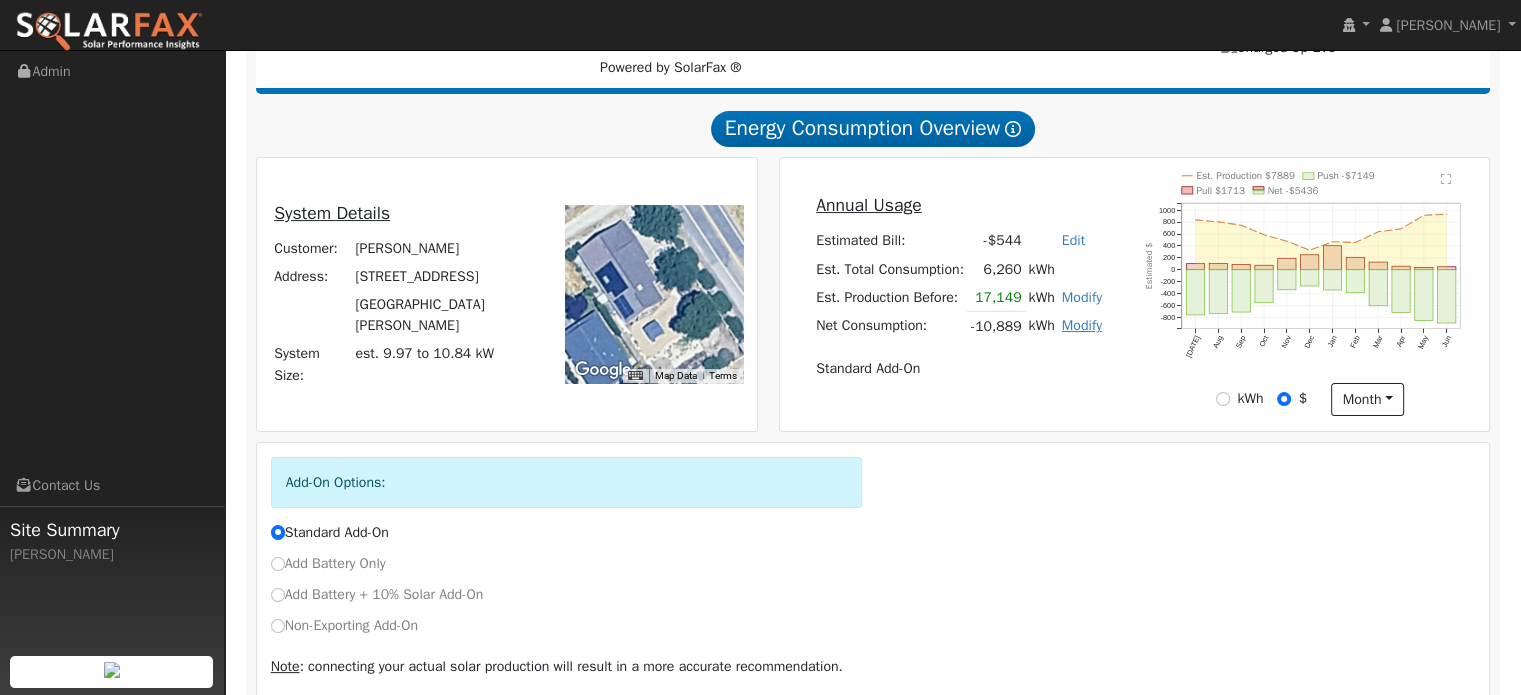 click on "Modify" at bounding box center [1082, 325] 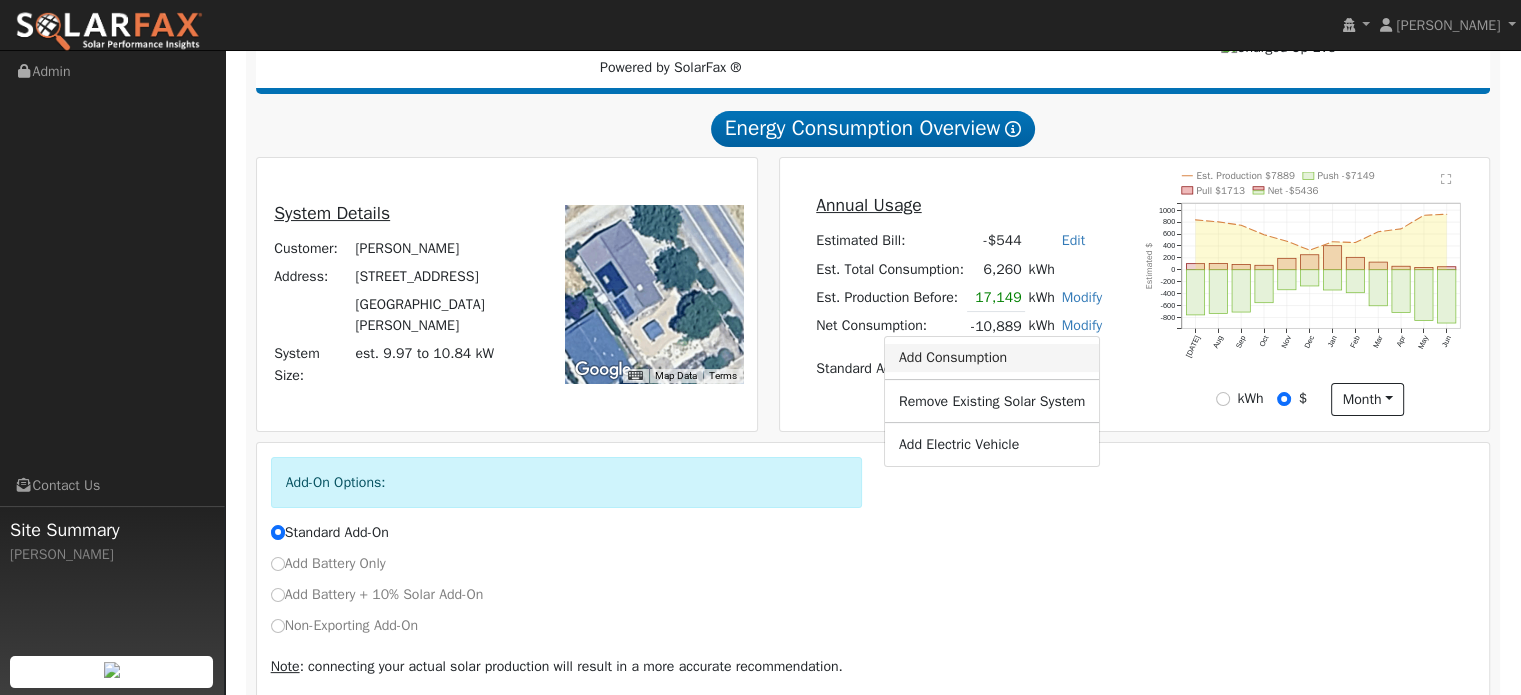 click on "Add Consumption" at bounding box center [992, 358] 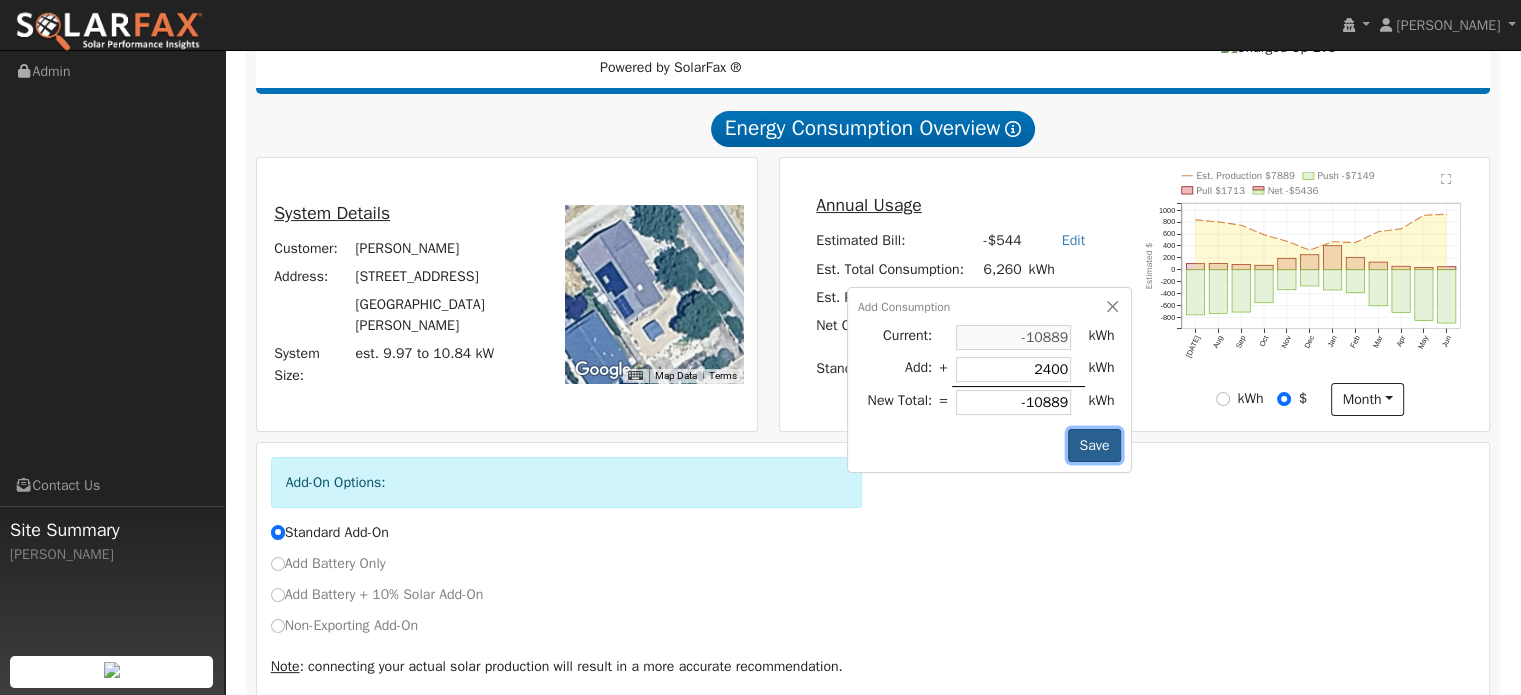 click on "Save" at bounding box center (1094, 446) 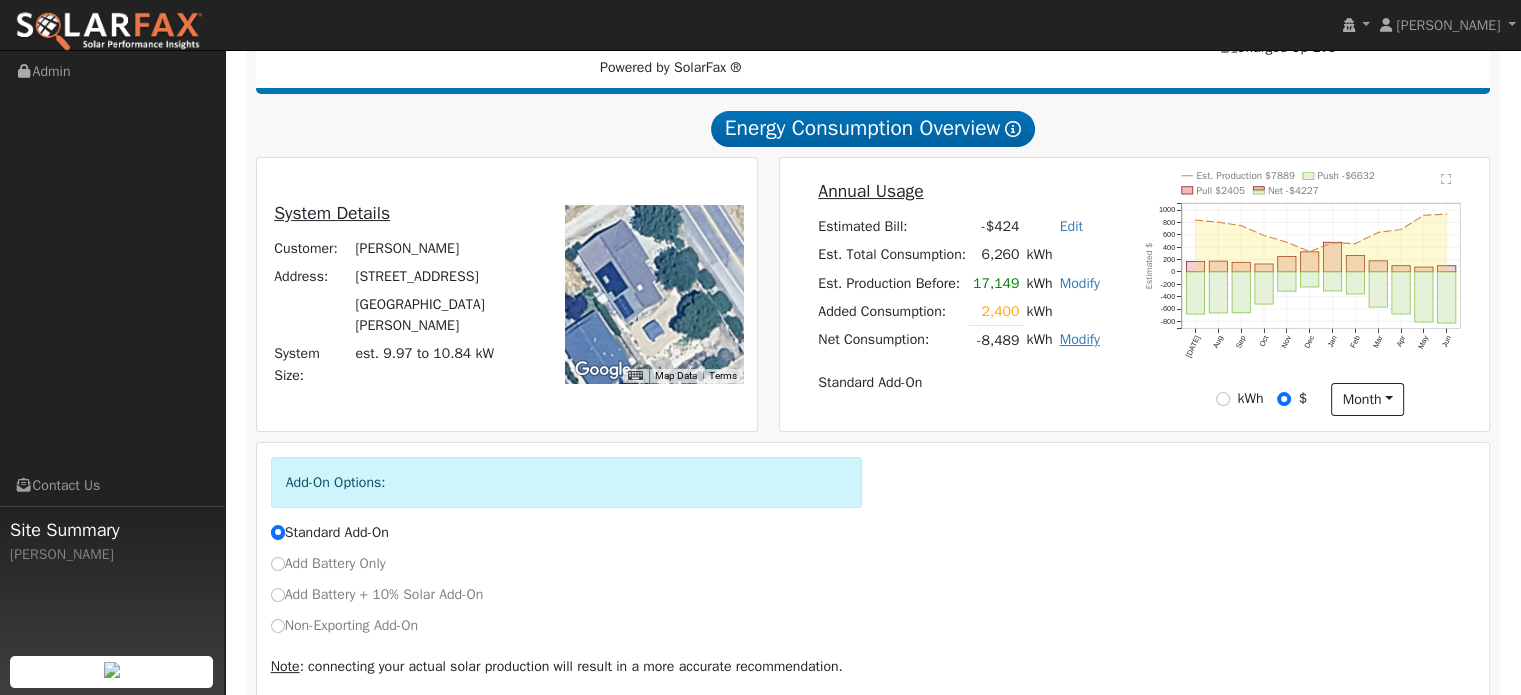 click on "Modify" at bounding box center (1080, 339) 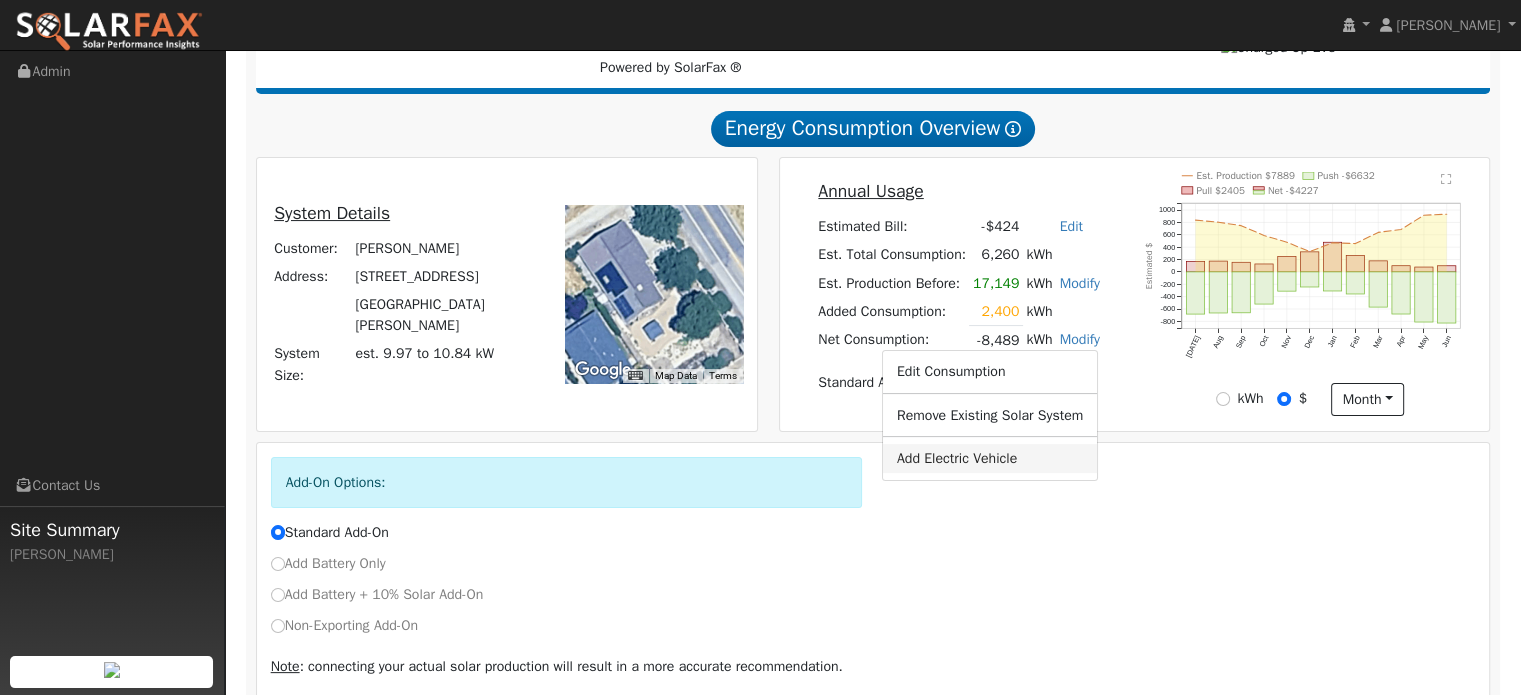 click on "Add Electric Vehicle" at bounding box center [990, 458] 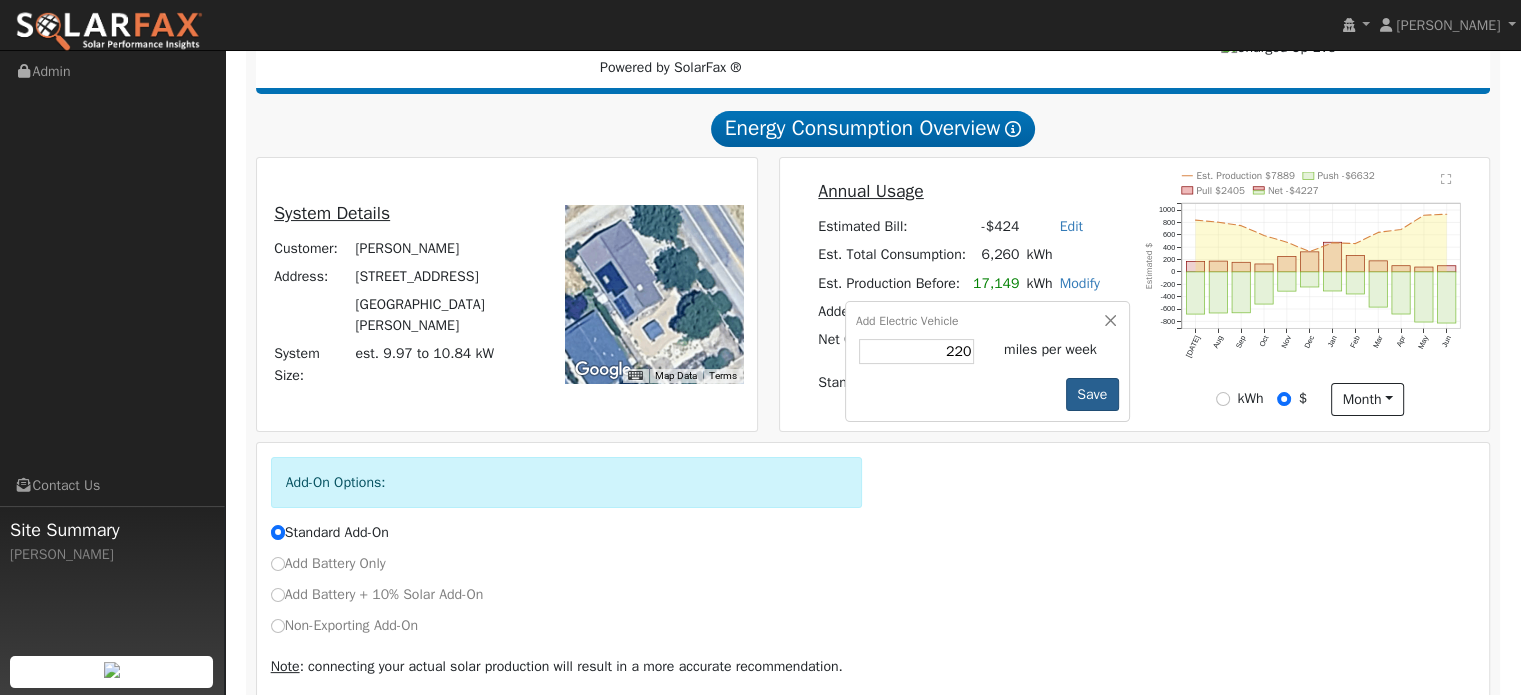 type on "220" 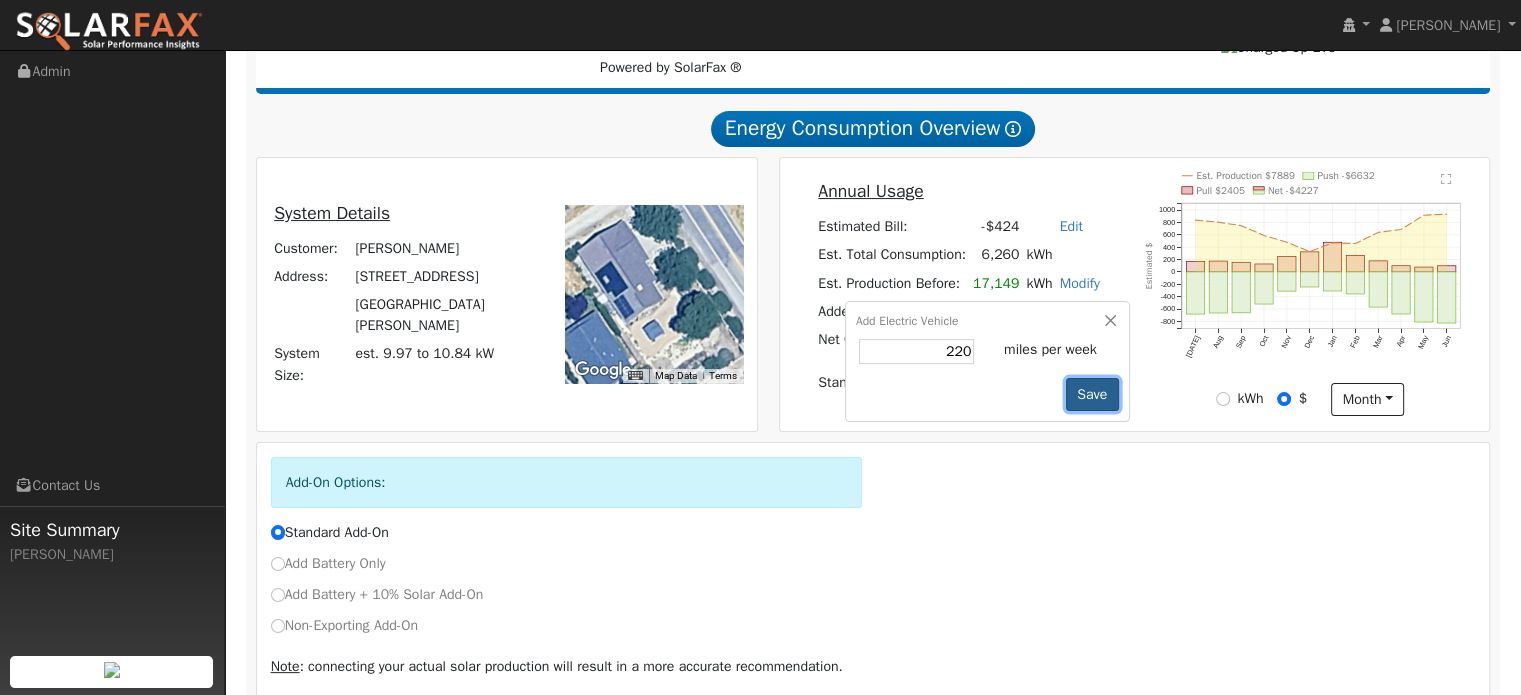 click on "Save" at bounding box center (1092, 395) 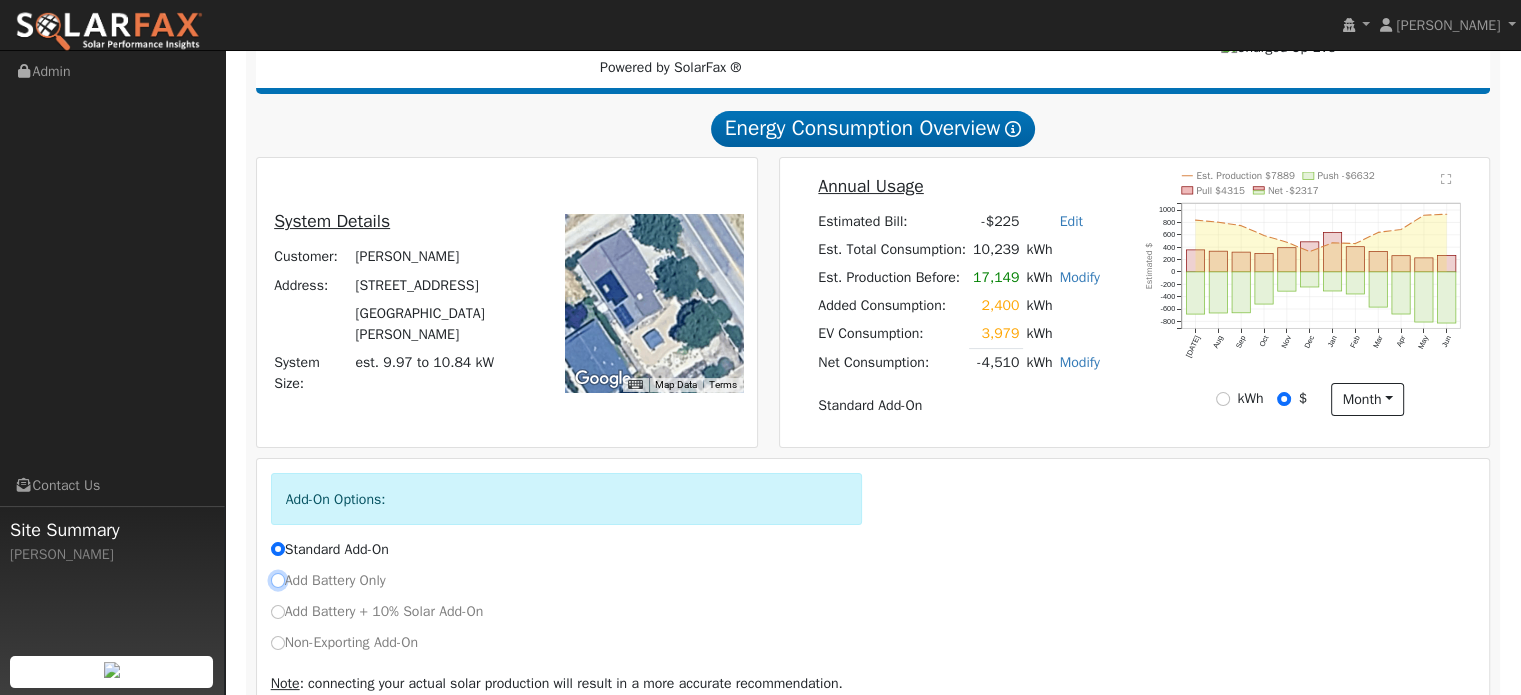 click on "Add Battery Only" at bounding box center (278, 580) 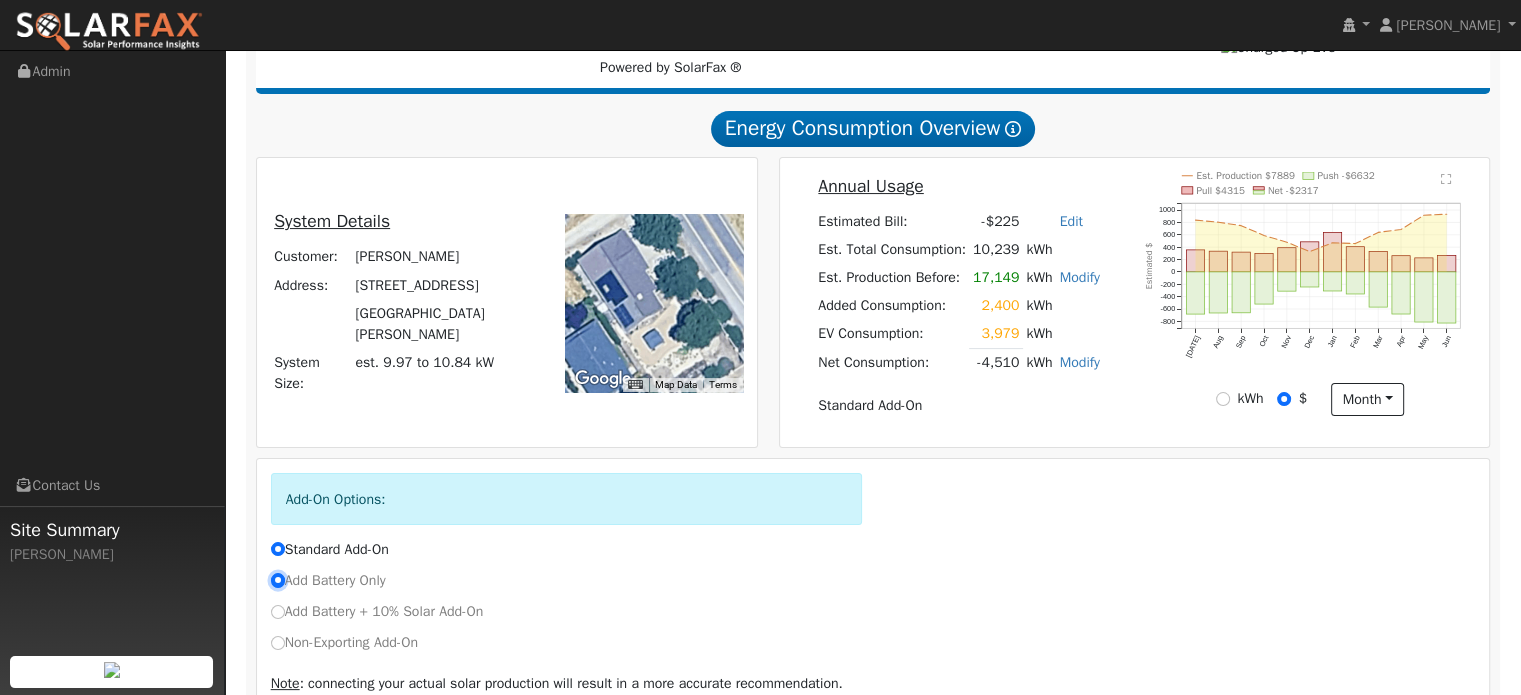radio on "false" 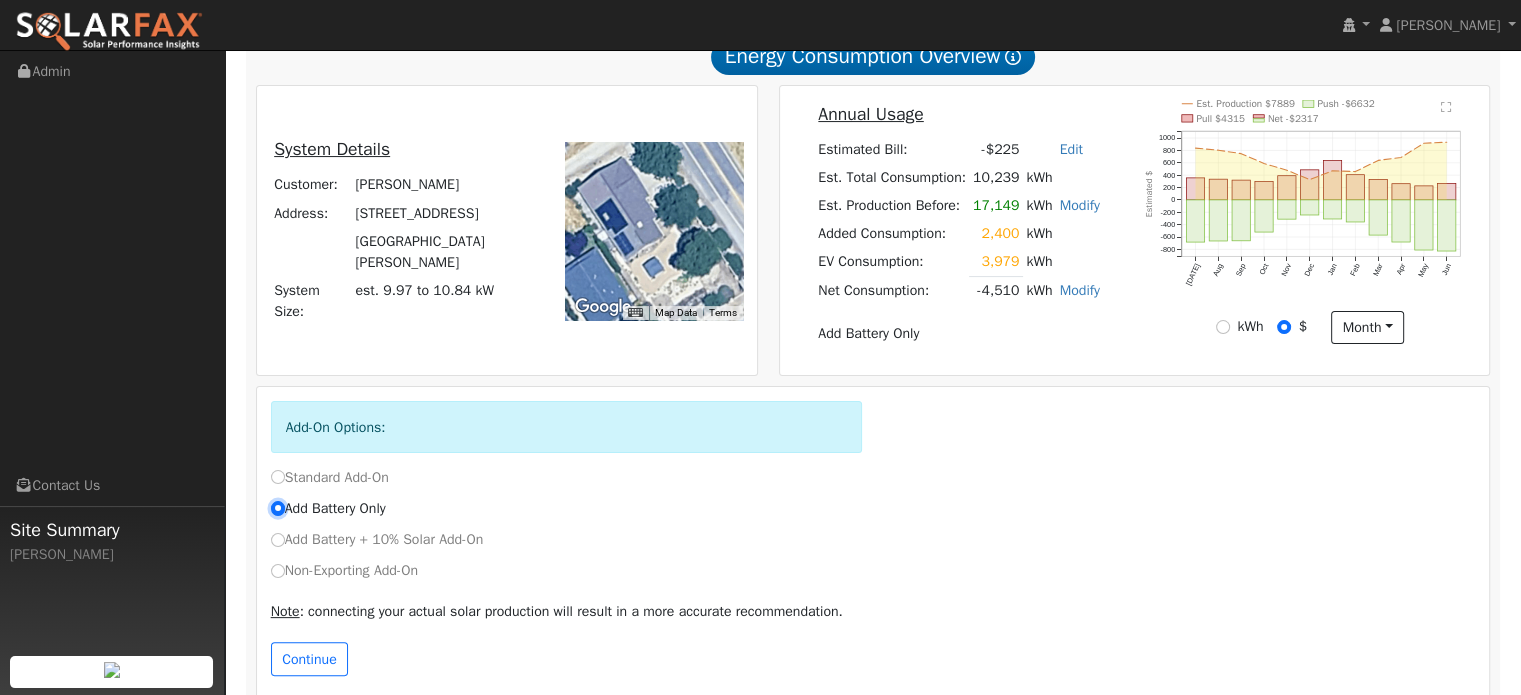 scroll, scrollTop: 395, scrollLeft: 0, axis: vertical 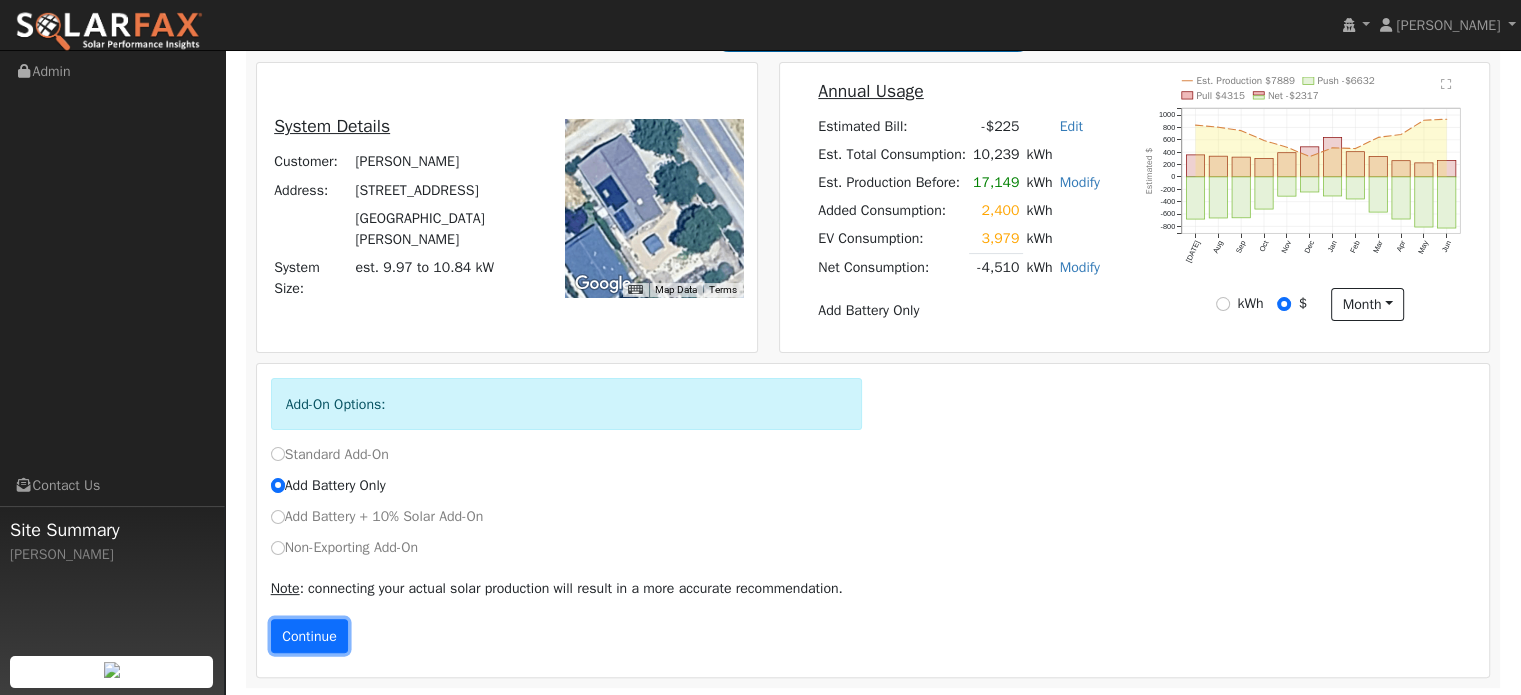 click on "Continue" at bounding box center (310, 636) 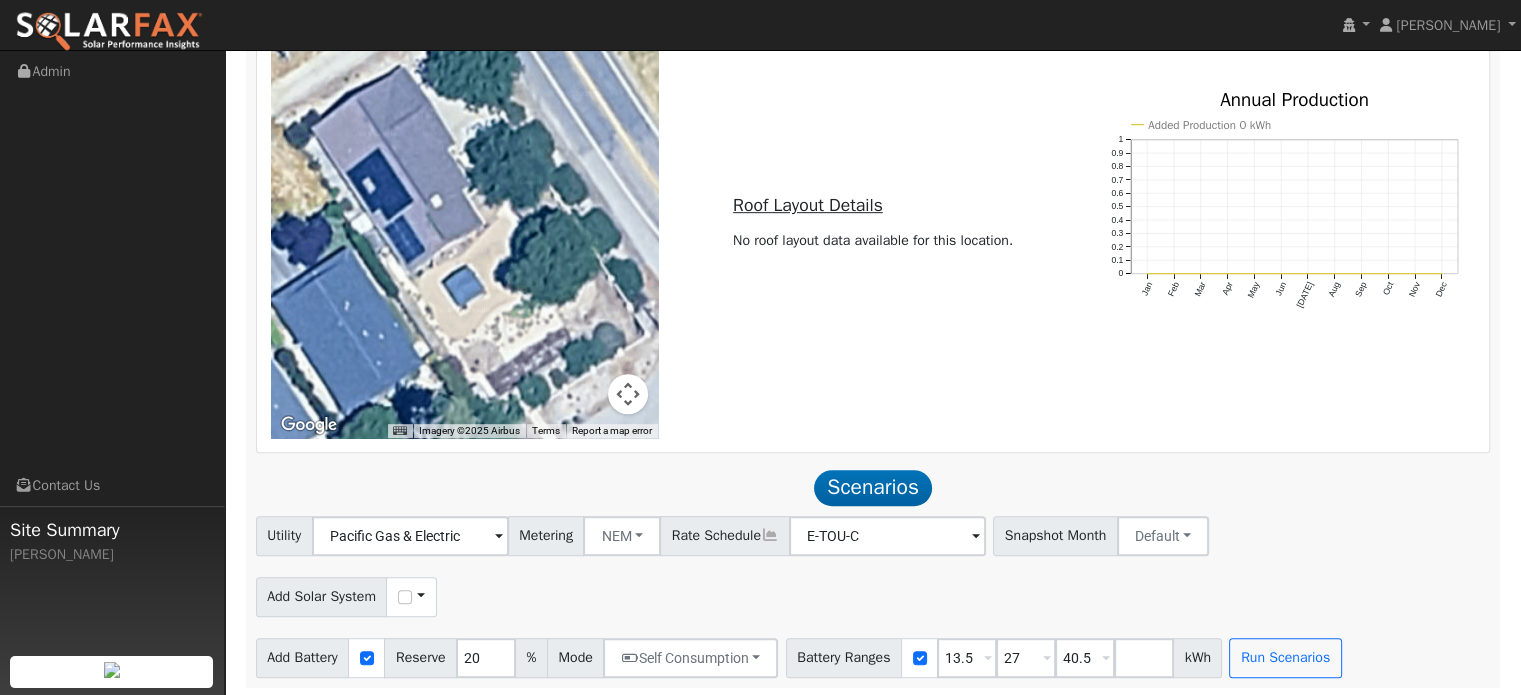 scroll, scrollTop: 1068, scrollLeft: 0, axis: vertical 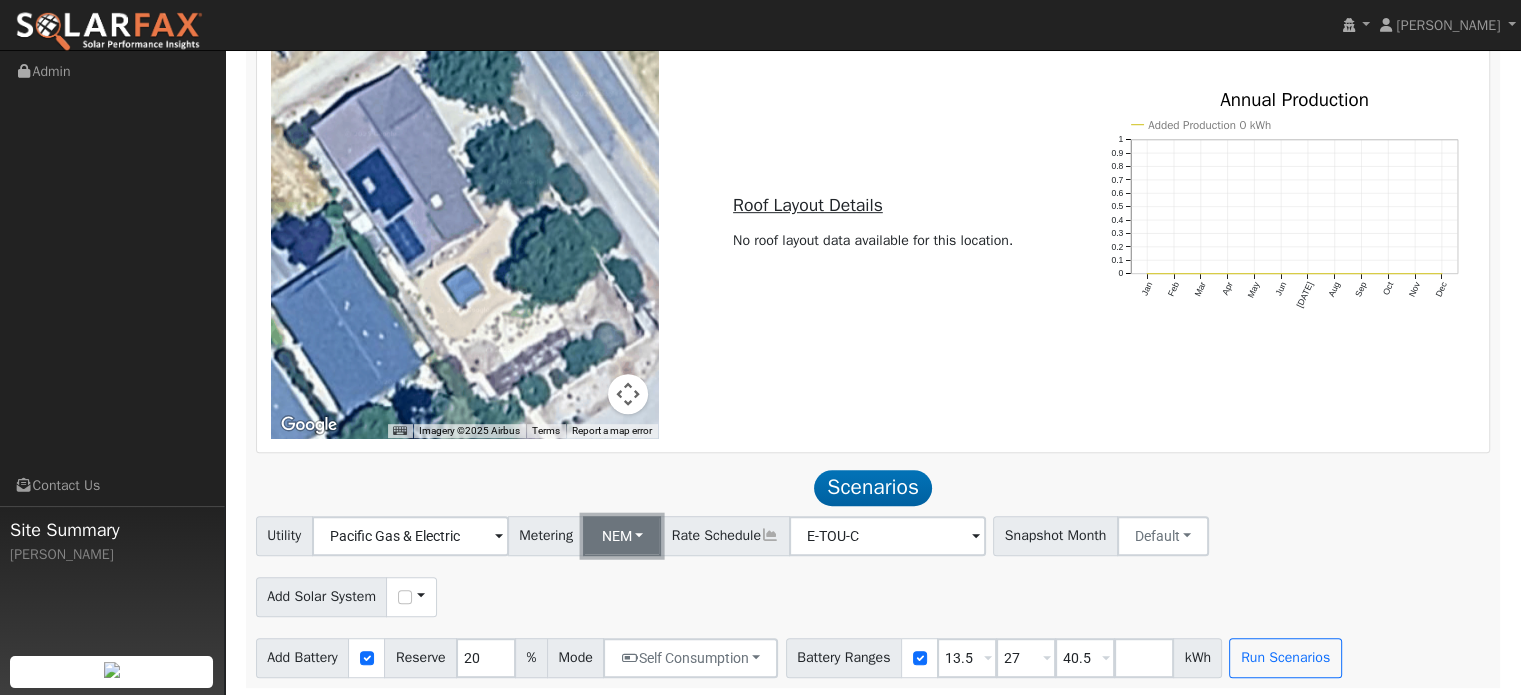 click on "NEM" at bounding box center (622, 536) 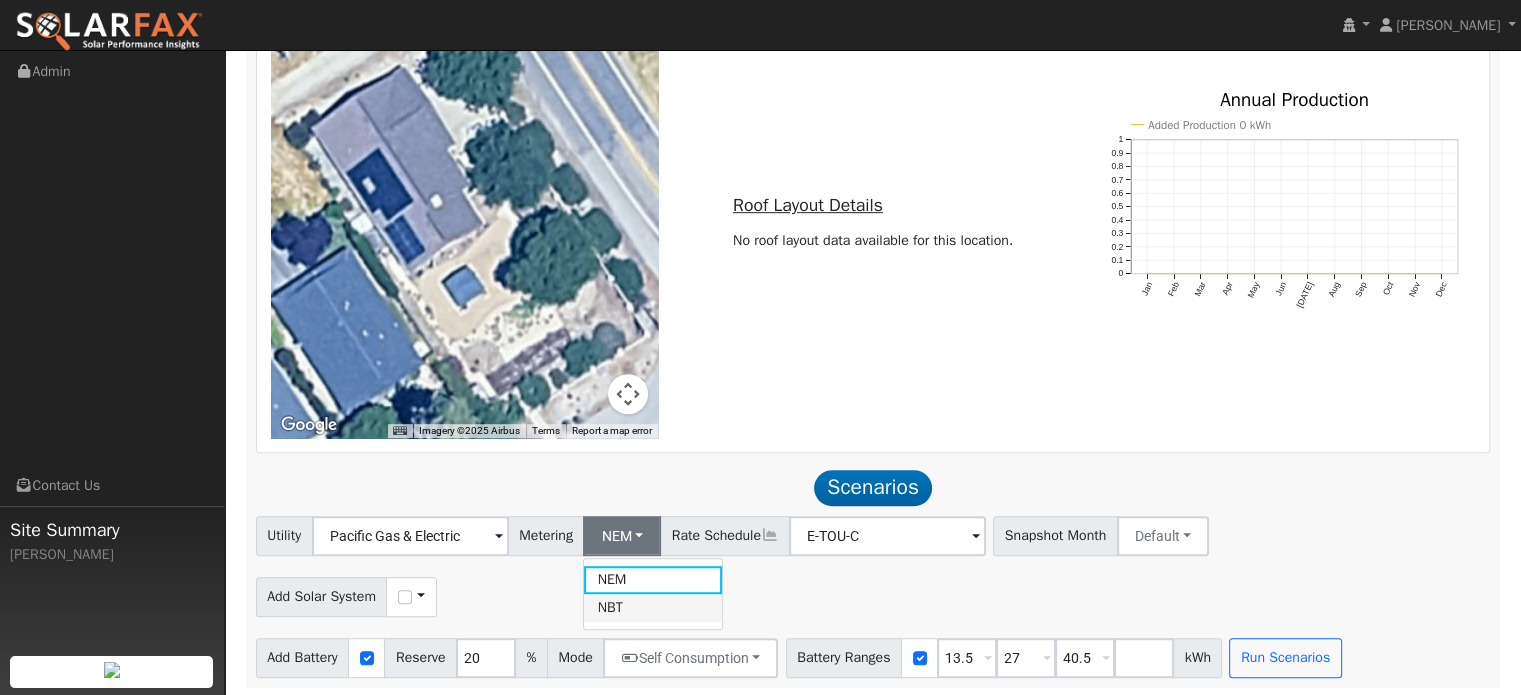 click on "NBT" at bounding box center [653, 608] 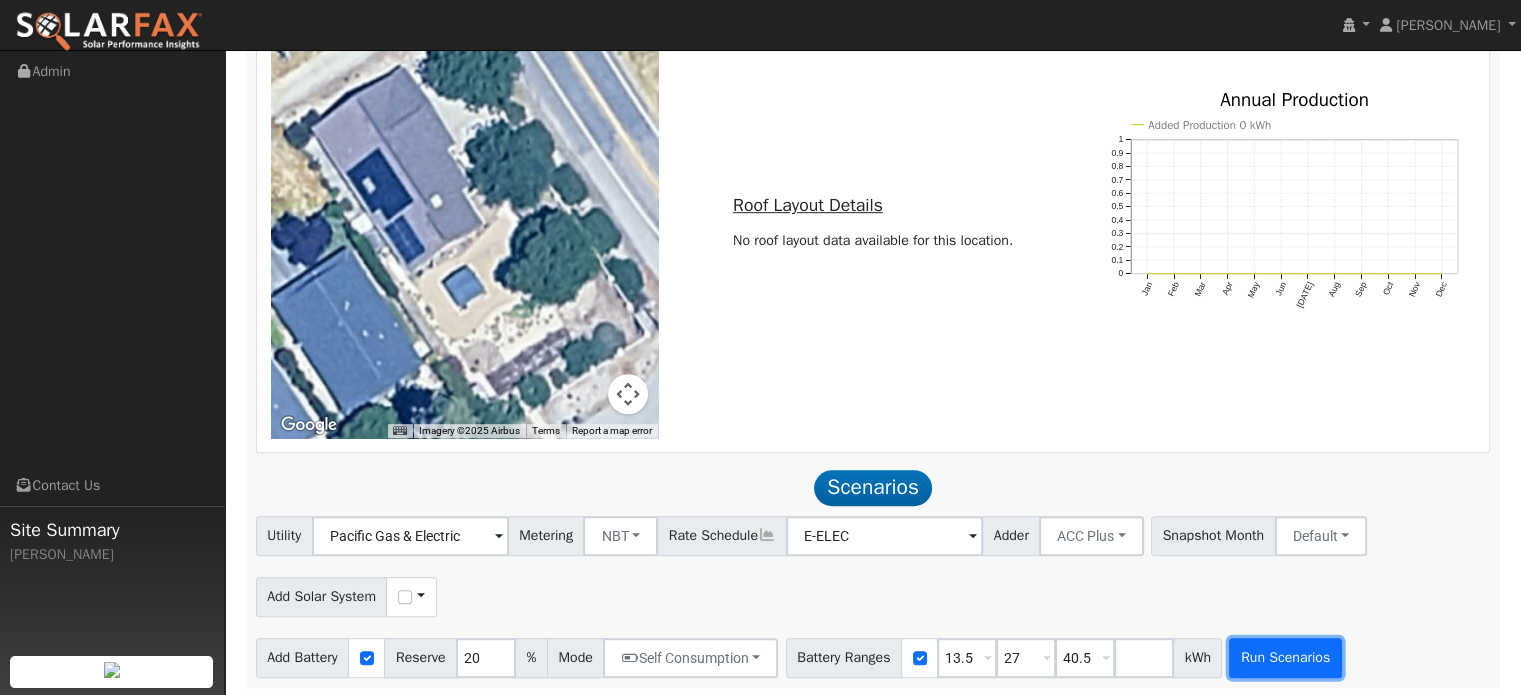 click on "Run Scenarios" at bounding box center [1285, 658] 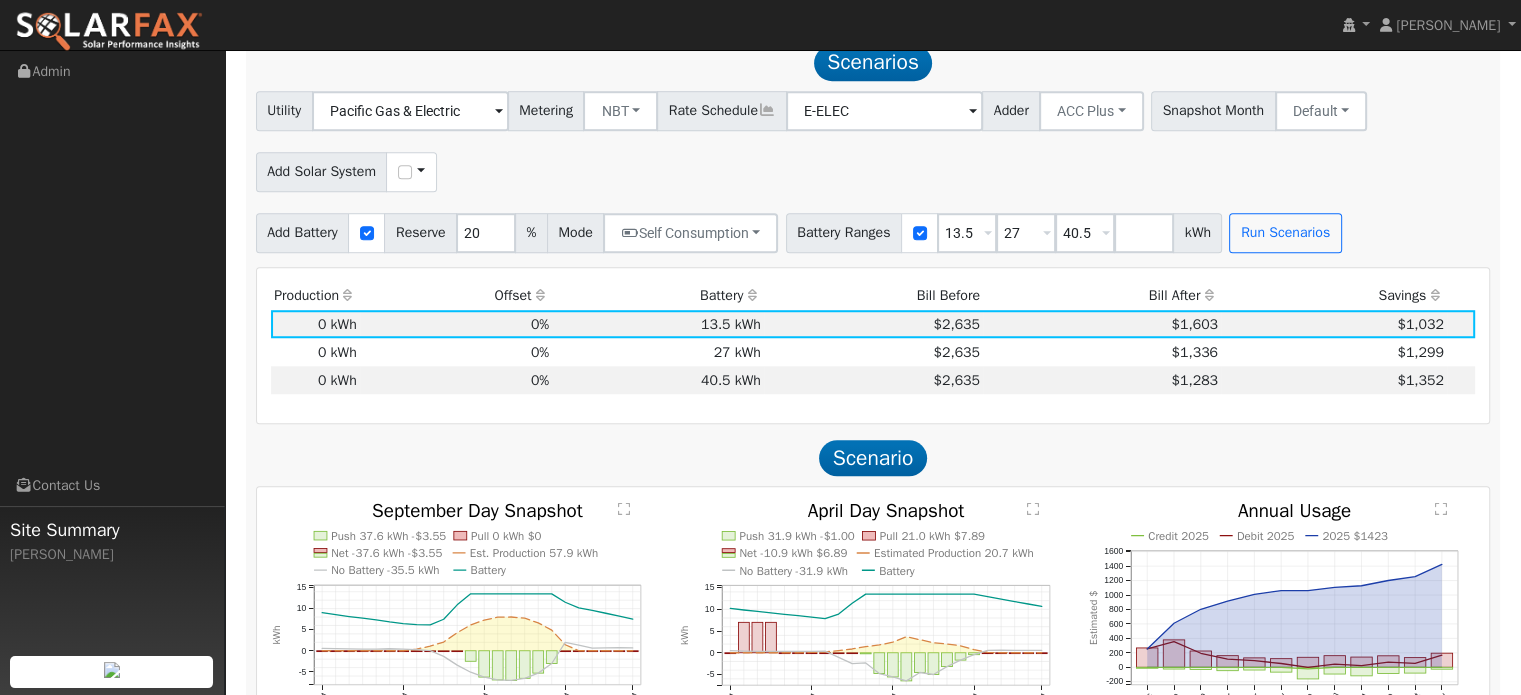 scroll, scrollTop: 1424, scrollLeft: 0, axis: vertical 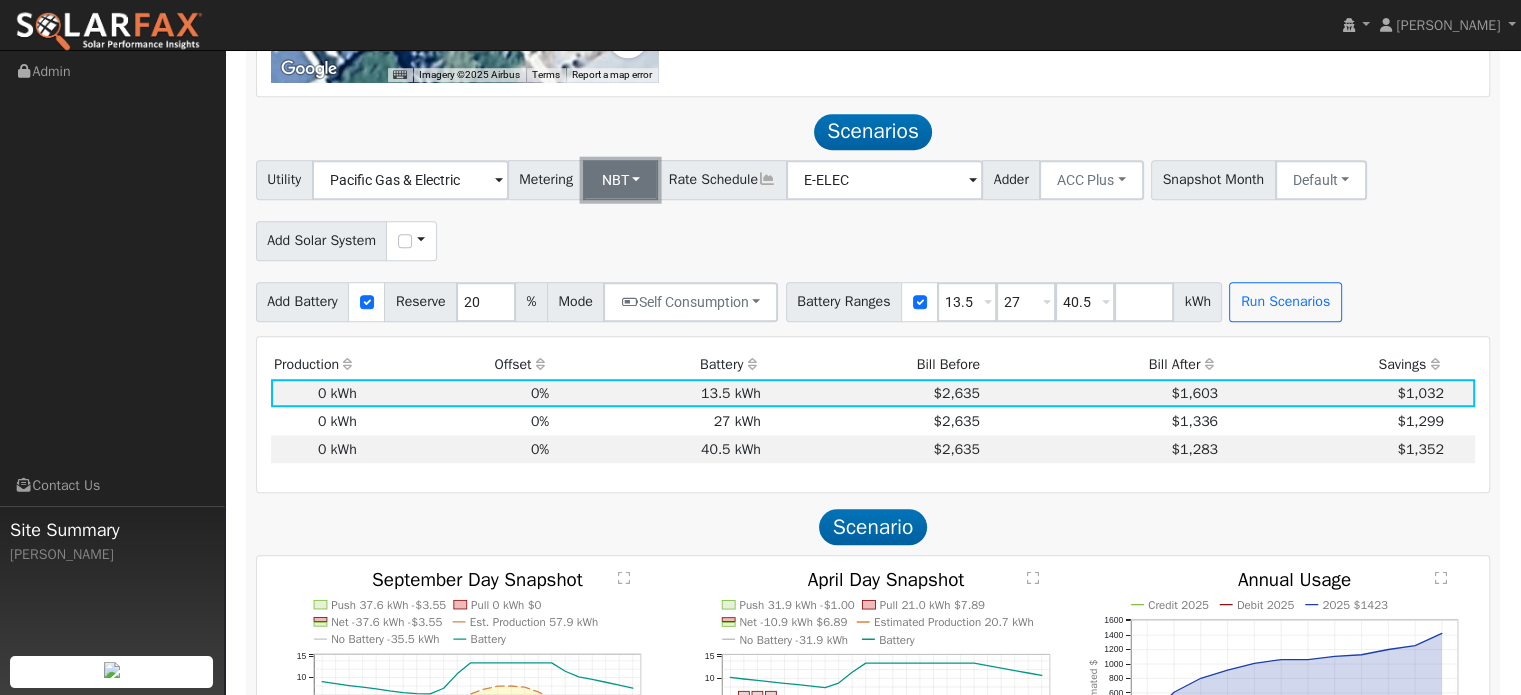 click on "NBT" at bounding box center (620, 180) 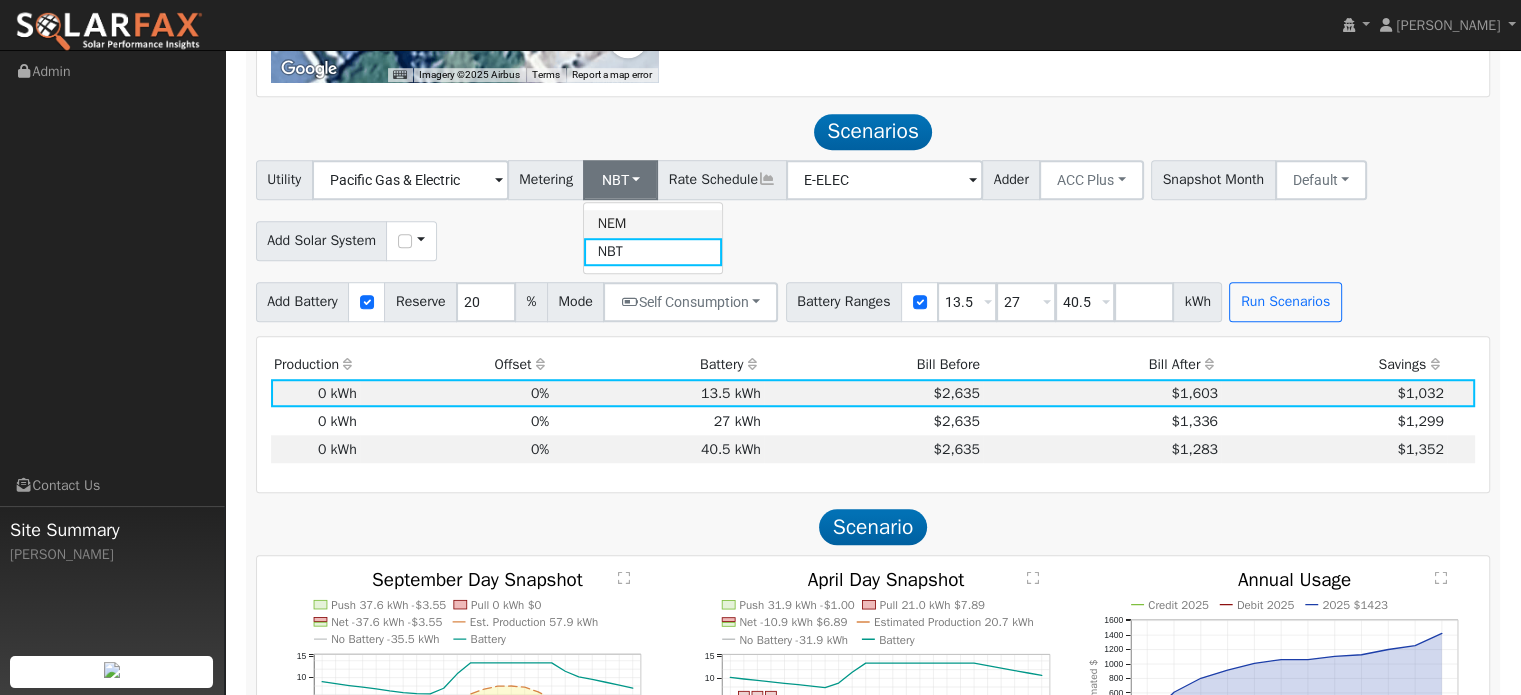 click on "NEM" at bounding box center (653, 224) 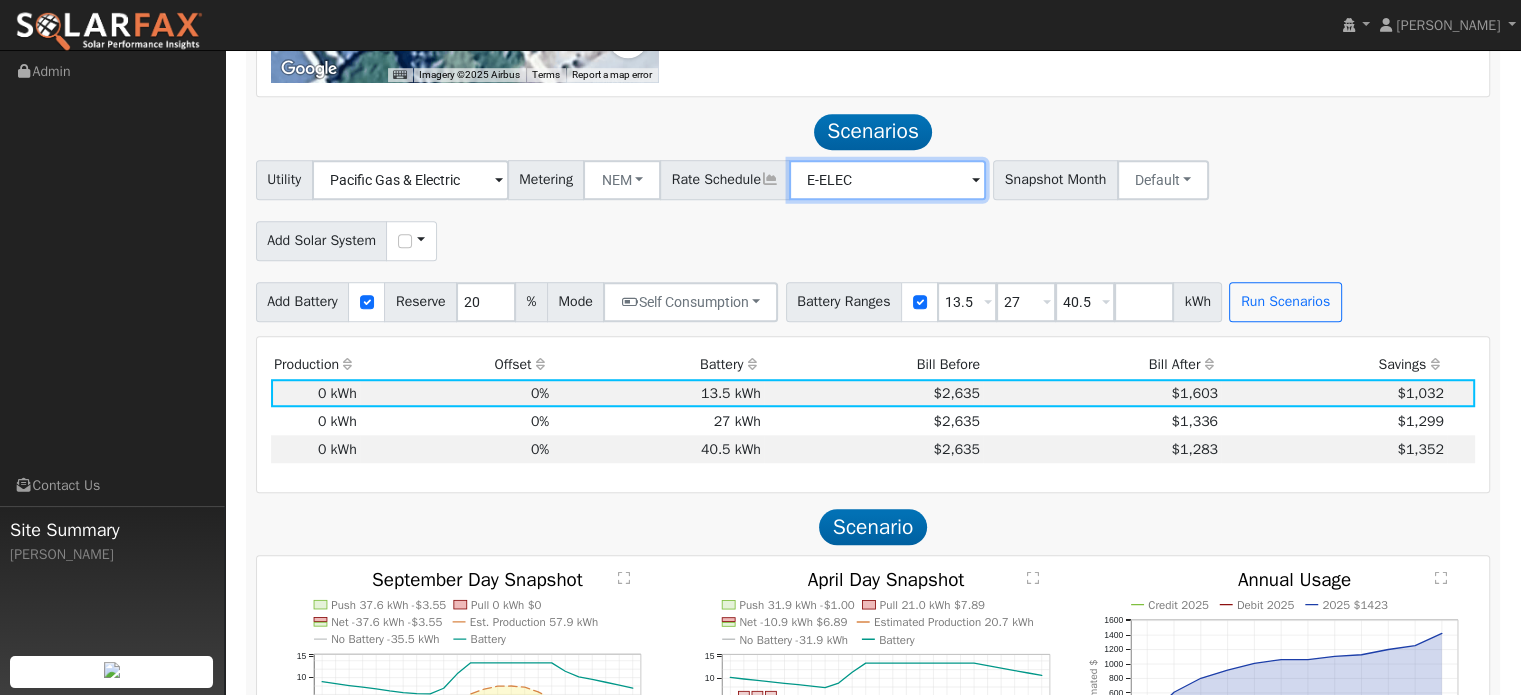 click on "E-ELEC" at bounding box center [410, 180] 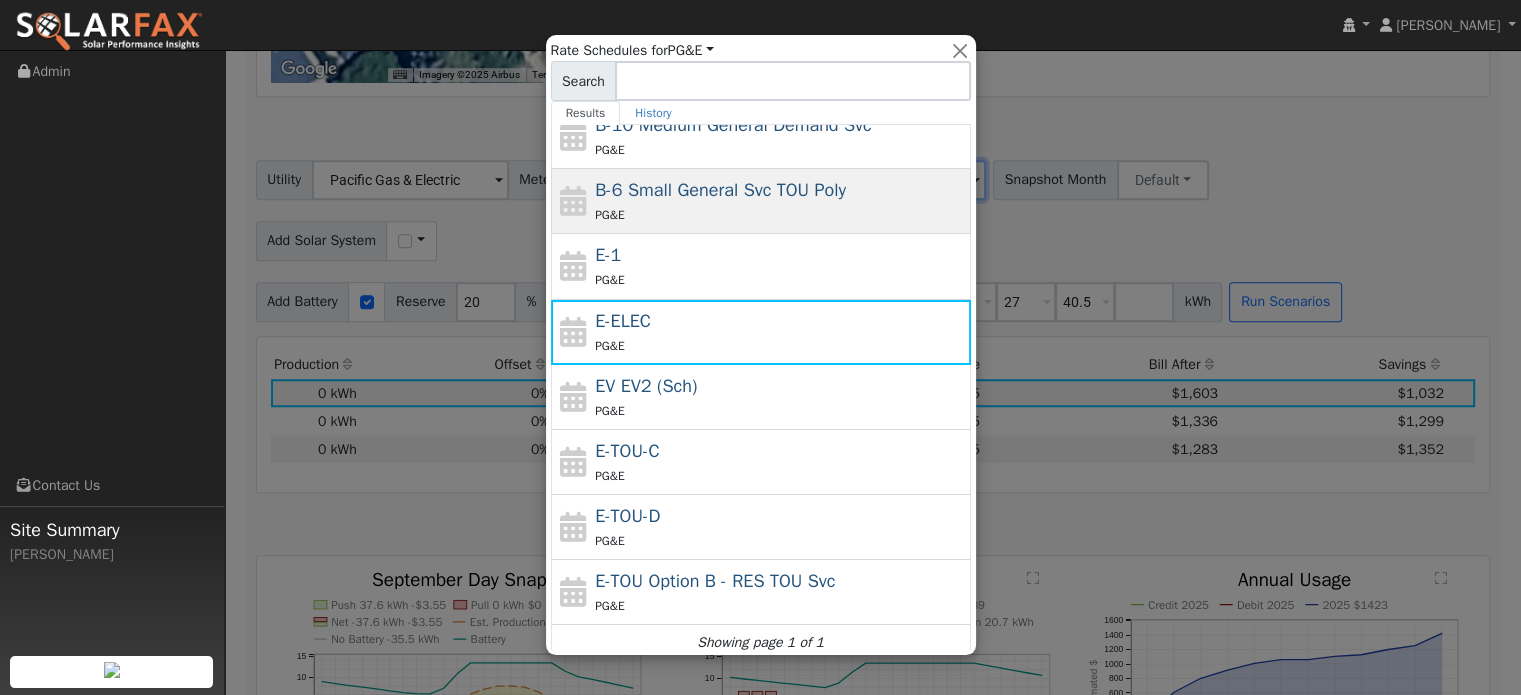 scroll, scrollTop: 216, scrollLeft: 0, axis: vertical 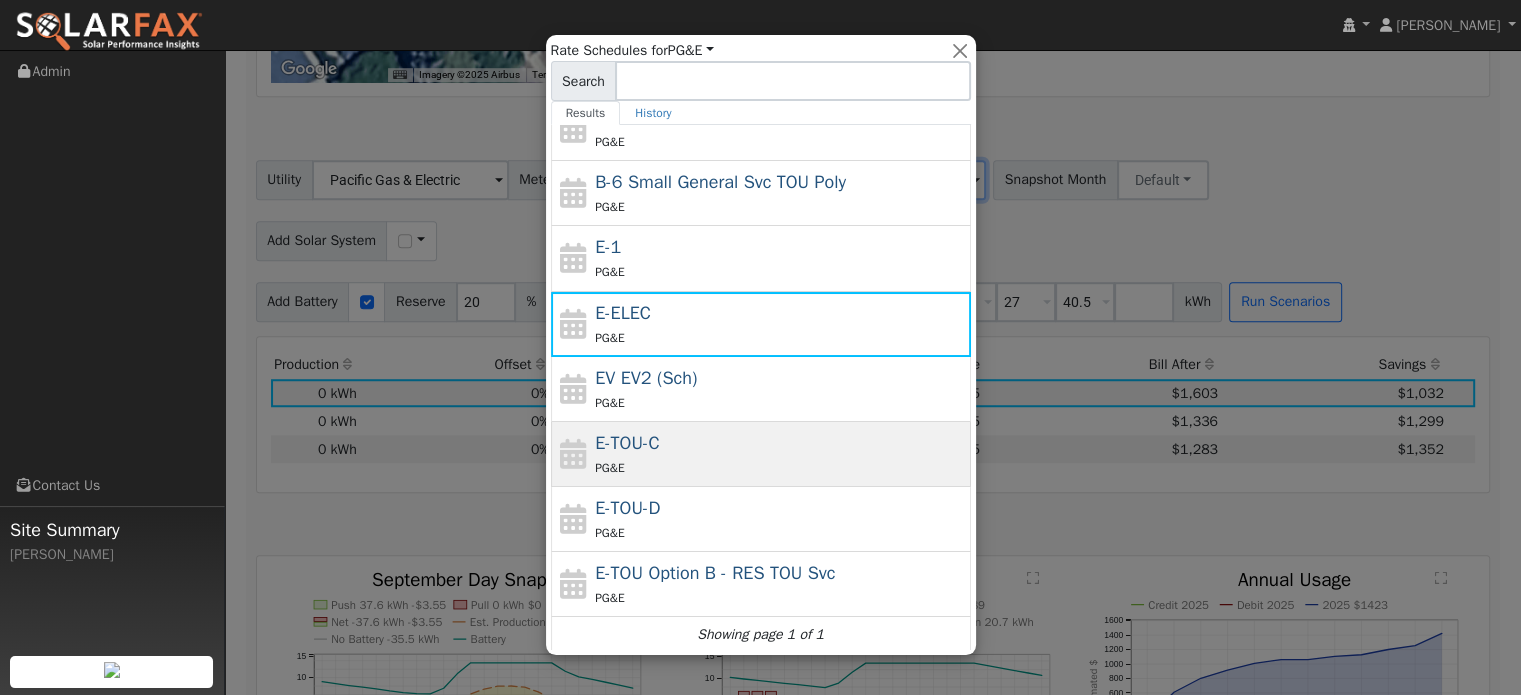 click on "E-TOU-C PG&E" at bounding box center [780, 454] 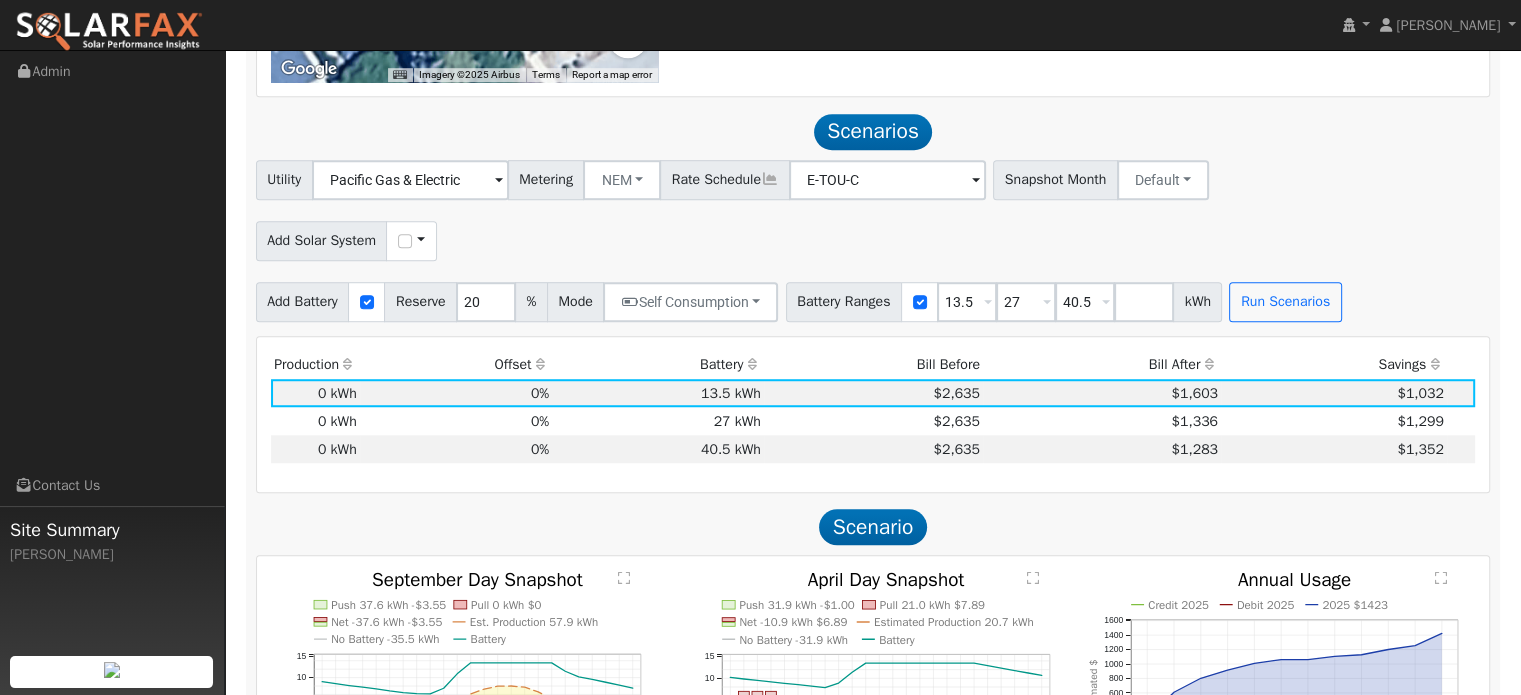 click on "Scenario" at bounding box center (873, 527) 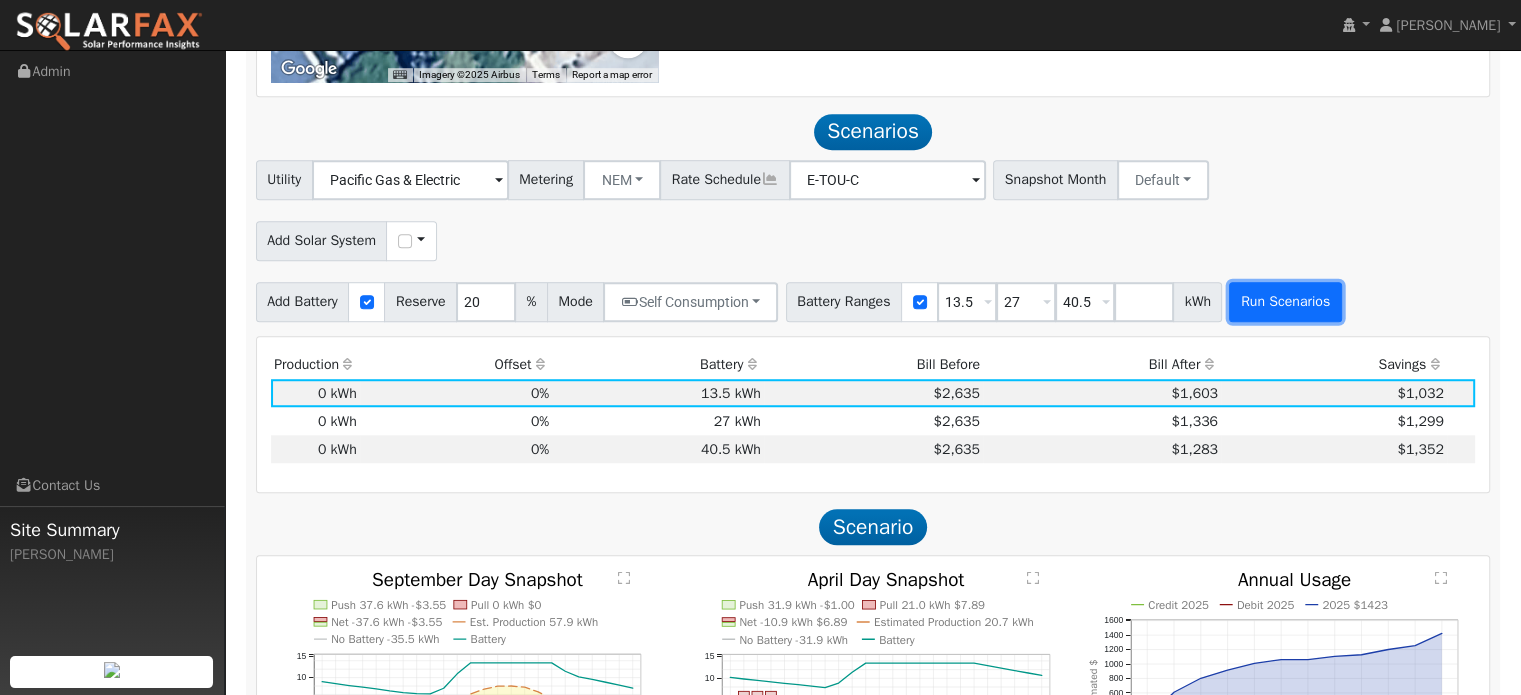 click on "Run Scenarios" at bounding box center (1285, 302) 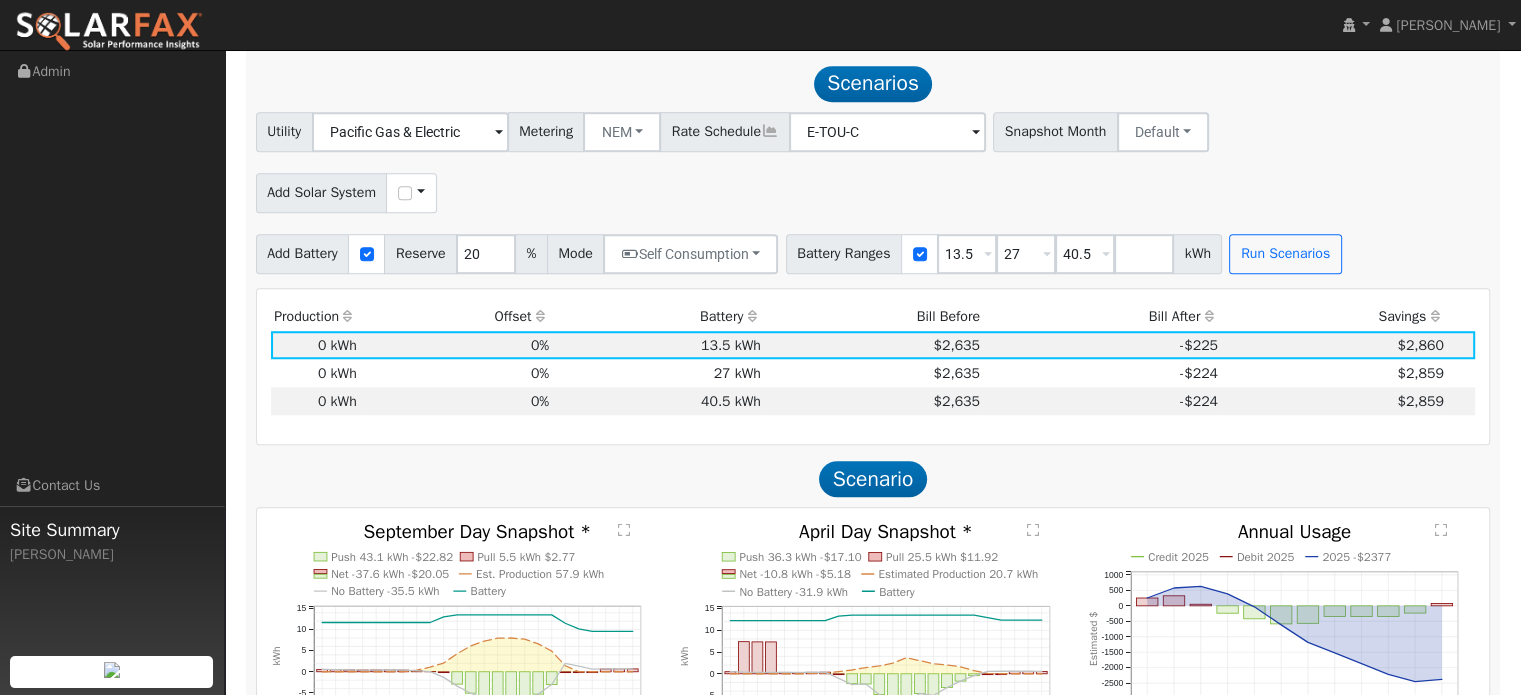 scroll, scrollTop: 1473, scrollLeft: 0, axis: vertical 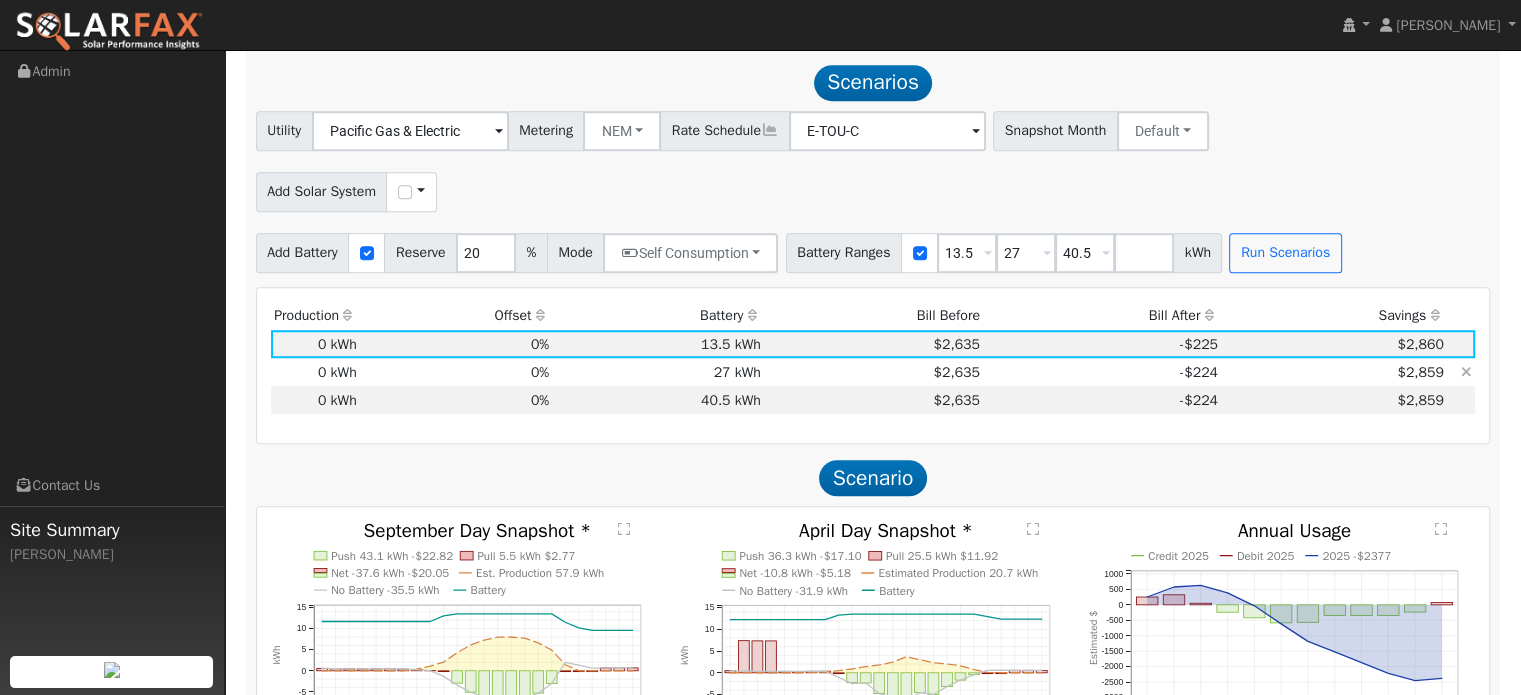 click on "0%" at bounding box center [456, 372] 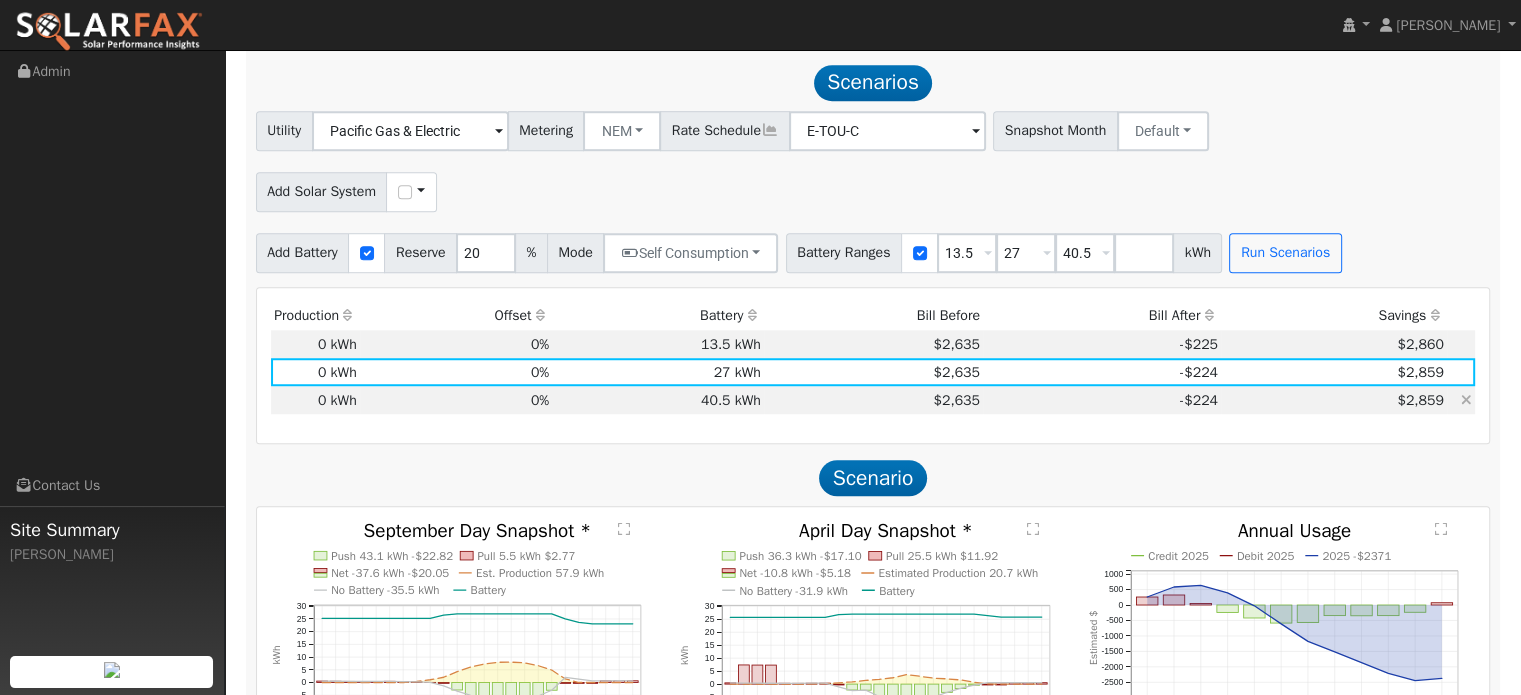 click on "0%" at bounding box center (456, 400) 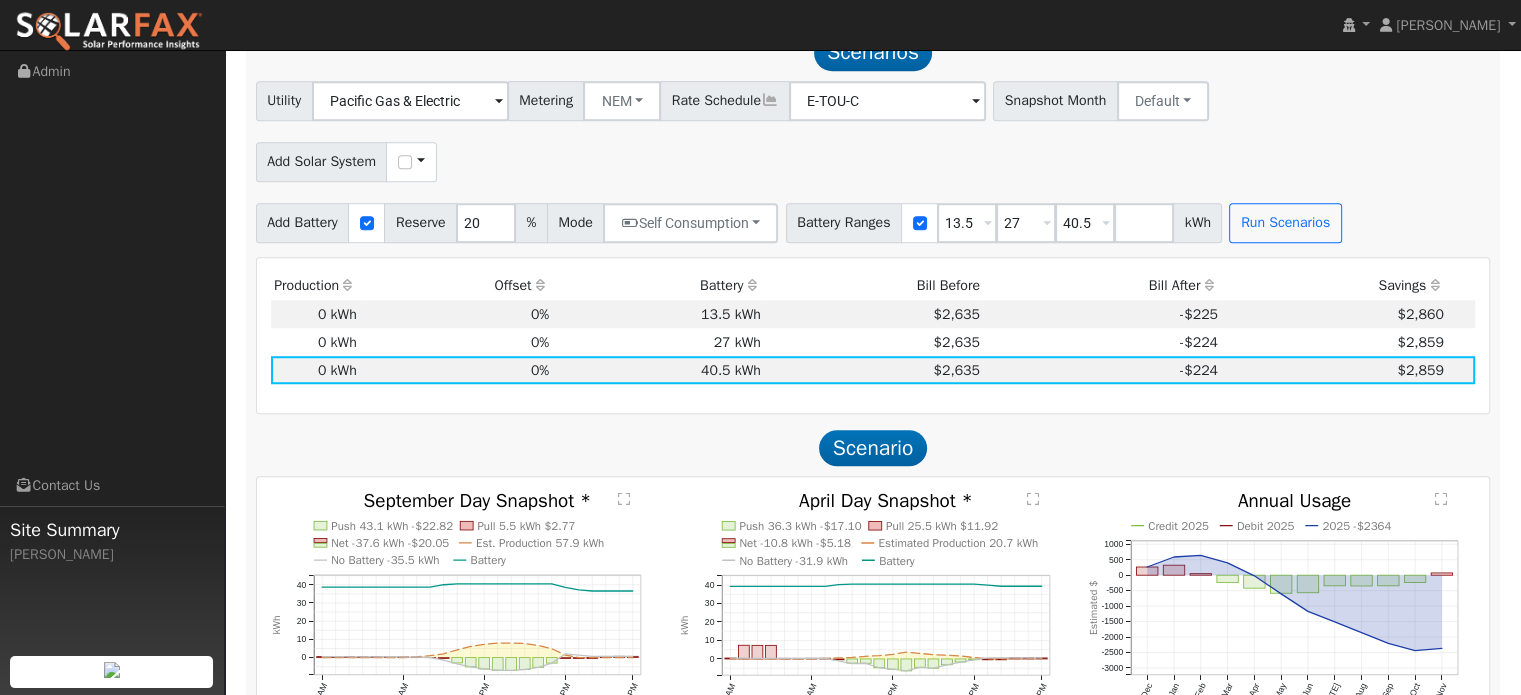 scroll, scrollTop: 1432, scrollLeft: 0, axis: vertical 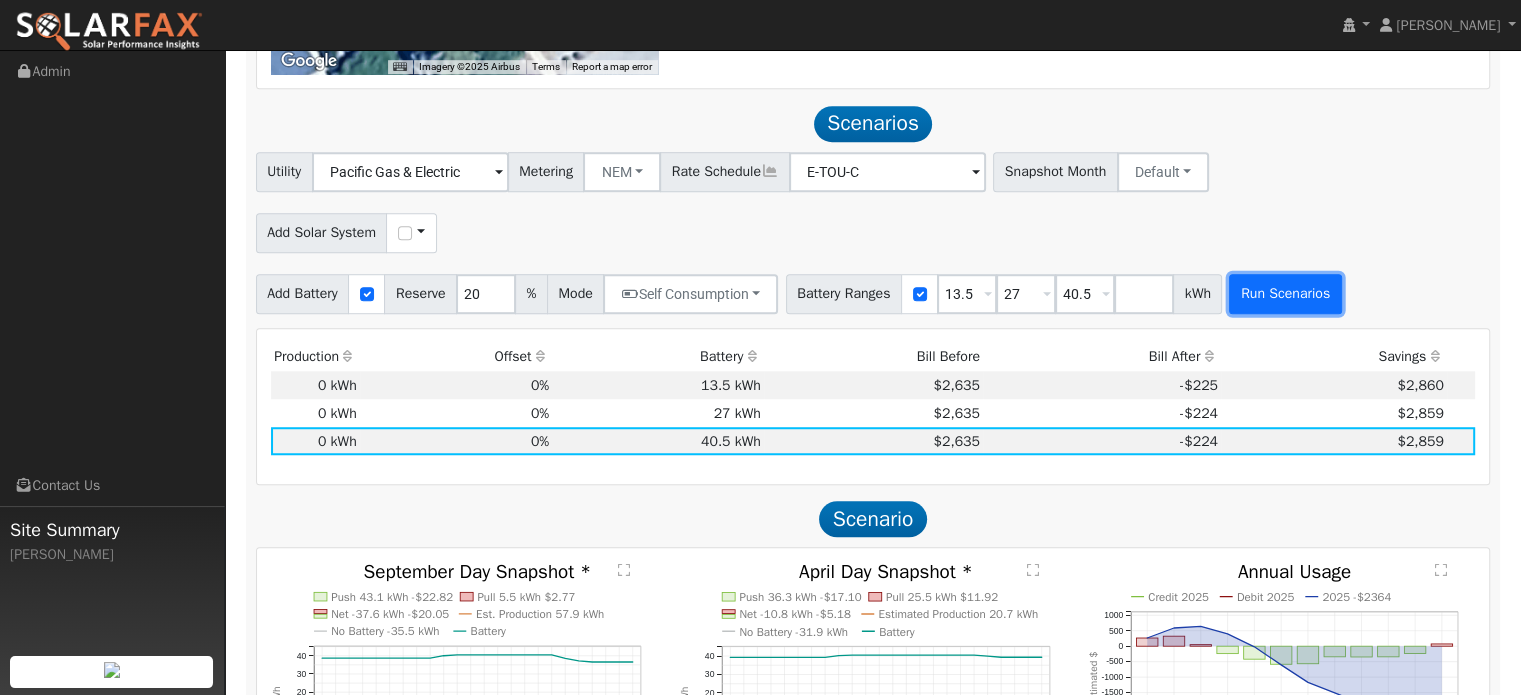 click on "Run Scenarios" at bounding box center [1285, 294] 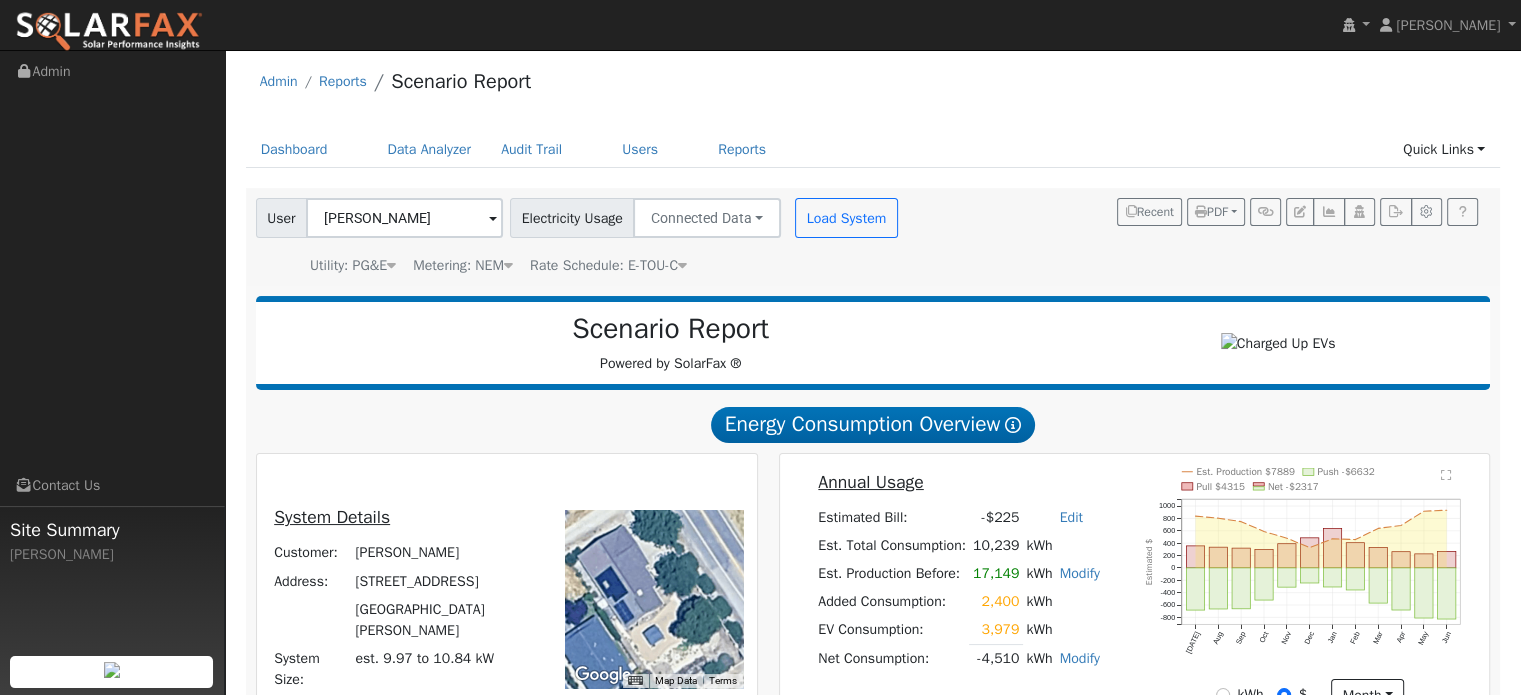 scroll, scrollTop: 0, scrollLeft: 0, axis: both 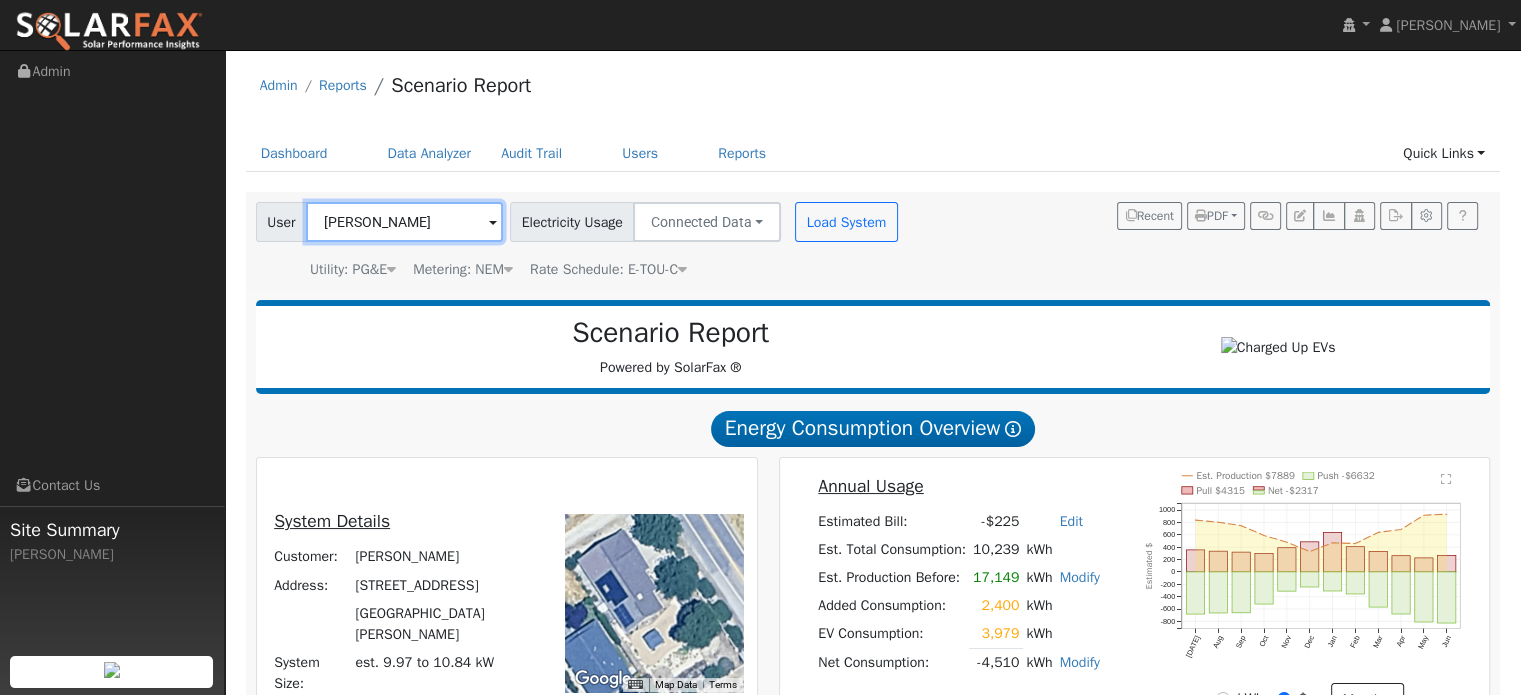 click on "[PERSON_NAME]" at bounding box center (404, 222) 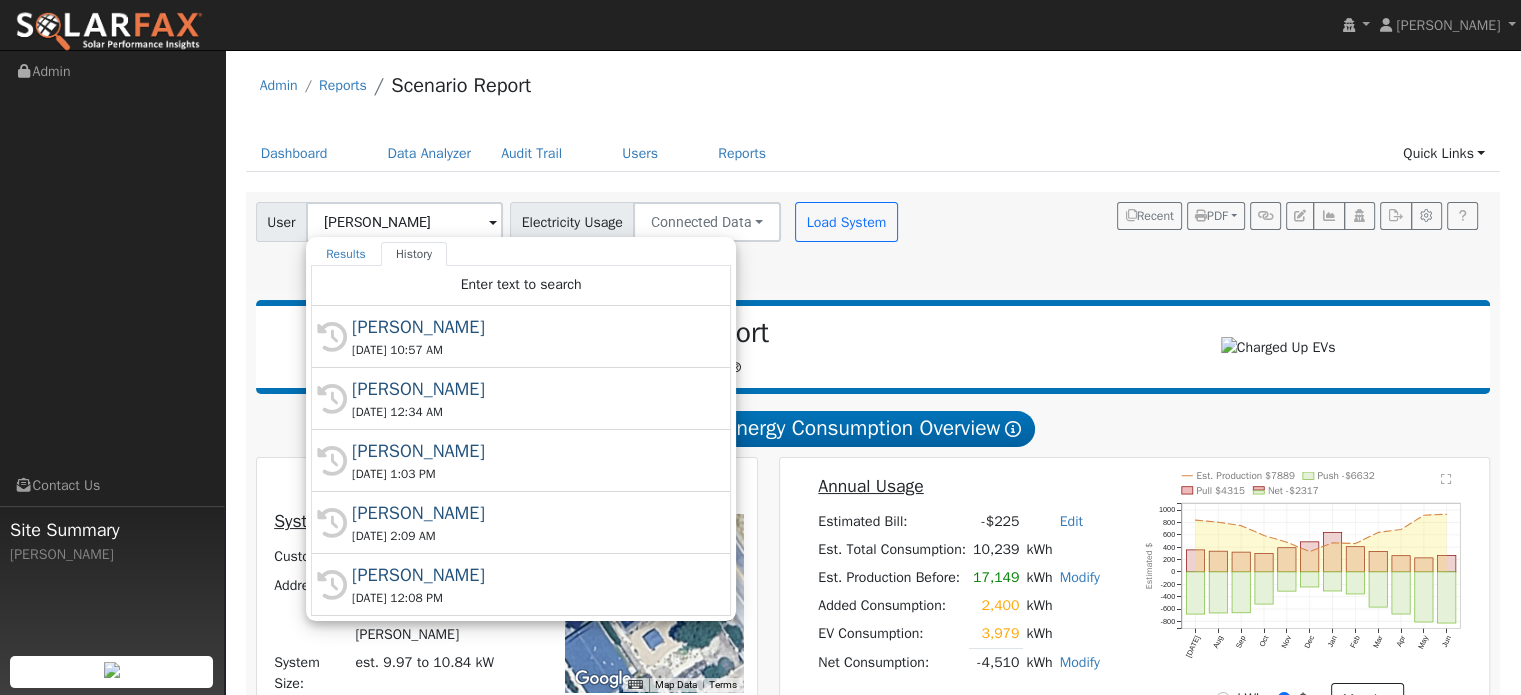 click on "Admin
Reports
Scenario Report" at bounding box center (873, 90) 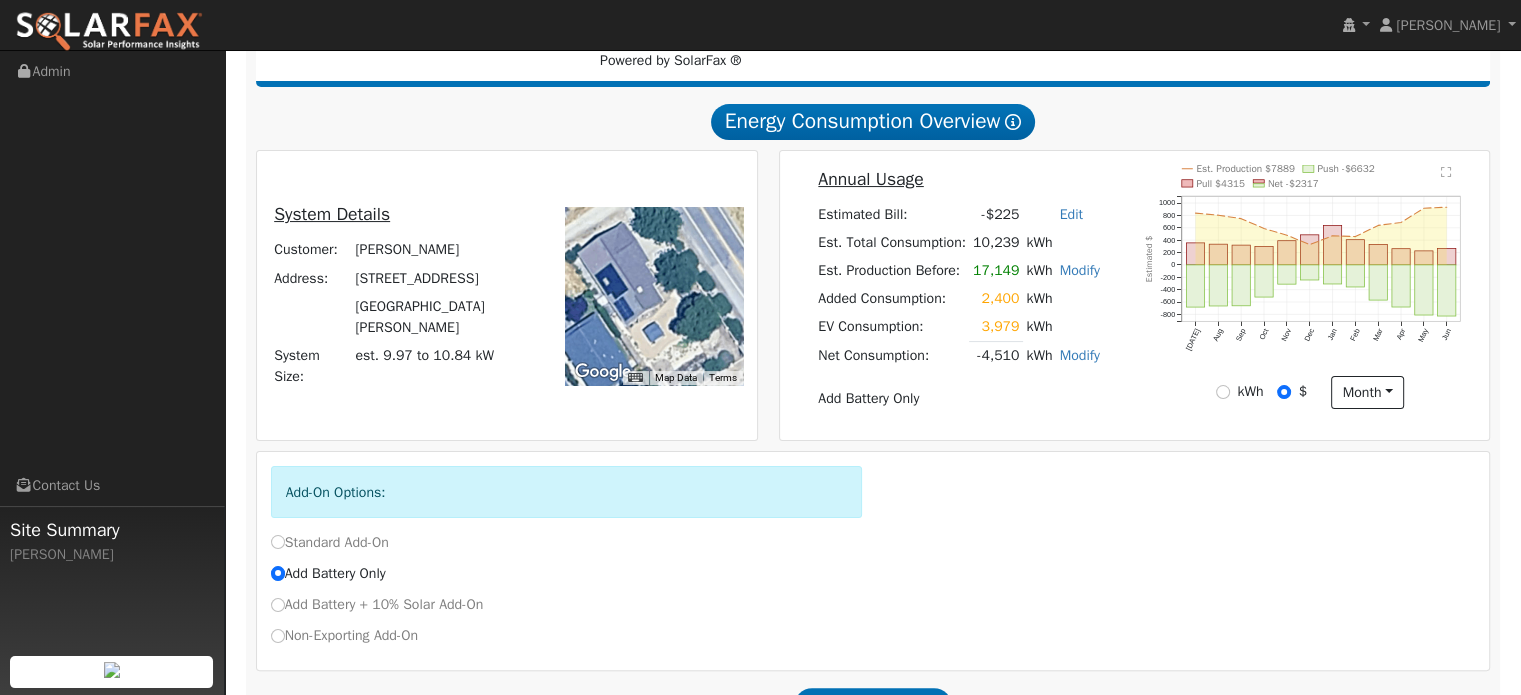 scroll, scrollTop: 300, scrollLeft: 0, axis: vertical 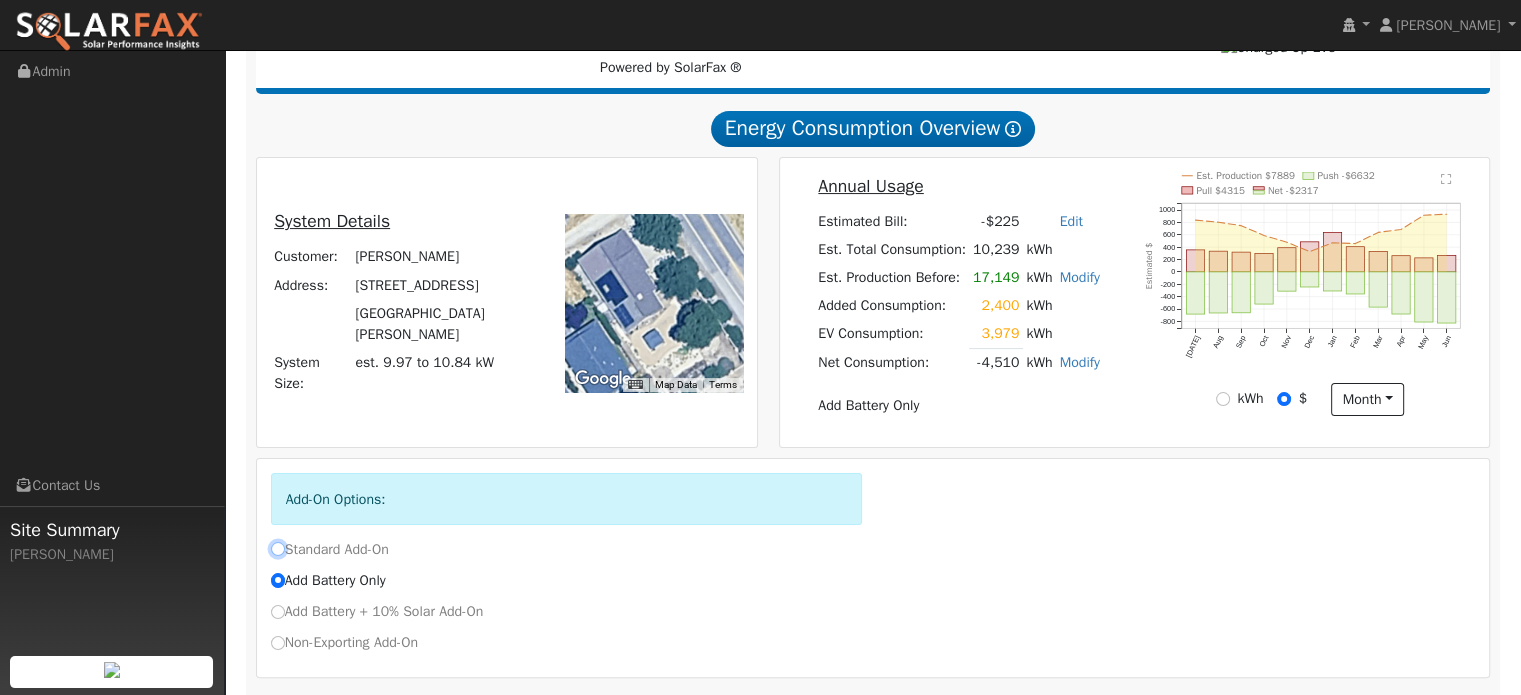 click on "Standard Add-On" at bounding box center (278, 549) 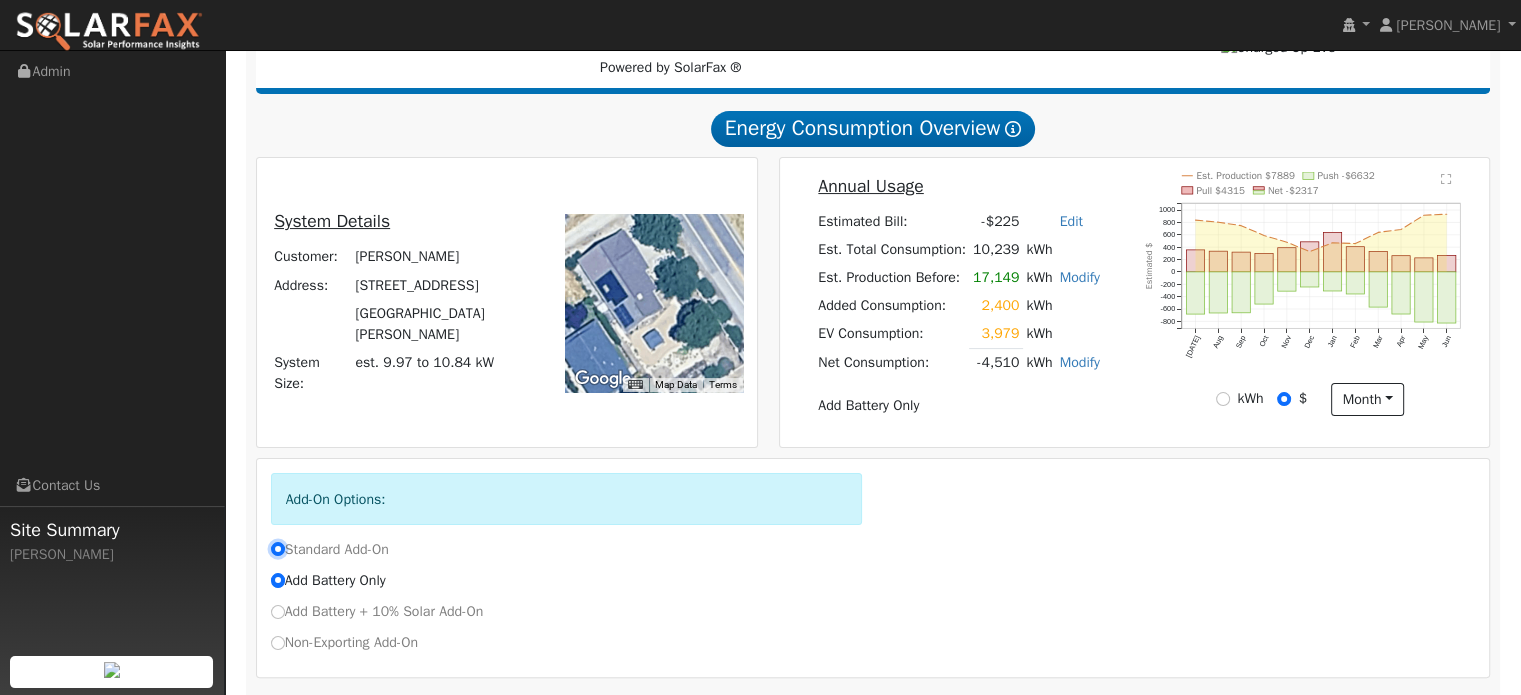 radio on "false" 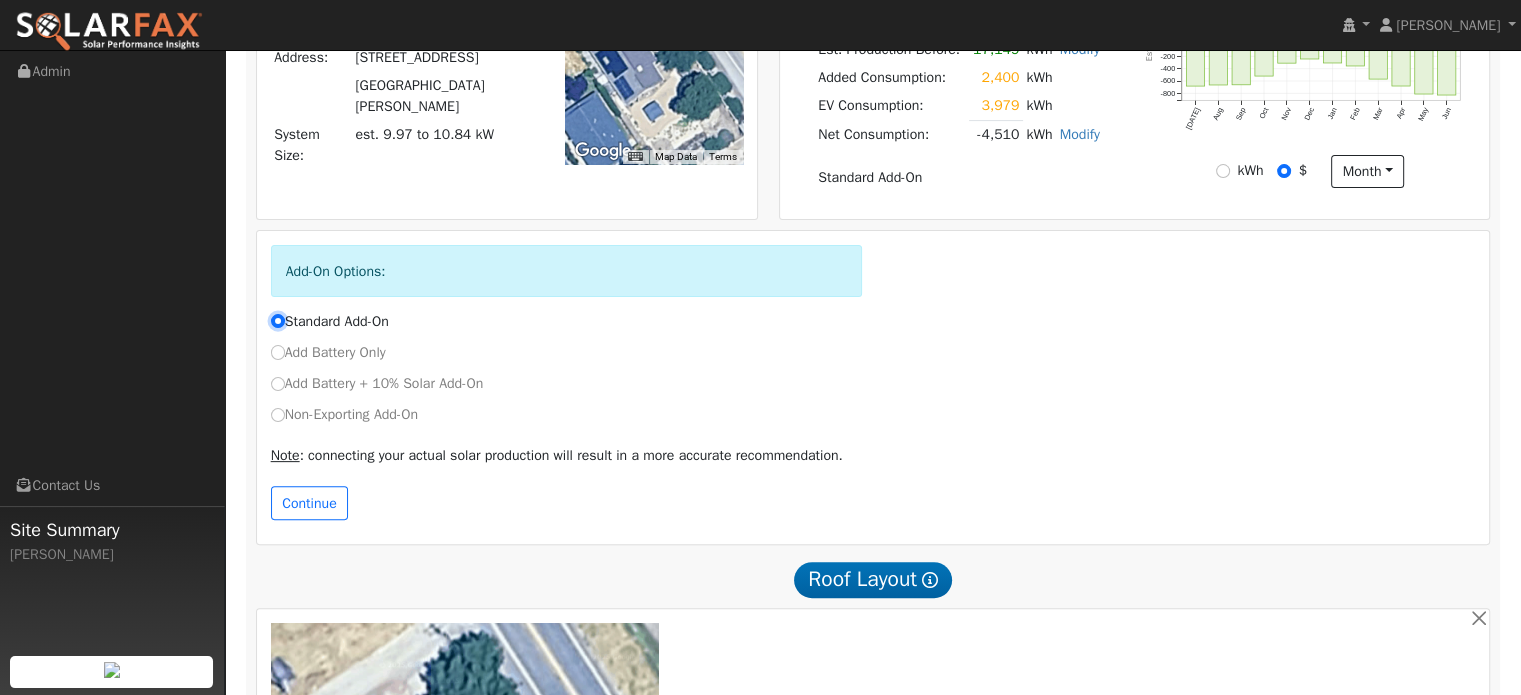 scroll, scrollTop: 600, scrollLeft: 0, axis: vertical 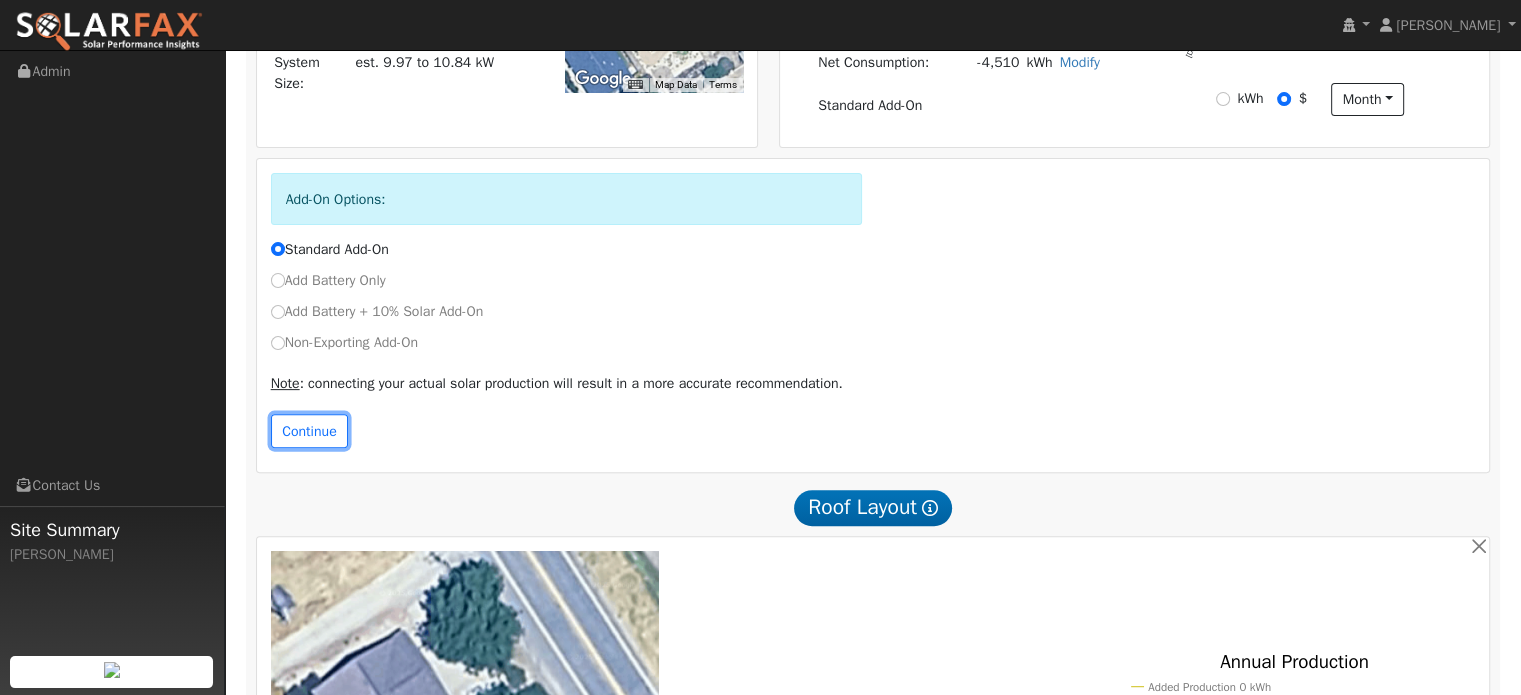 drag, startPoint x: 298, startPoint y: 439, endPoint x: 355, endPoint y: 427, distance: 58.249462 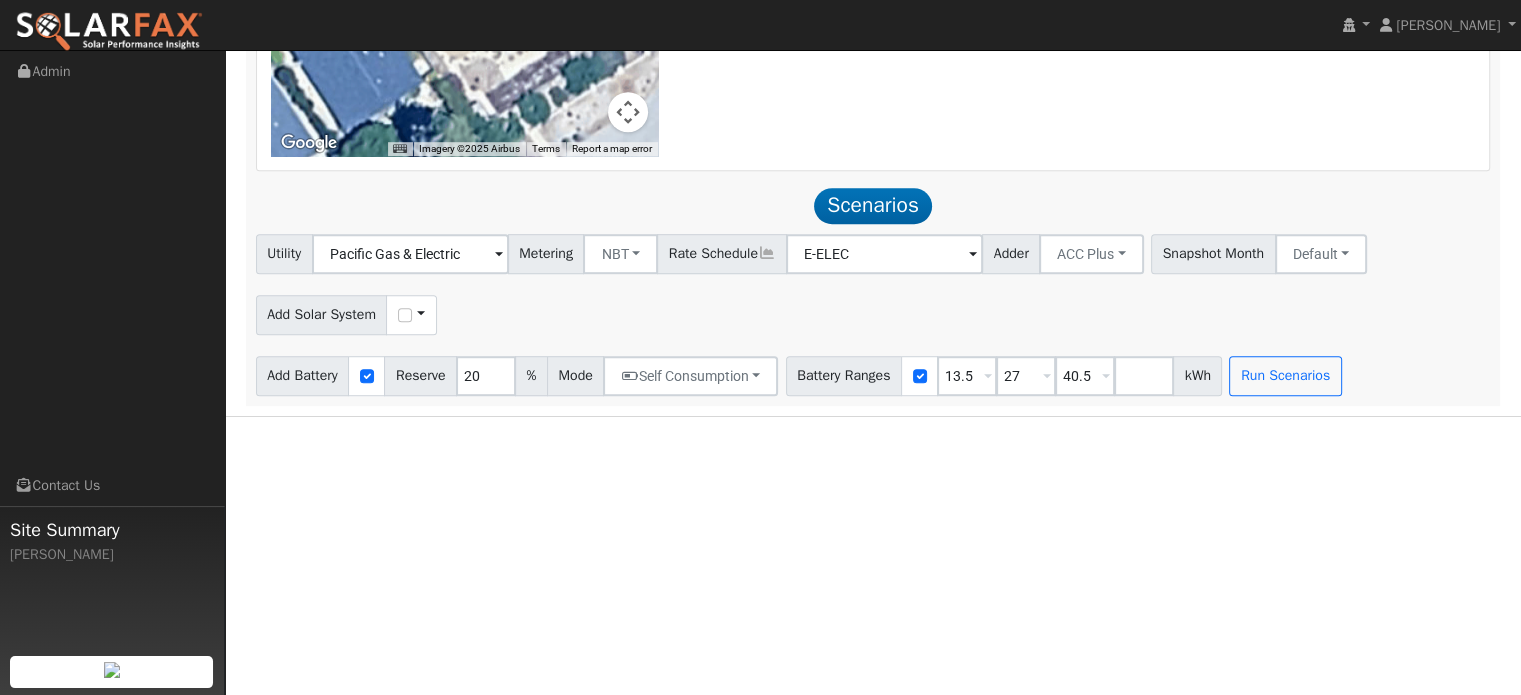 scroll, scrollTop: 1356, scrollLeft: 0, axis: vertical 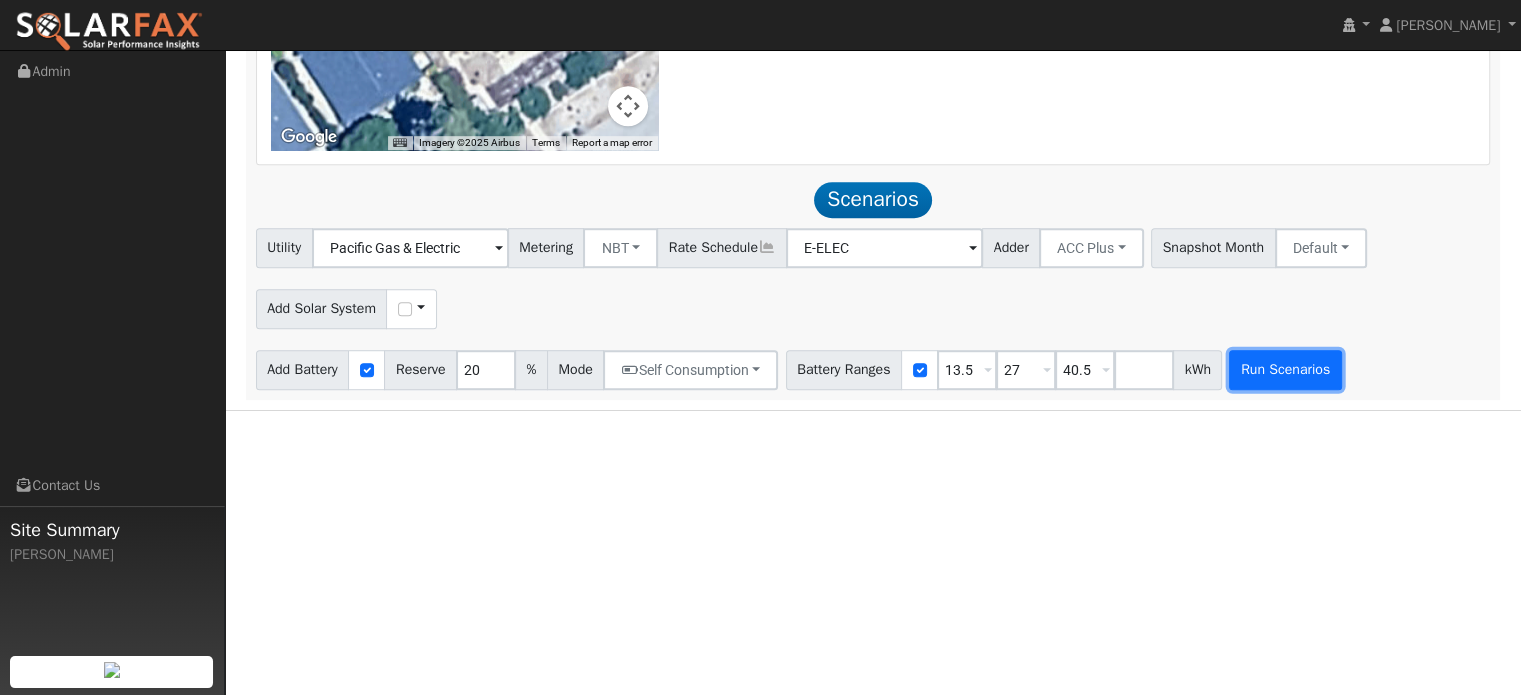 click on "Run Scenarios" at bounding box center (1285, 370) 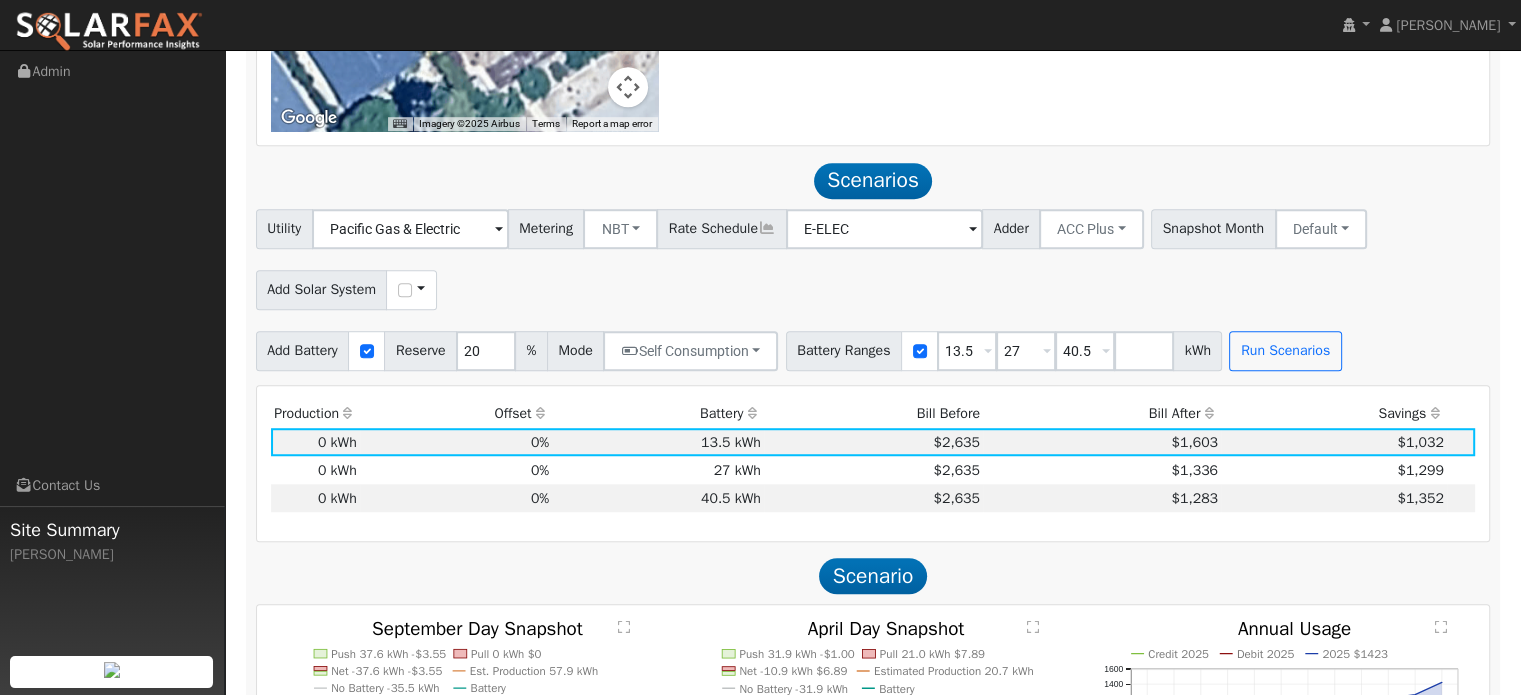scroll, scrollTop: 1373, scrollLeft: 0, axis: vertical 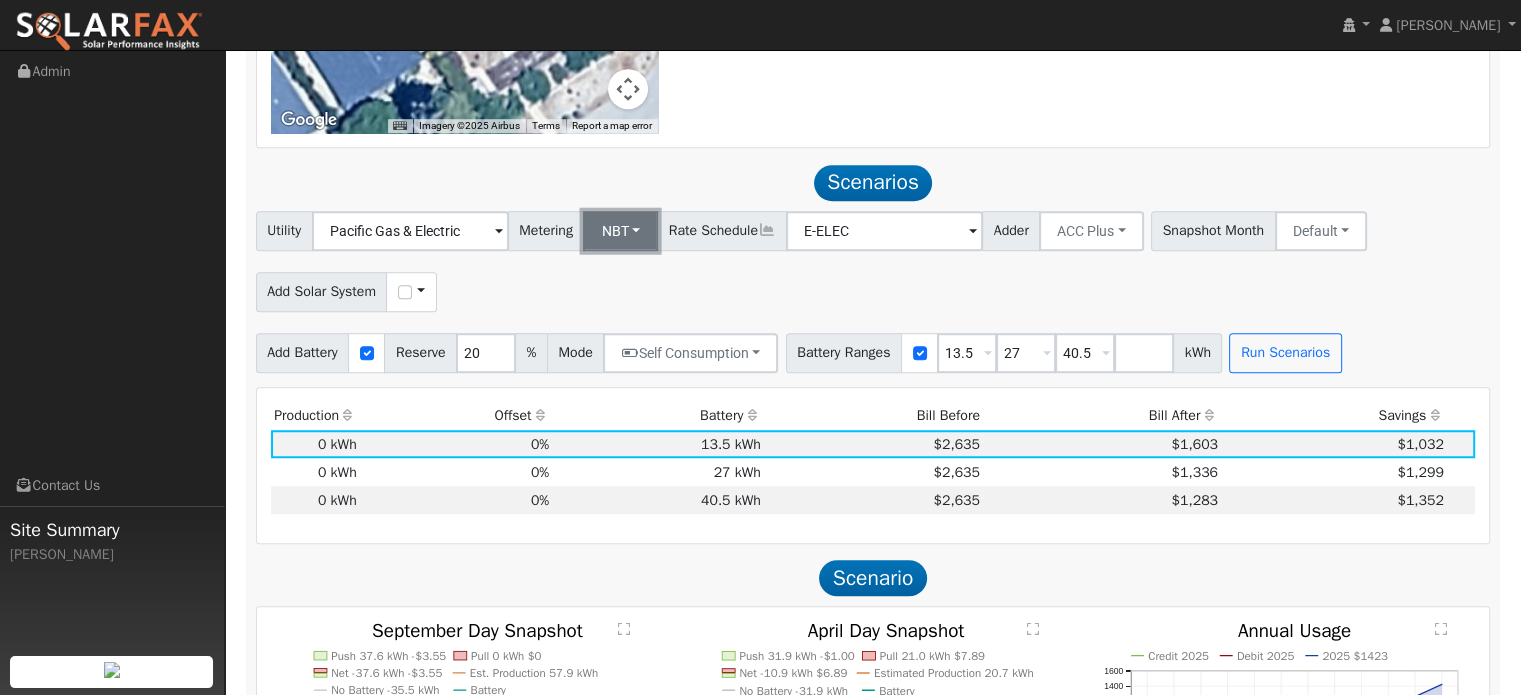 click on "NBT" at bounding box center [620, 231] 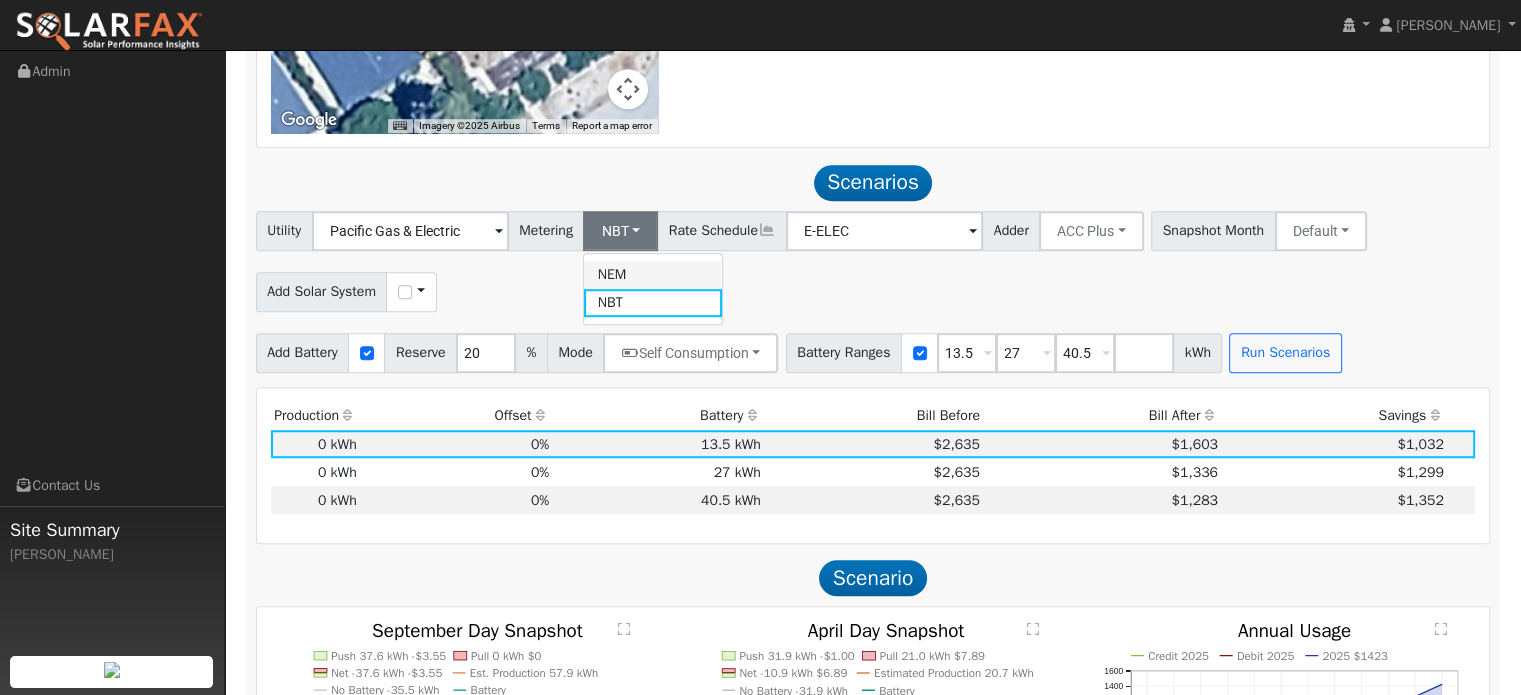 click on "NEM" at bounding box center [653, 275] 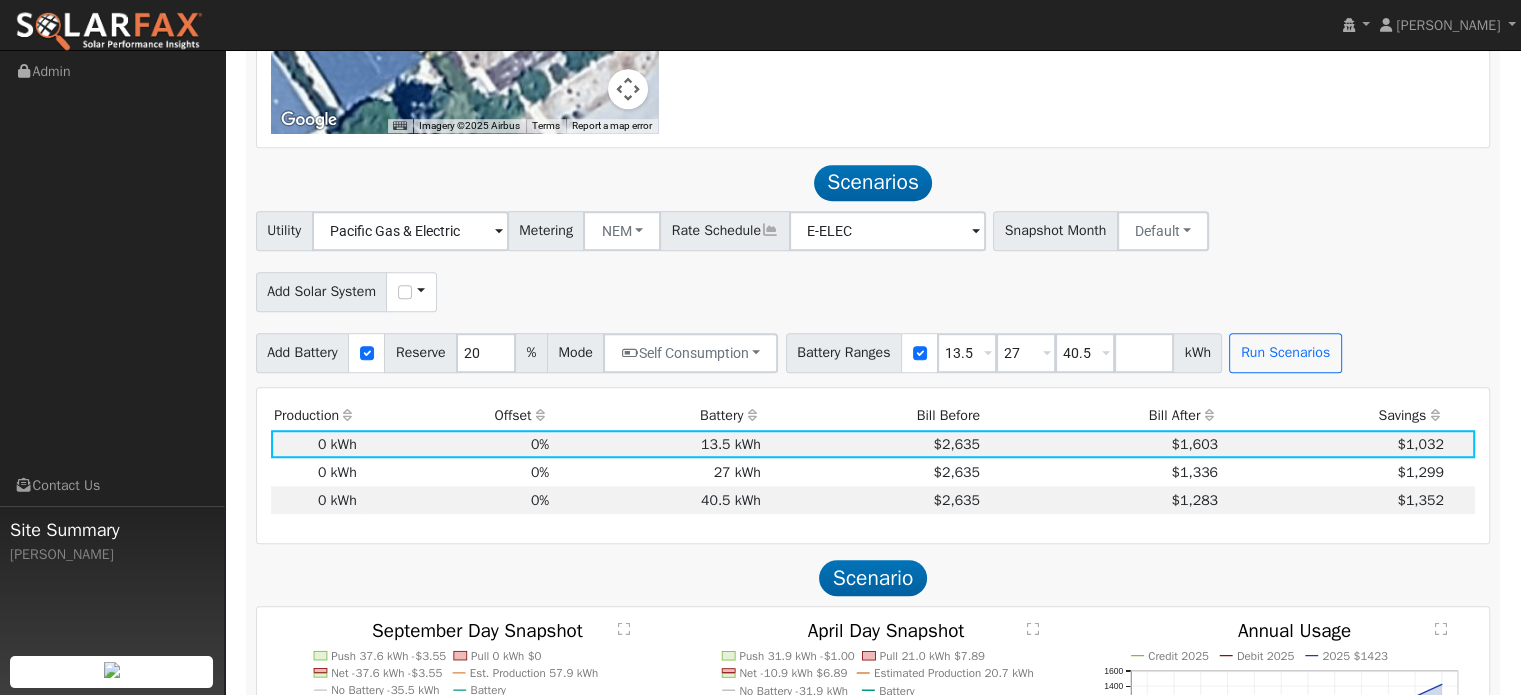 click at bounding box center (499, 232) 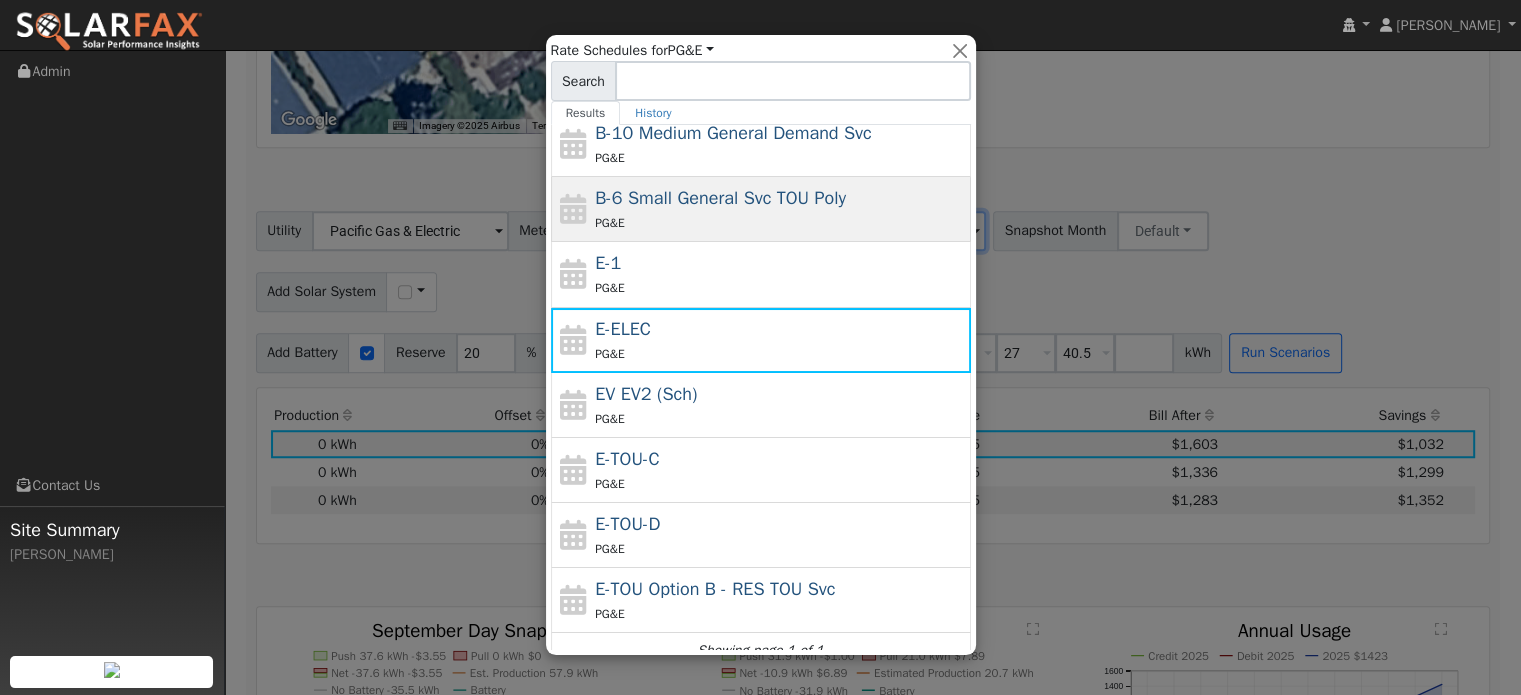 scroll, scrollTop: 216, scrollLeft: 0, axis: vertical 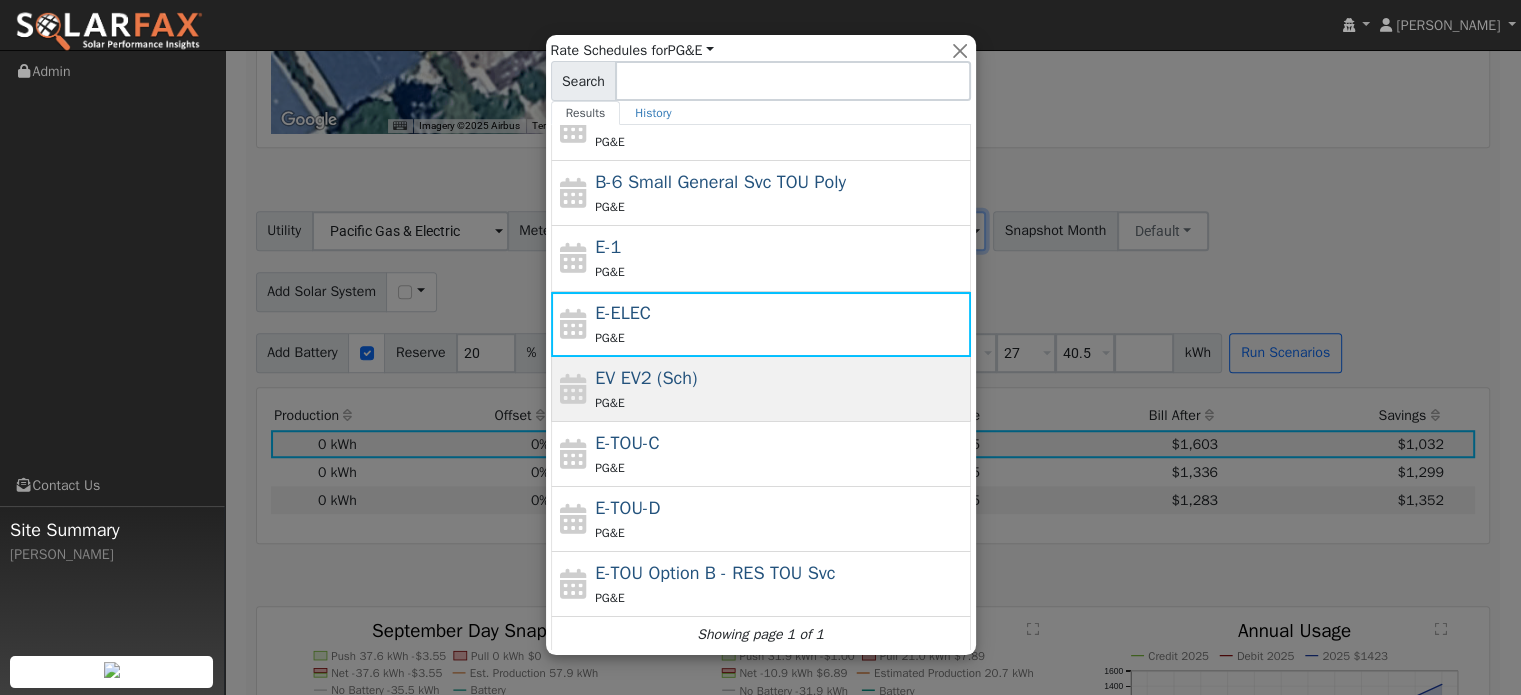 click on "EV EV2 (Sch) PG&E" at bounding box center [780, 389] 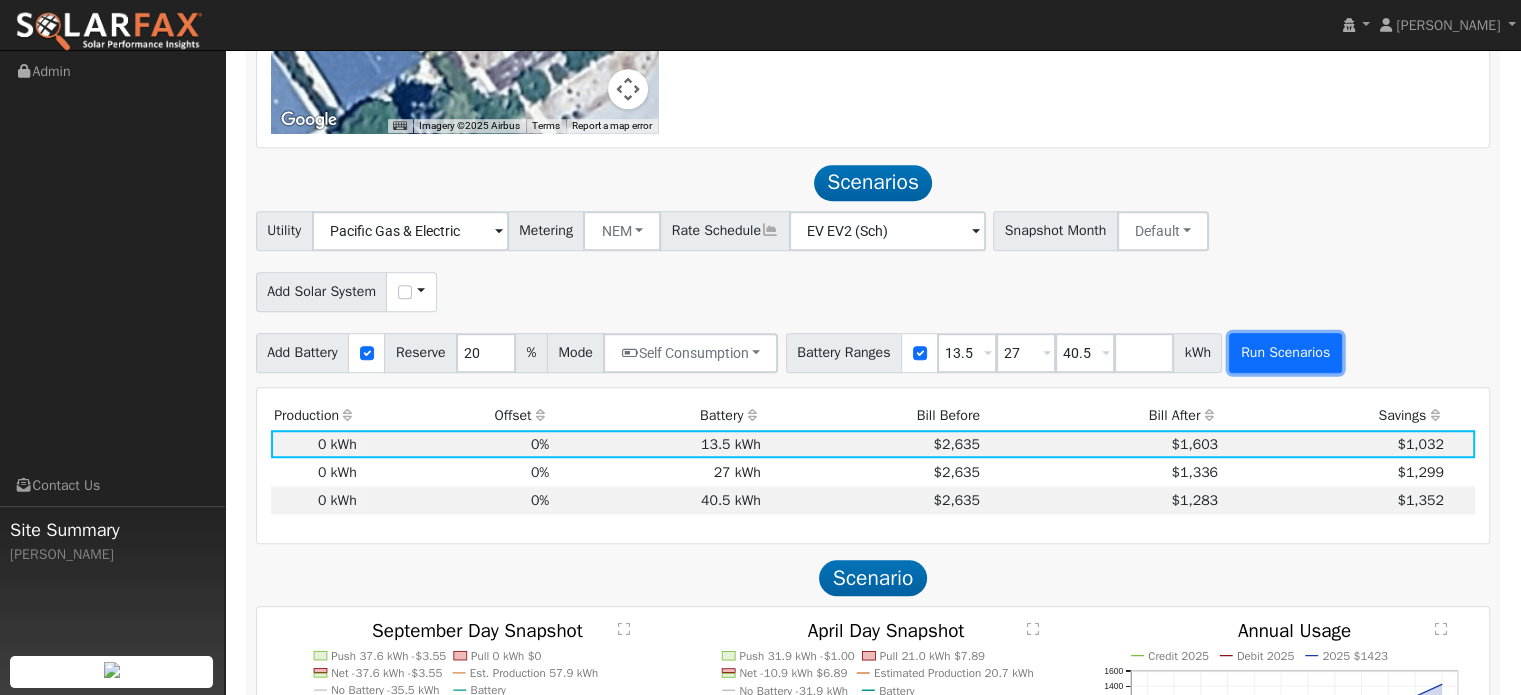 click on "Run Scenarios" at bounding box center [1285, 353] 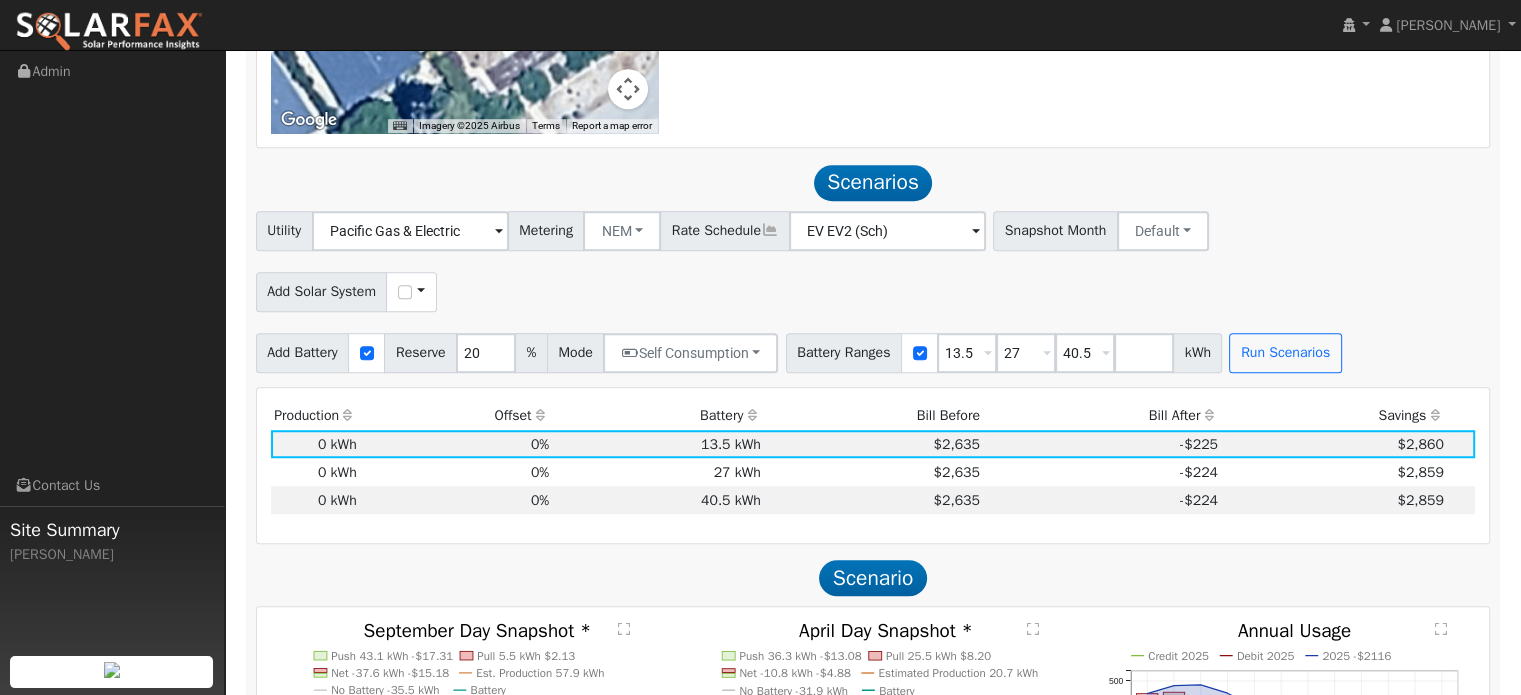 scroll, scrollTop: 1473, scrollLeft: 0, axis: vertical 